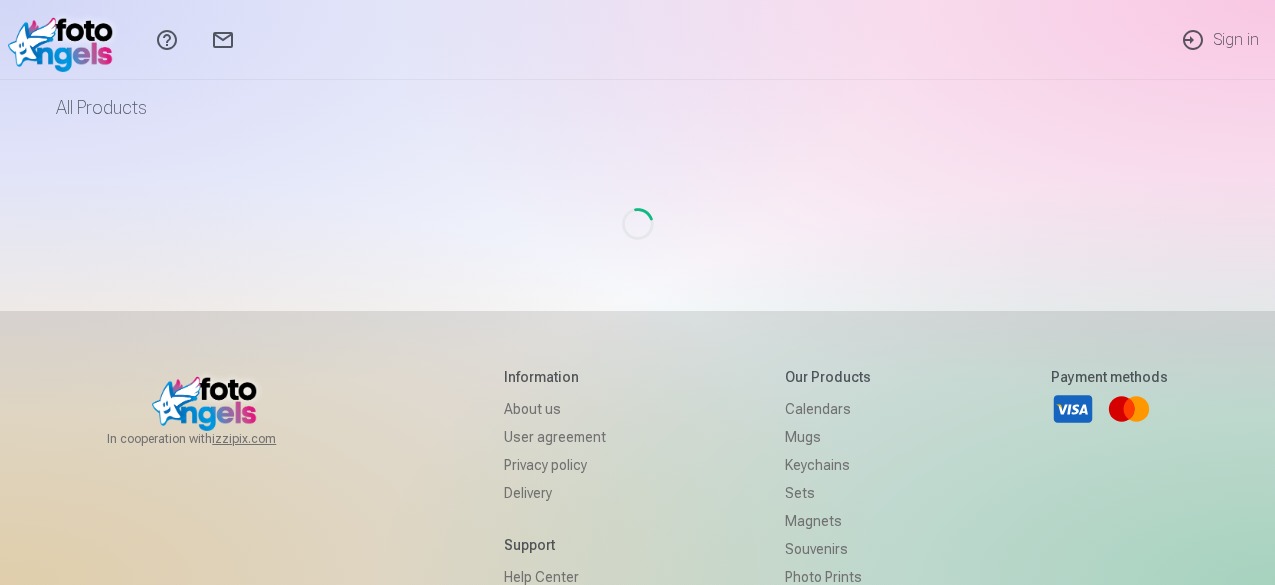 scroll, scrollTop: 0, scrollLeft: 0, axis: both 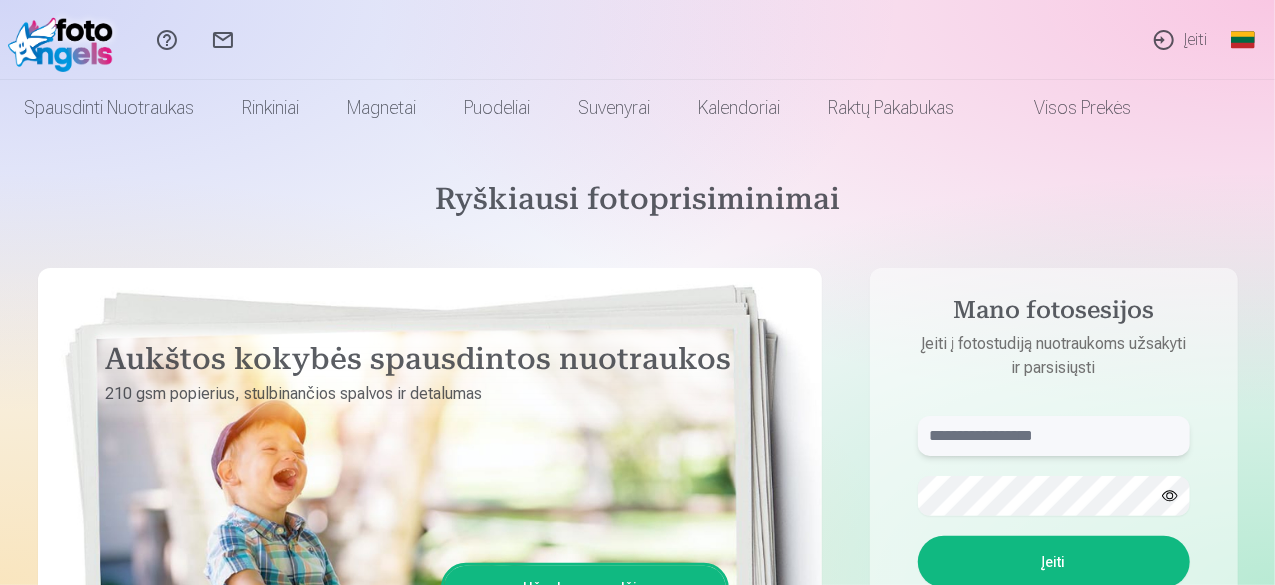 type on "**********" 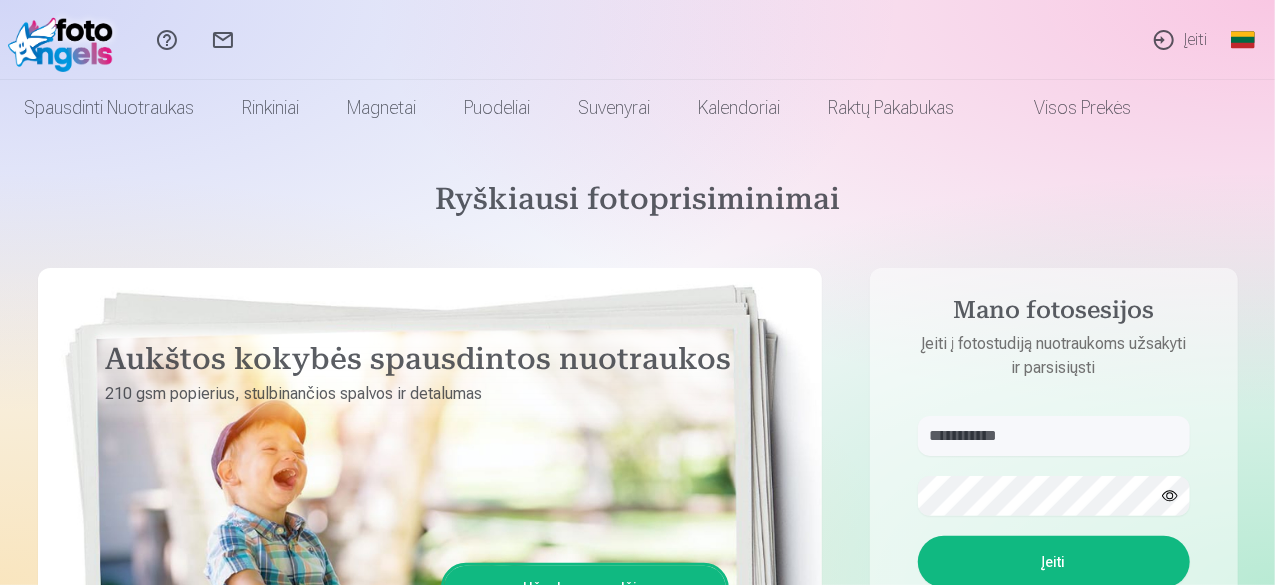 click on "Įeiti" at bounding box center [1179, 40] 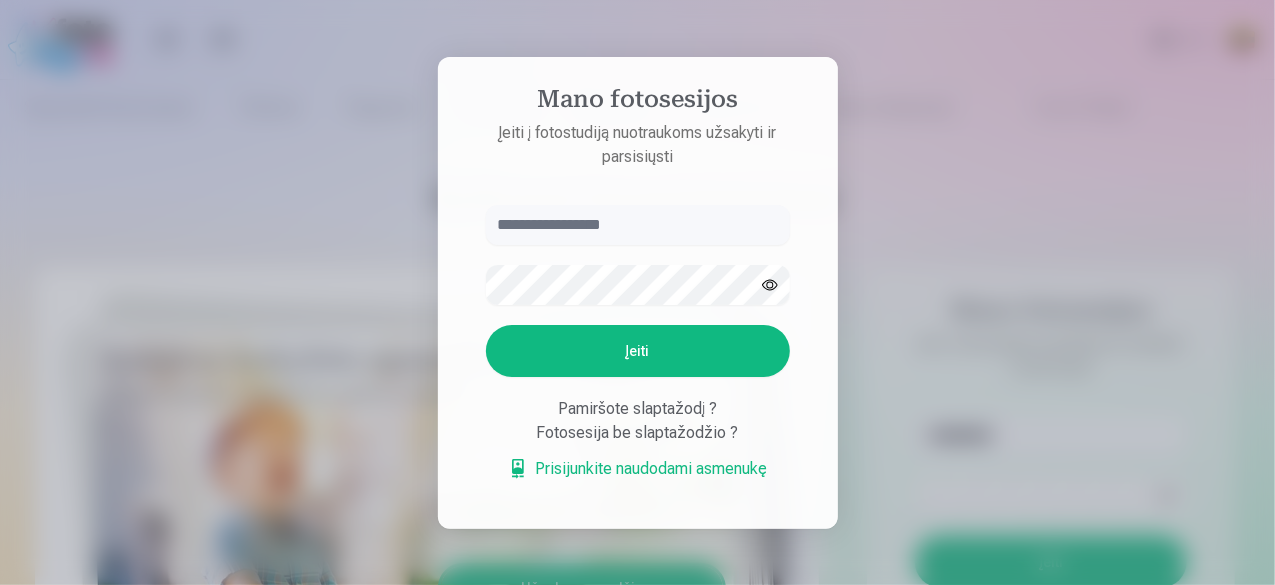 type on "**********" 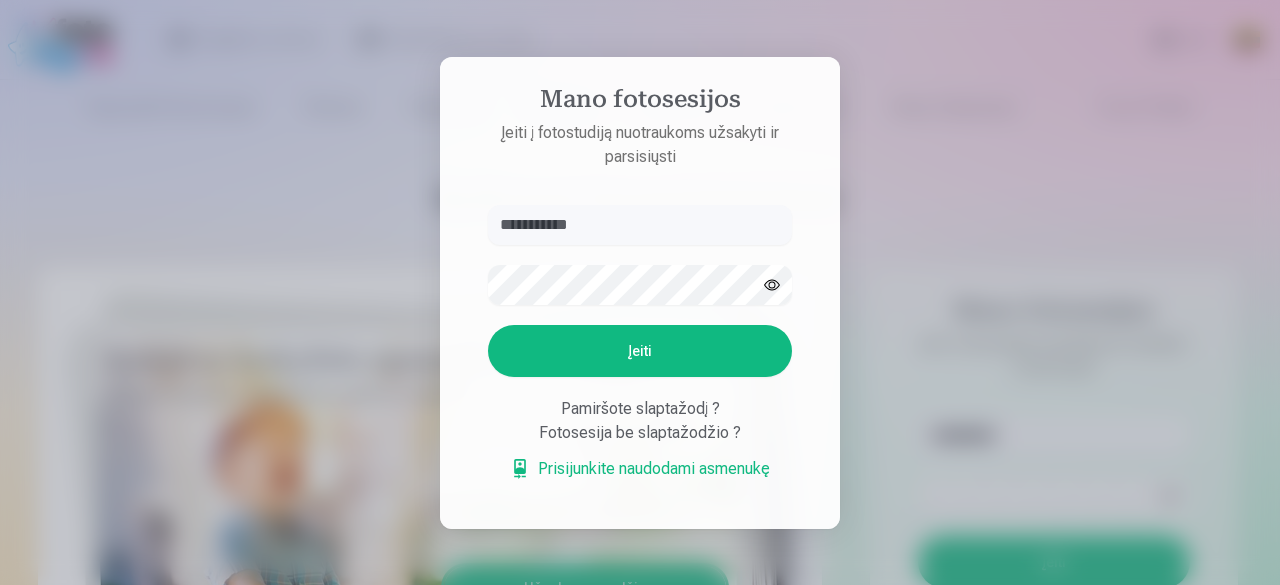 click at bounding box center [640, 292] 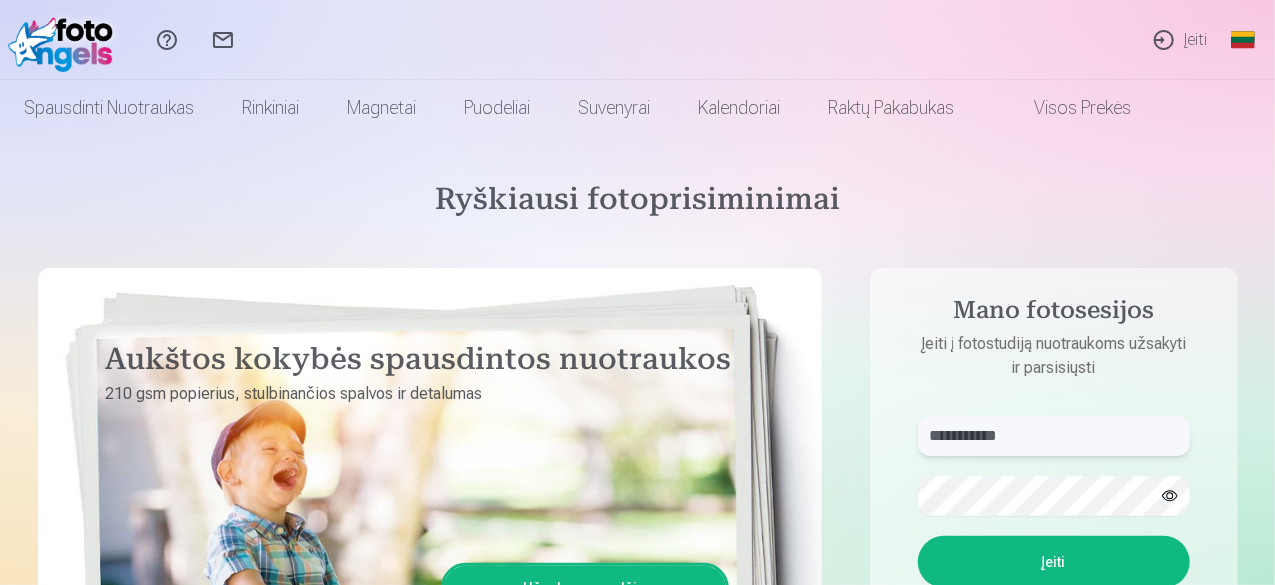 click on "**********" at bounding box center [1054, 436] 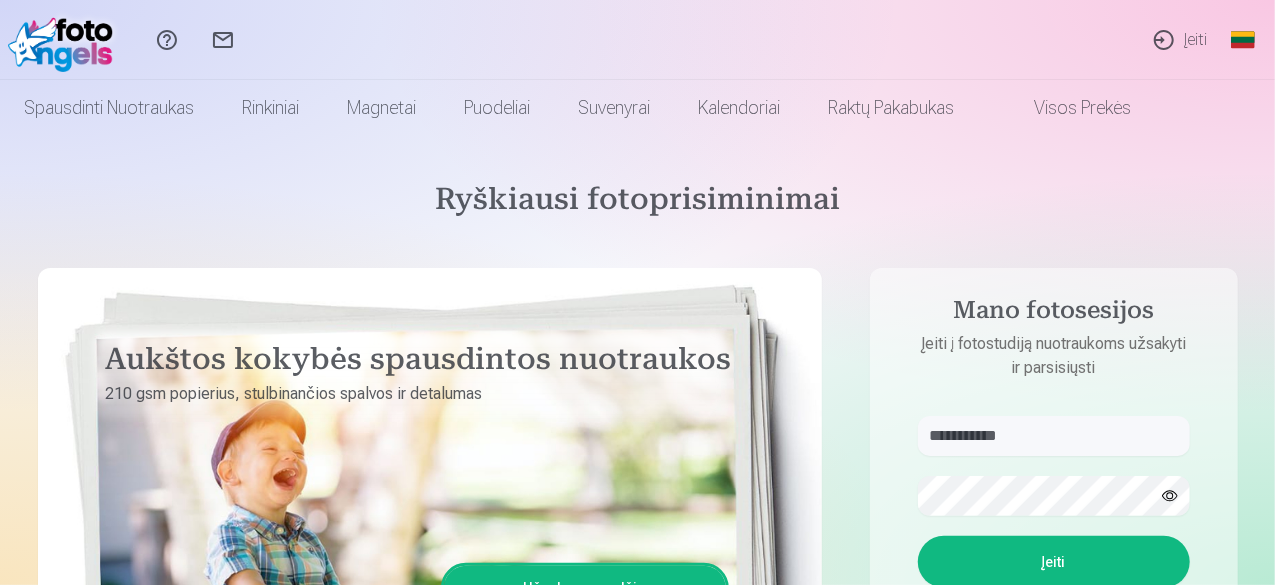 click on "Įeiti" at bounding box center (1054, 562) 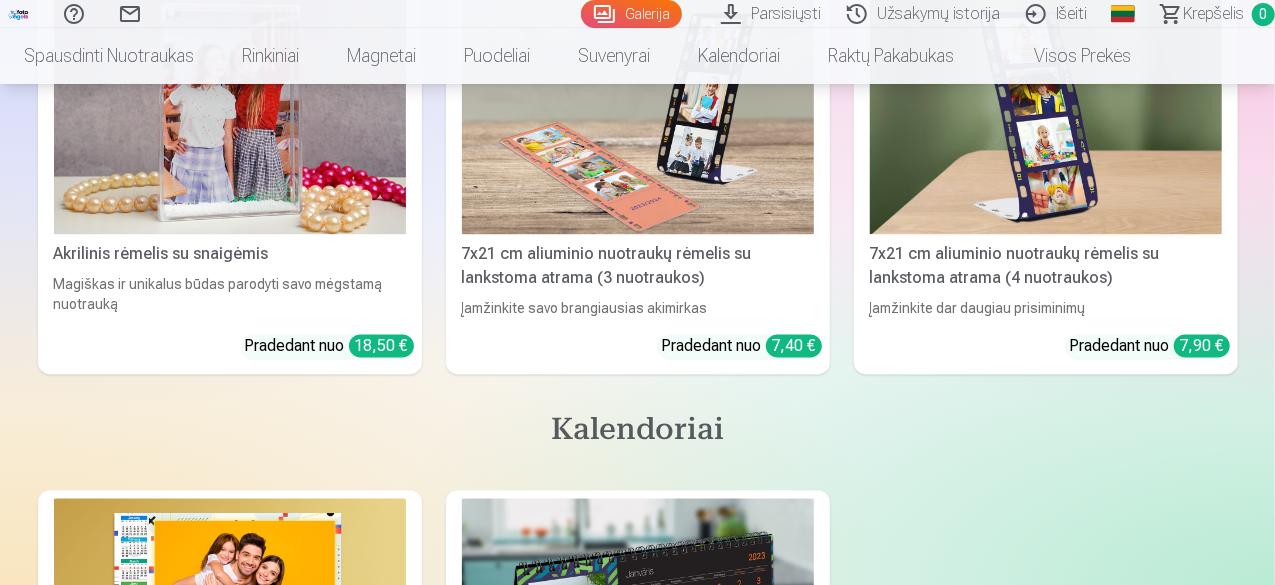 scroll, scrollTop: 13300, scrollLeft: 0, axis: vertical 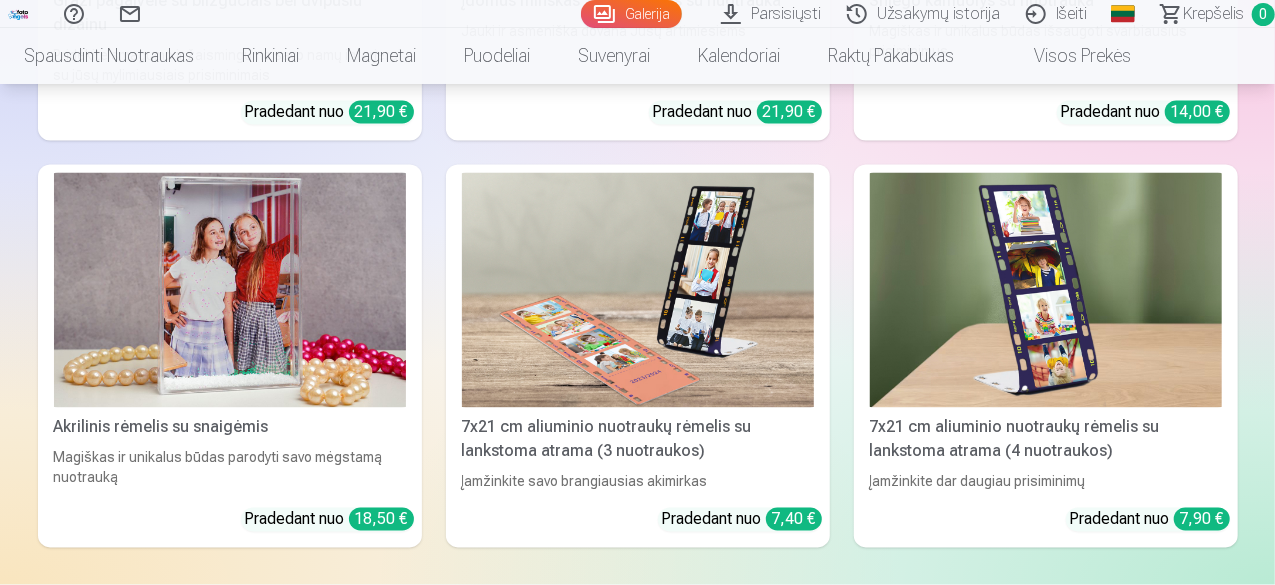 click on "Pilnas Atsiminimų Rinkinys – Spausdintos (15×23cm, 40% NUOLAIDA) ir 🎁 Skaitmeninės Nuotraukos" at bounding box center (230, -3947) 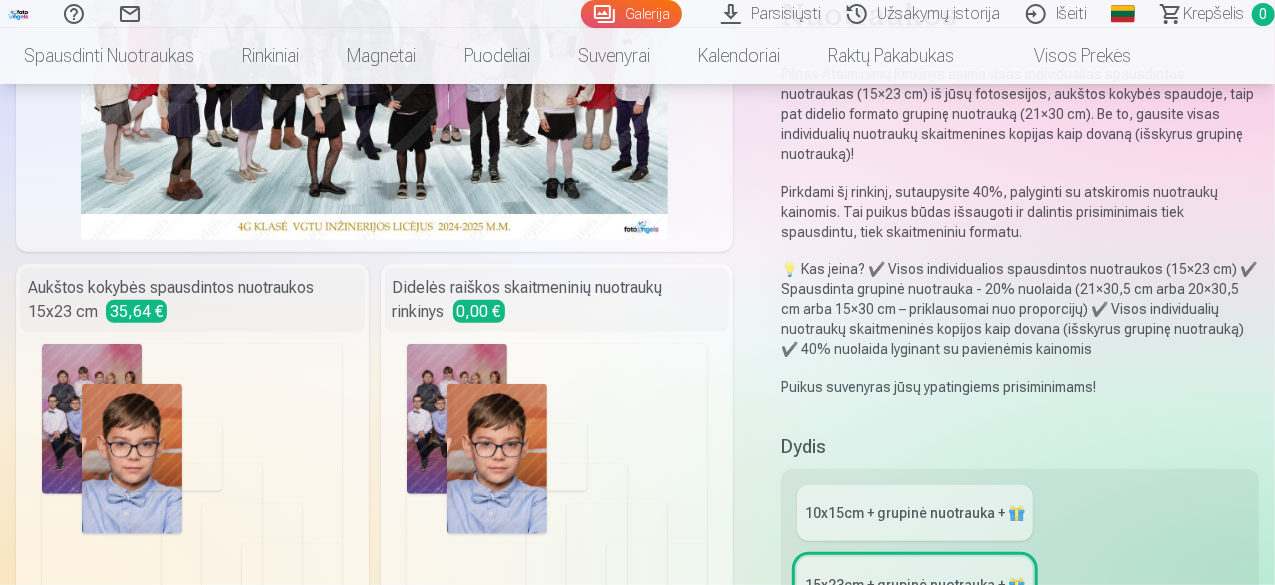 scroll, scrollTop: 400, scrollLeft: 0, axis: vertical 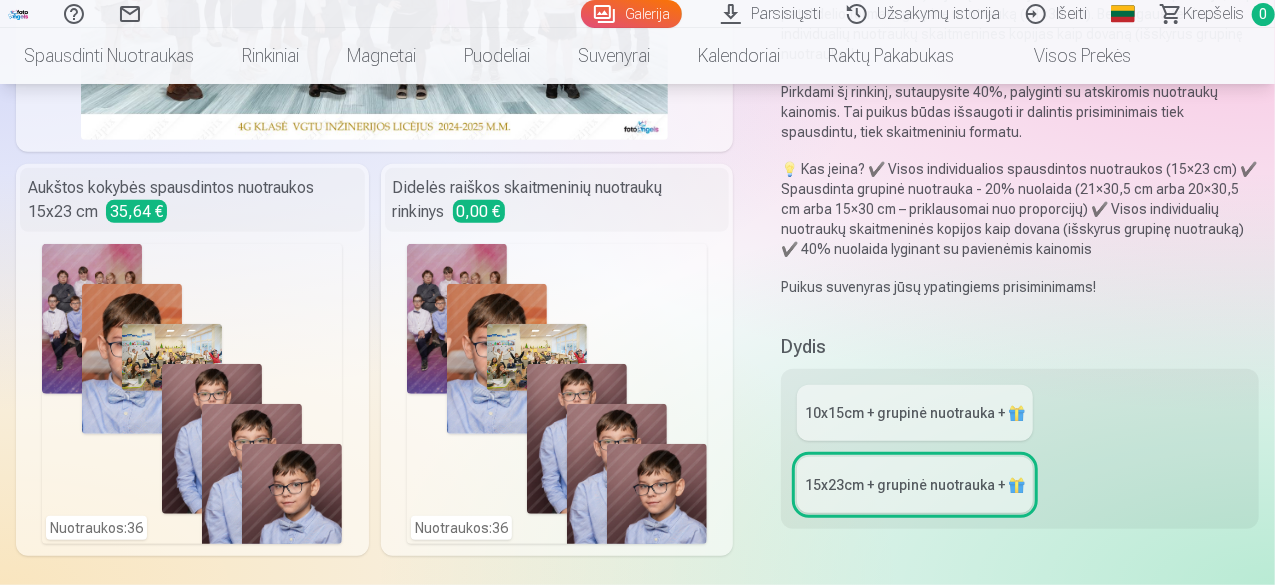 click on "10x15сm + grupinė nuotrauka + 🎁" at bounding box center [915, 413] 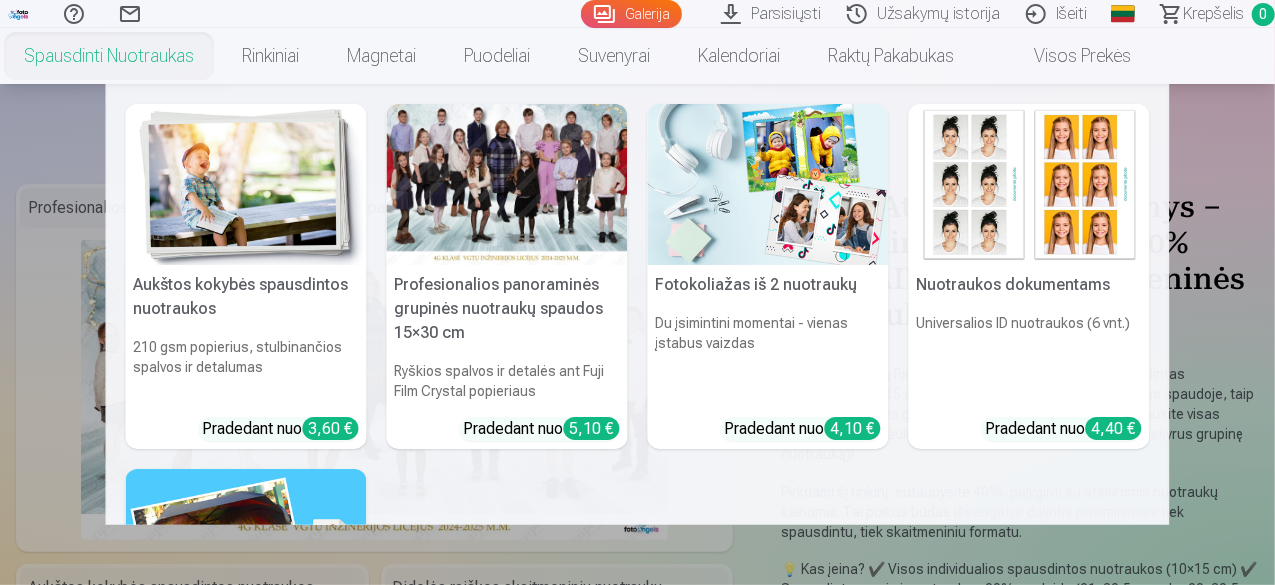 scroll, scrollTop: 200, scrollLeft: 0, axis: vertical 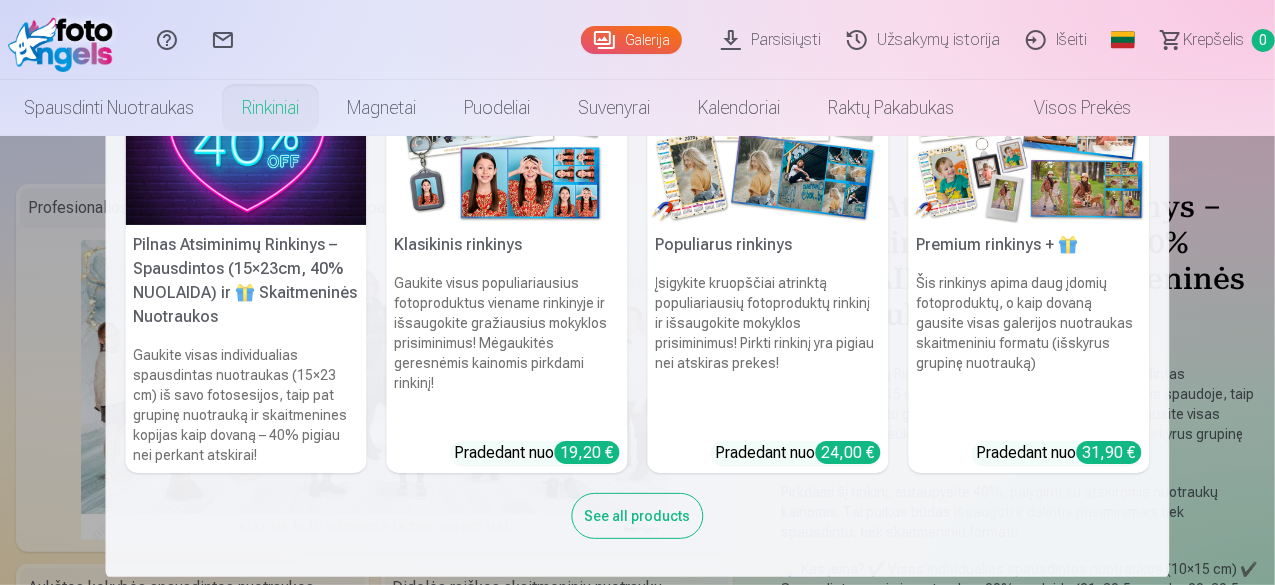 click on "See all products" at bounding box center [638, 516] 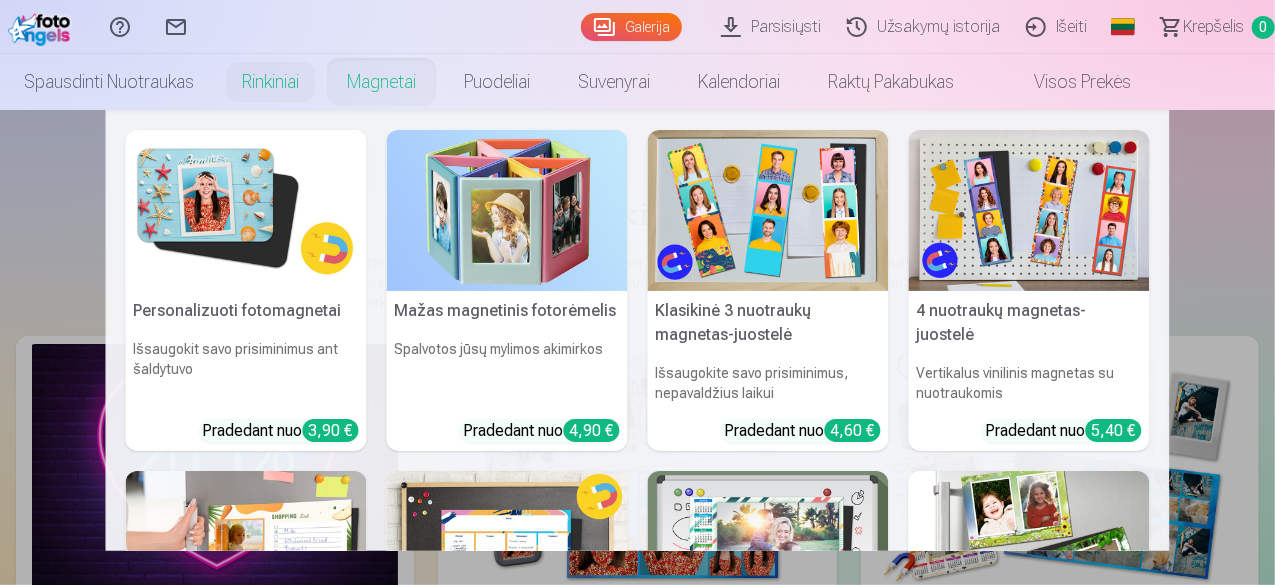 scroll, scrollTop: 100, scrollLeft: 0, axis: vertical 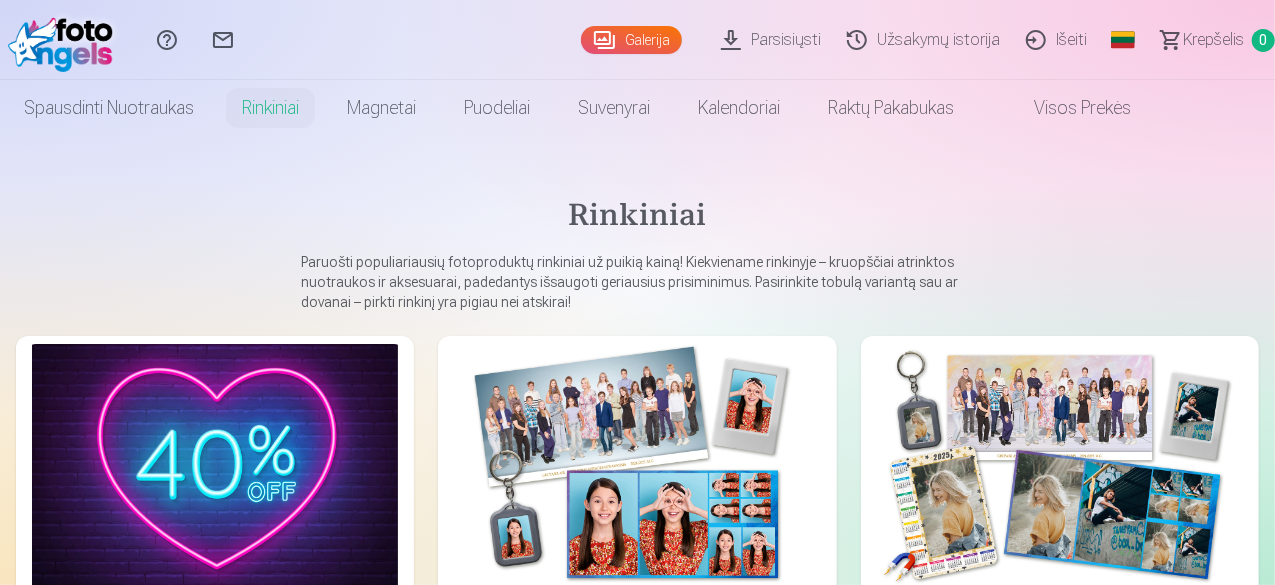 click on "Galerija" at bounding box center [631, 40] 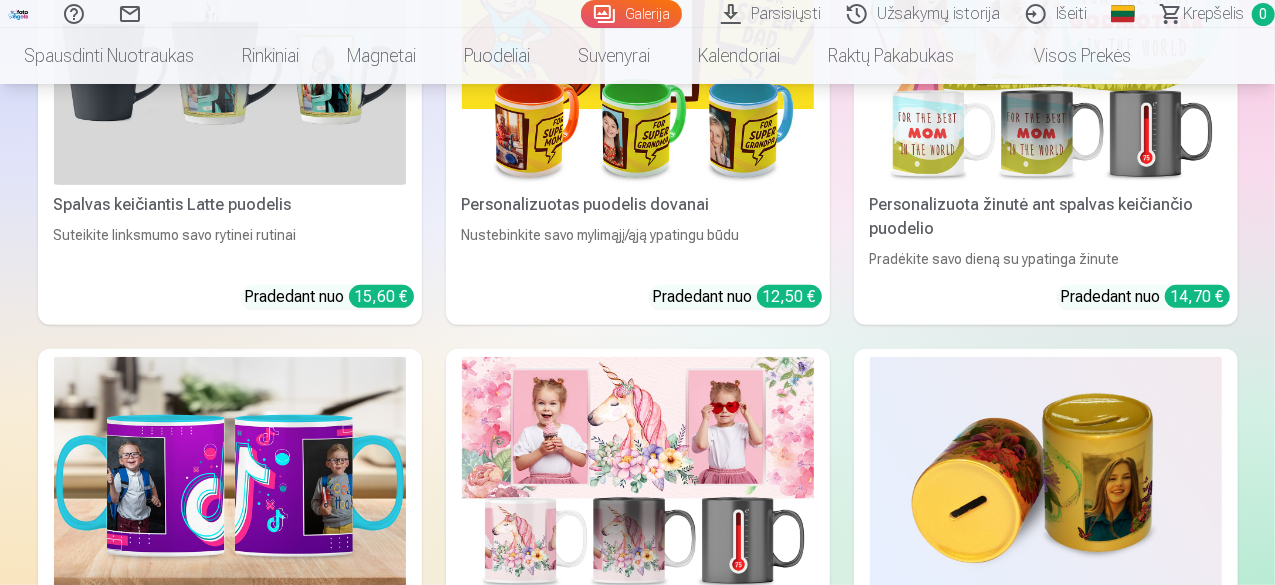 scroll, scrollTop: 11800, scrollLeft: 0, axis: vertical 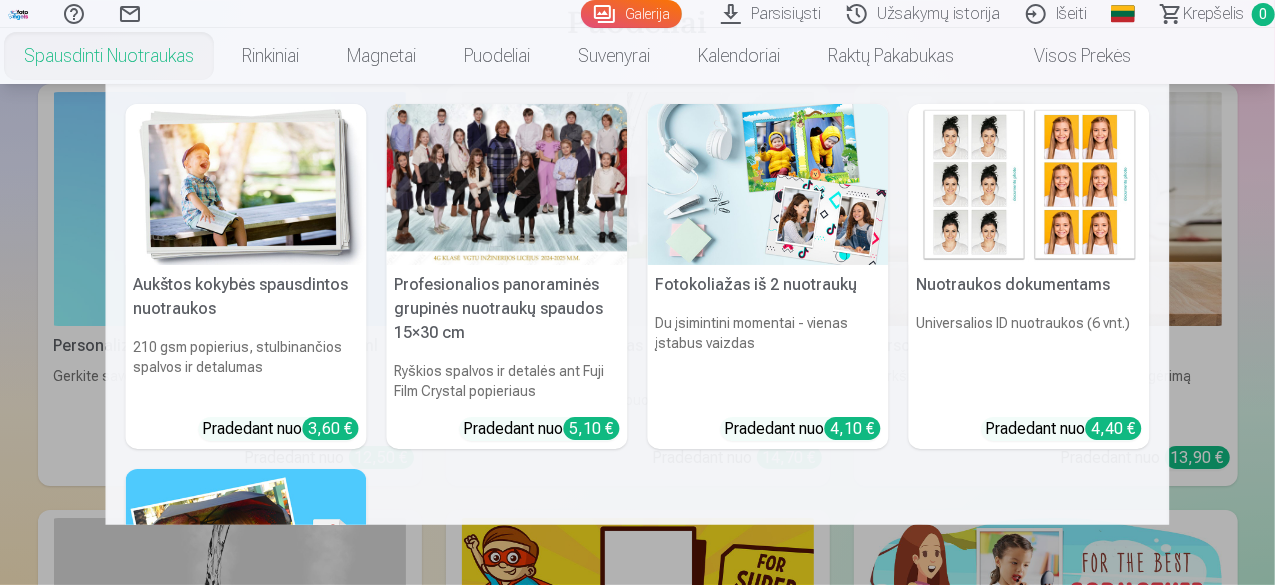 click at bounding box center (246, 184) 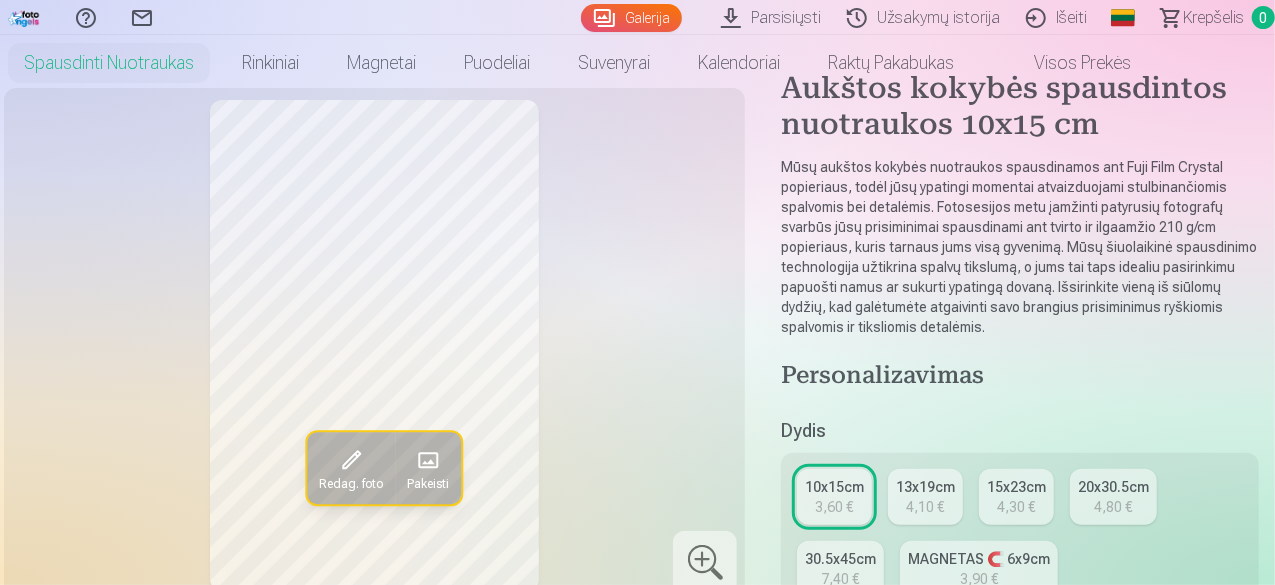 scroll, scrollTop: 0, scrollLeft: 0, axis: both 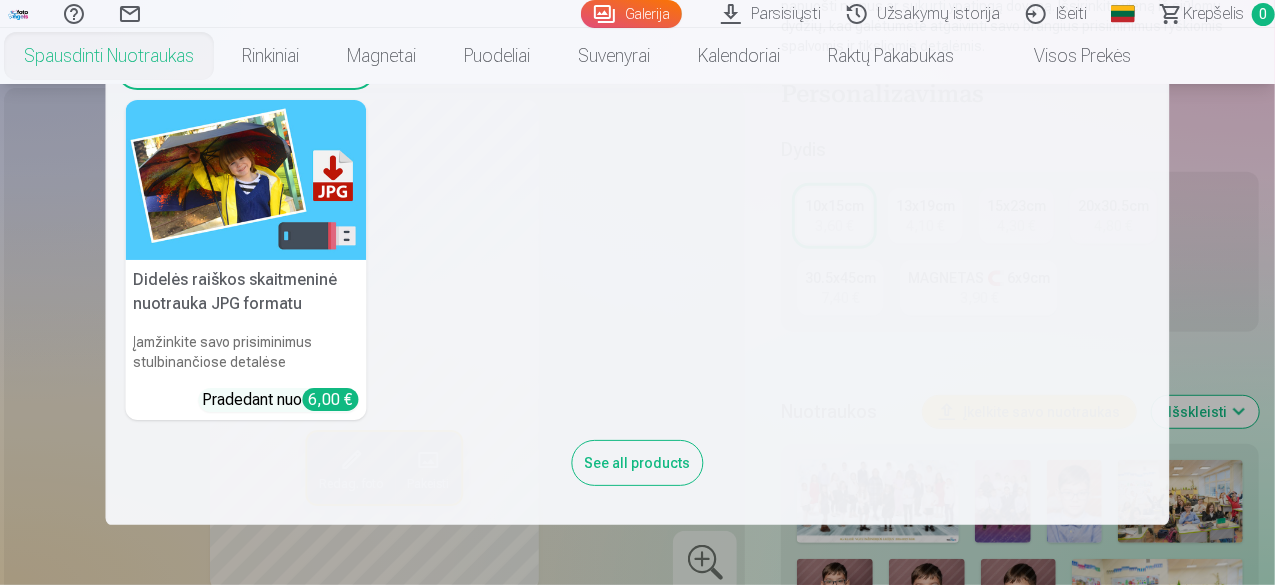 click on "See all products" at bounding box center [638, 463] 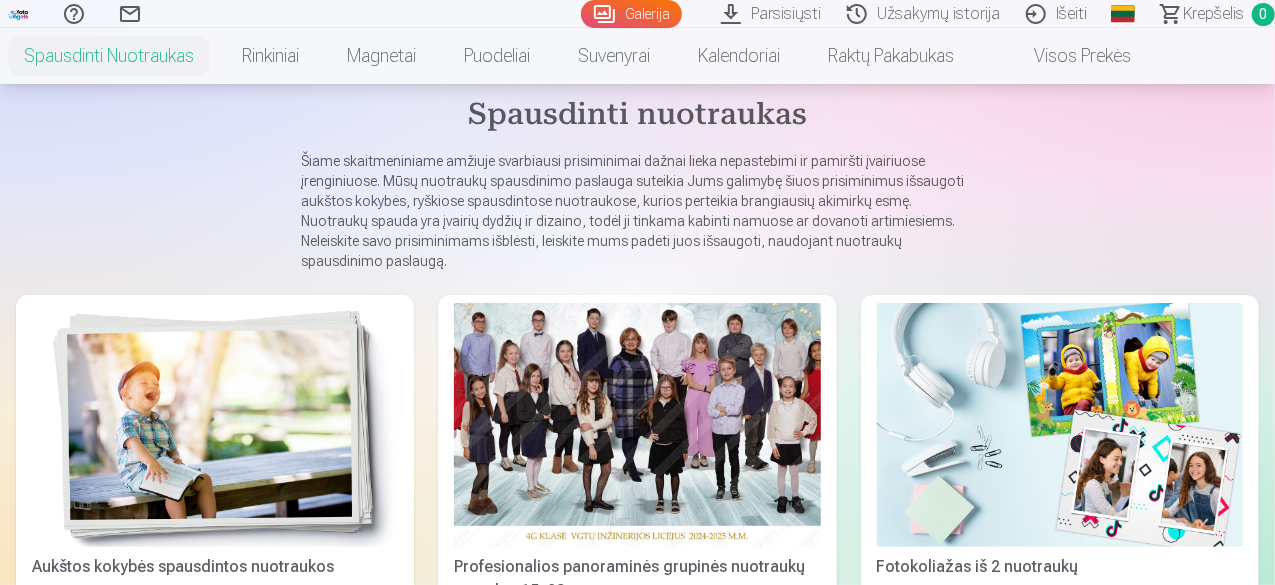 scroll, scrollTop: 100, scrollLeft: 0, axis: vertical 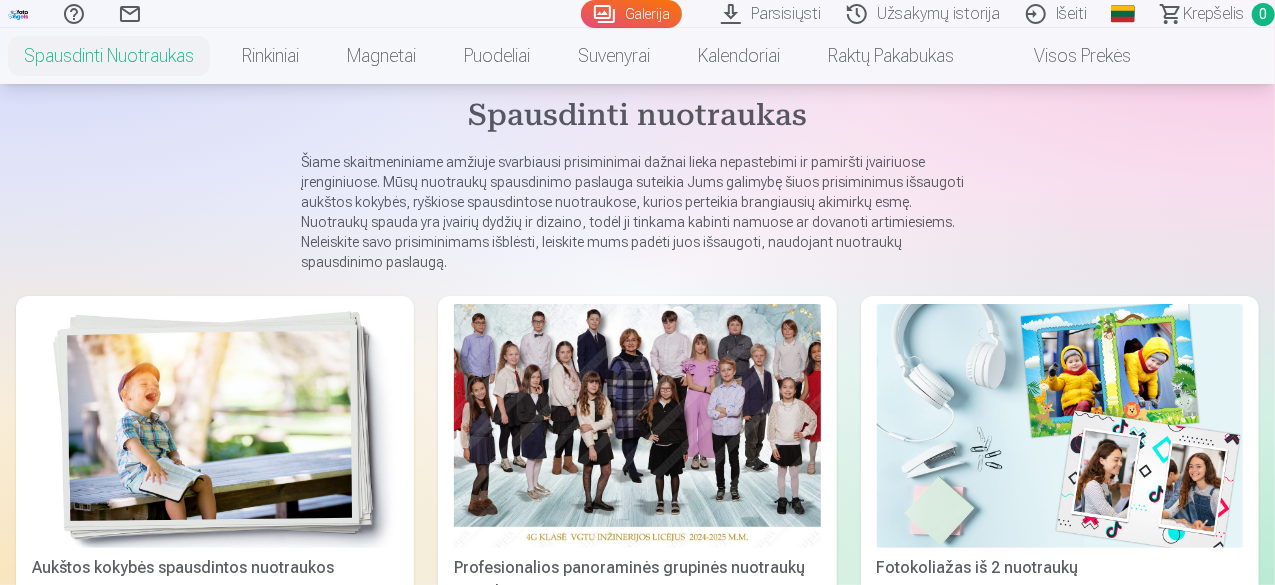 click at bounding box center (215, 426) 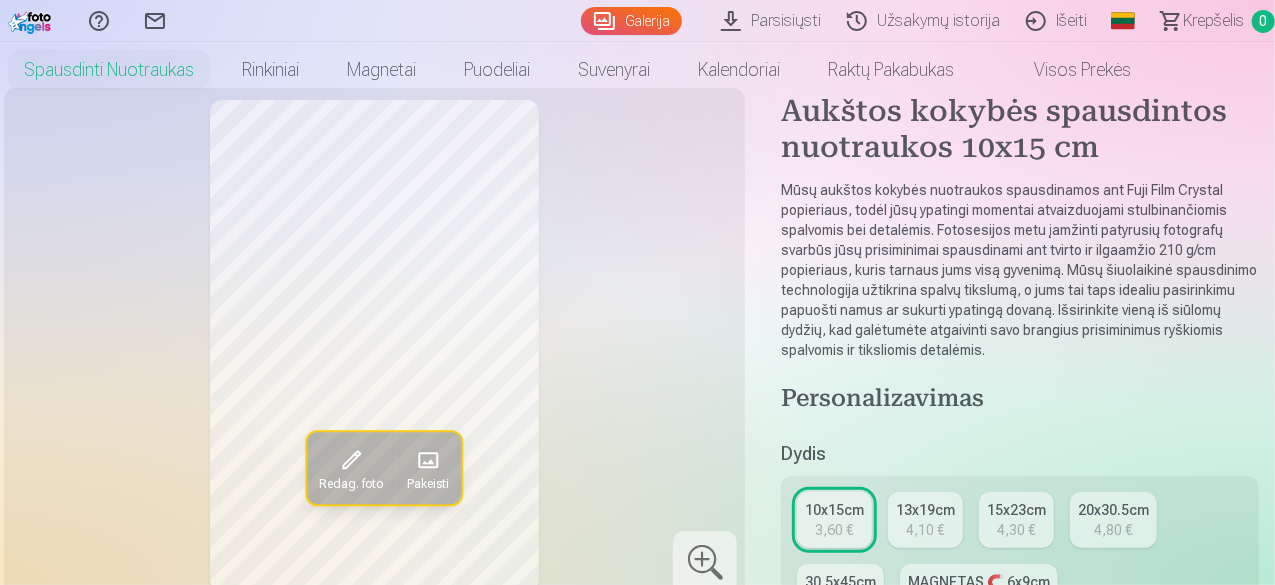 scroll, scrollTop: 0, scrollLeft: 0, axis: both 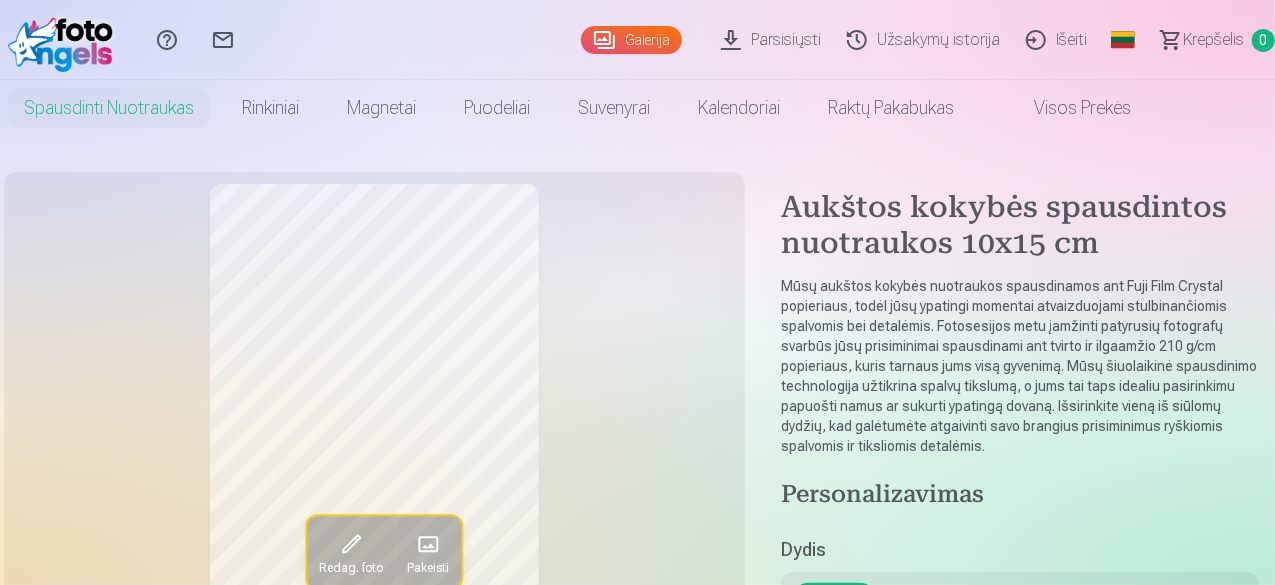 click on "Galerija" at bounding box center (631, 40) 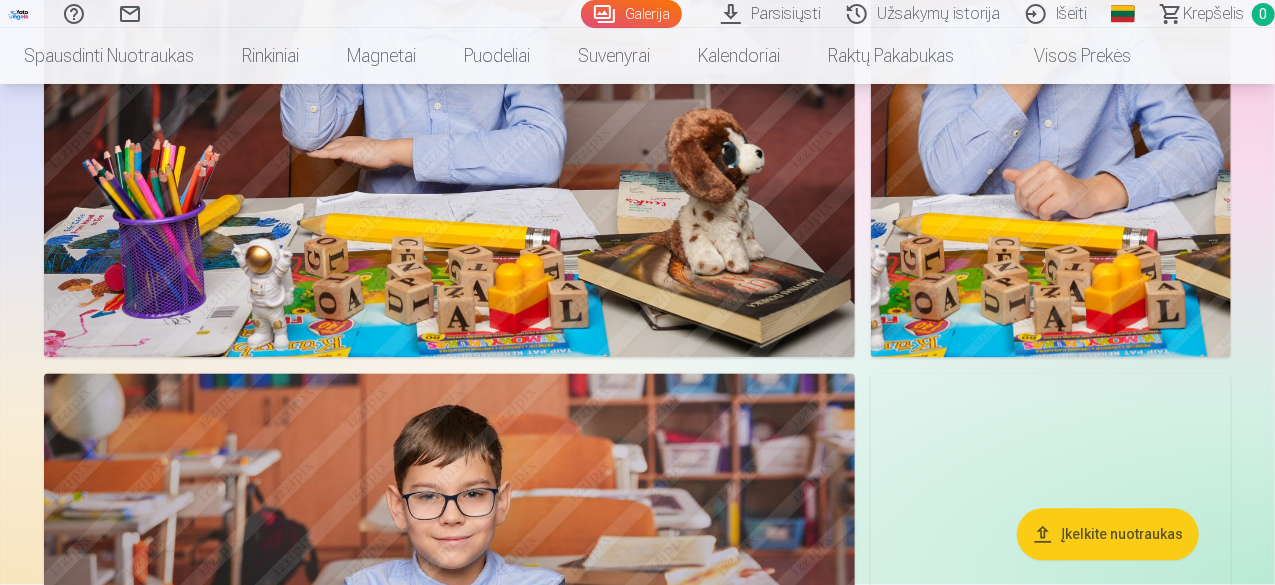 scroll, scrollTop: 5700, scrollLeft: 0, axis: vertical 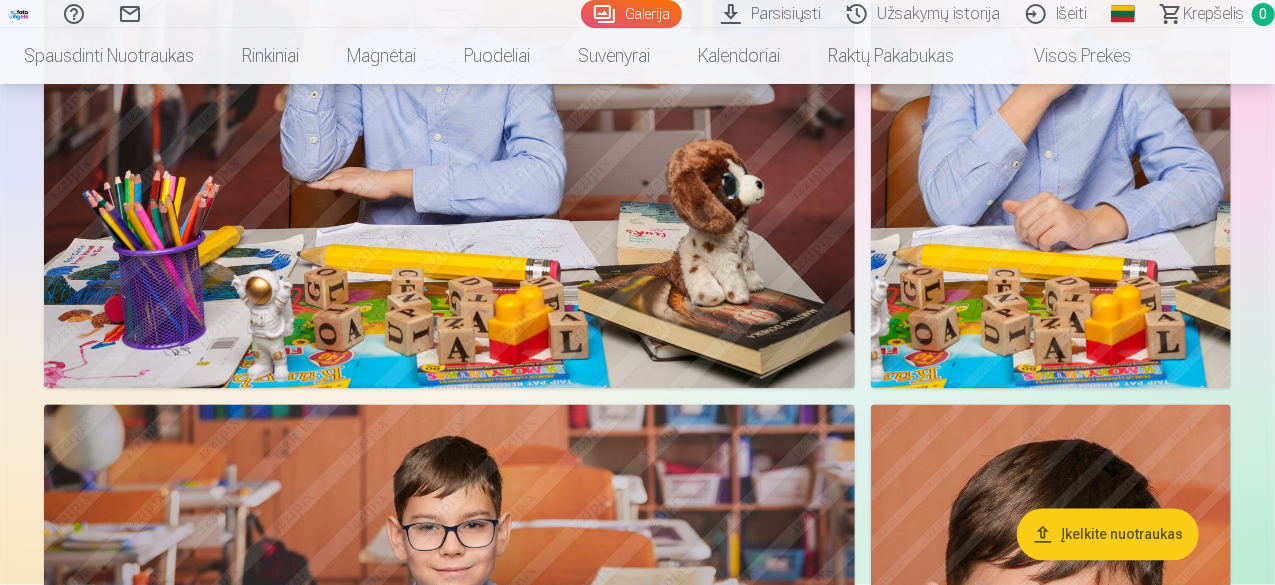 click at bounding box center (468, -3098) 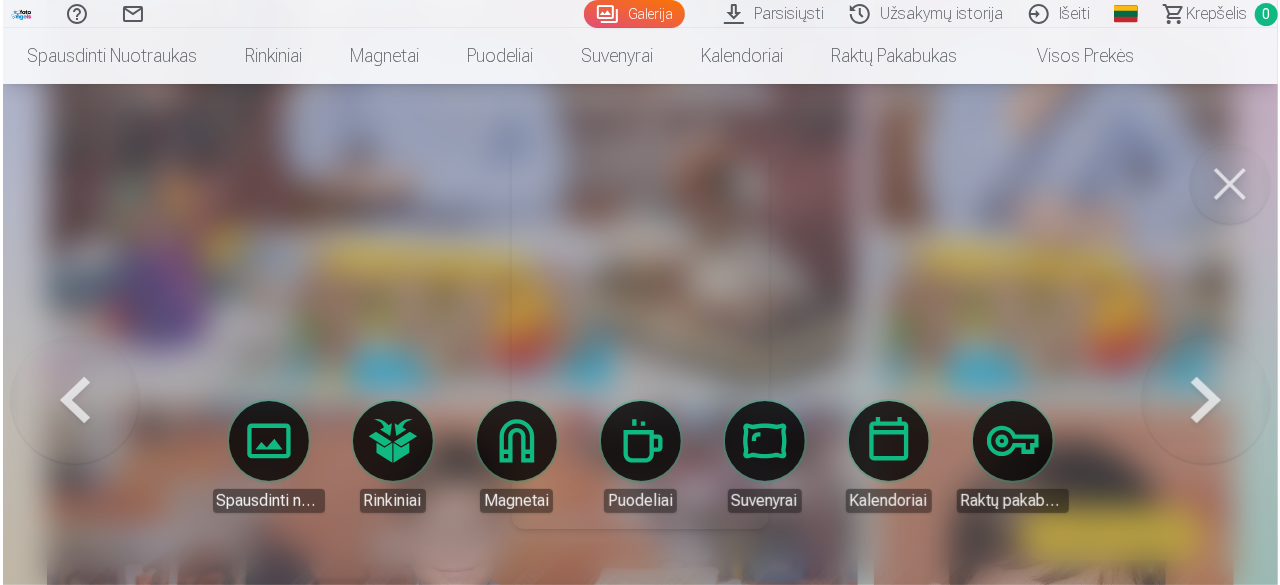 scroll, scrollTop: 5718, scrollLeft: 0, axis: vertical 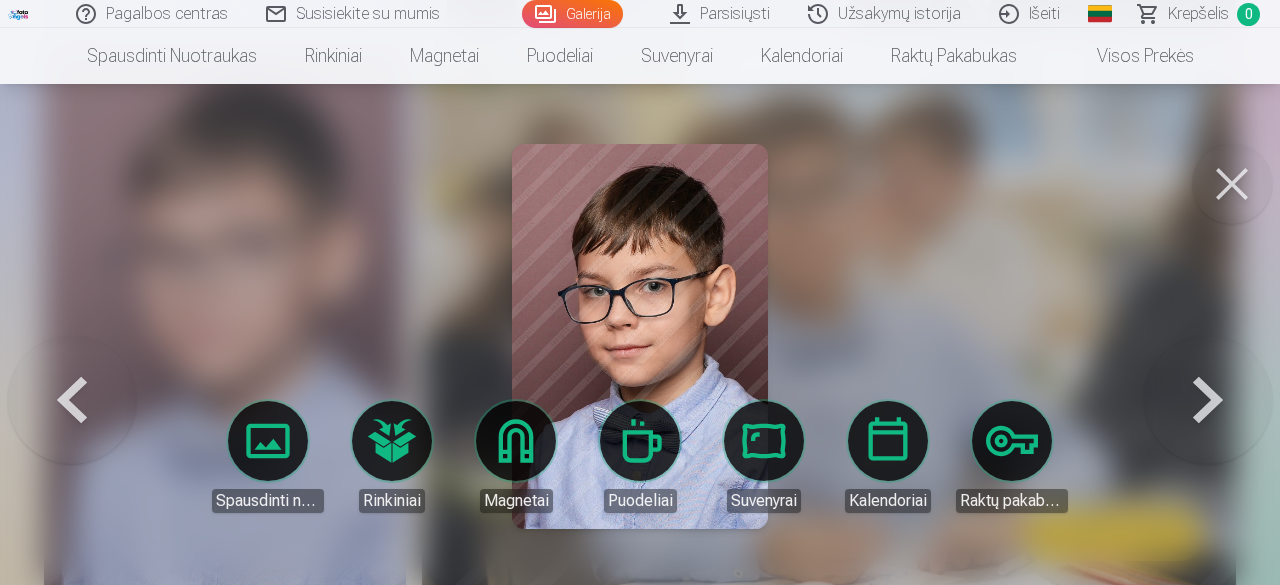 click at bounding box center (1232, 184) 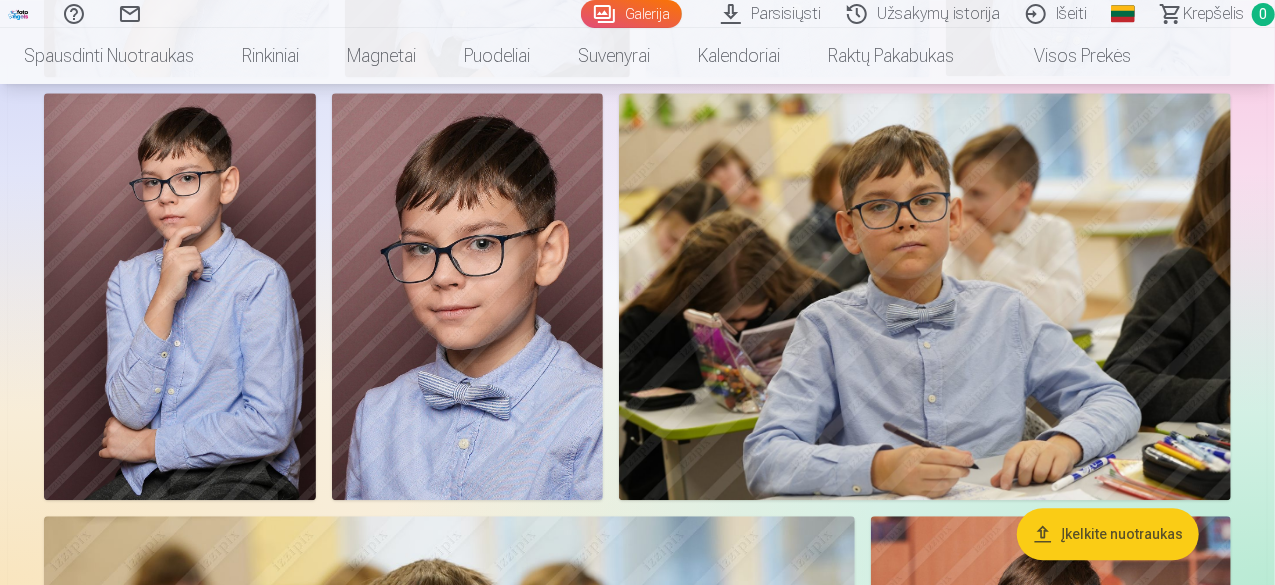 scroll, scrollTop: 2300, scrollLeft: 0, axis: vertical 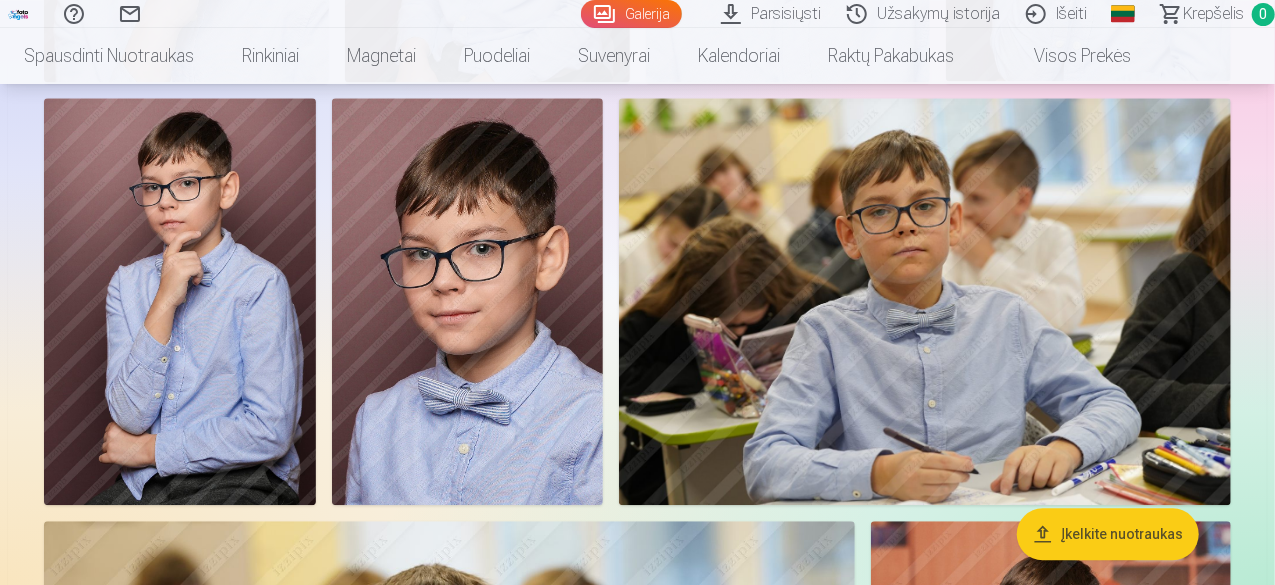 click at bounding box center [468, -989] 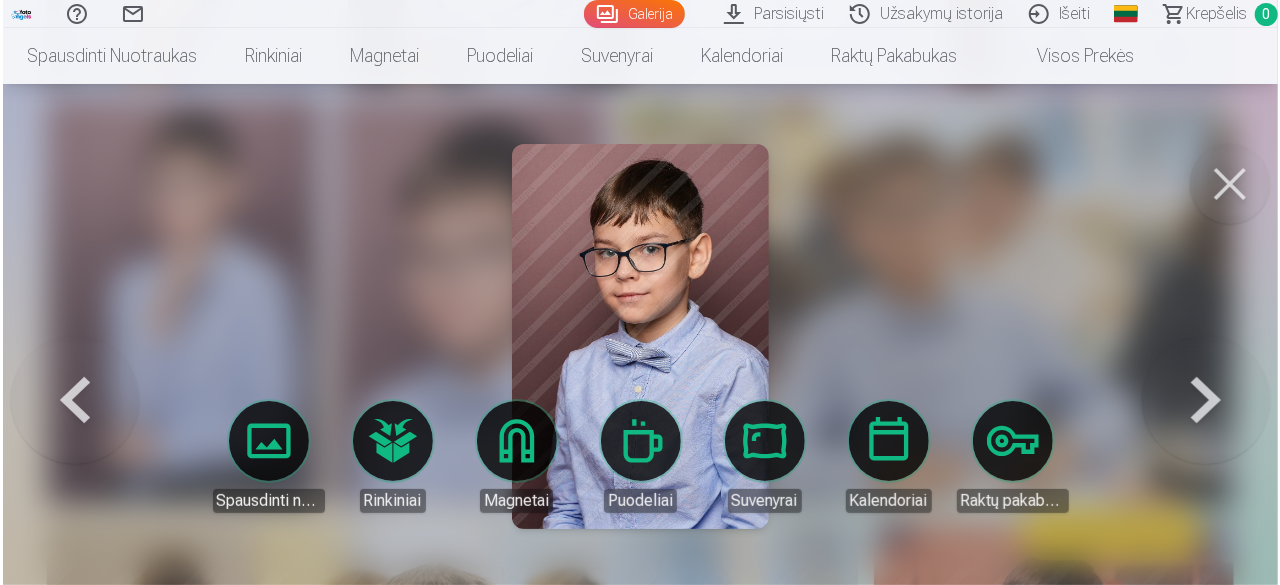 scroll, scrollTop: 2308, scrollLeft: 0, axis: vertical 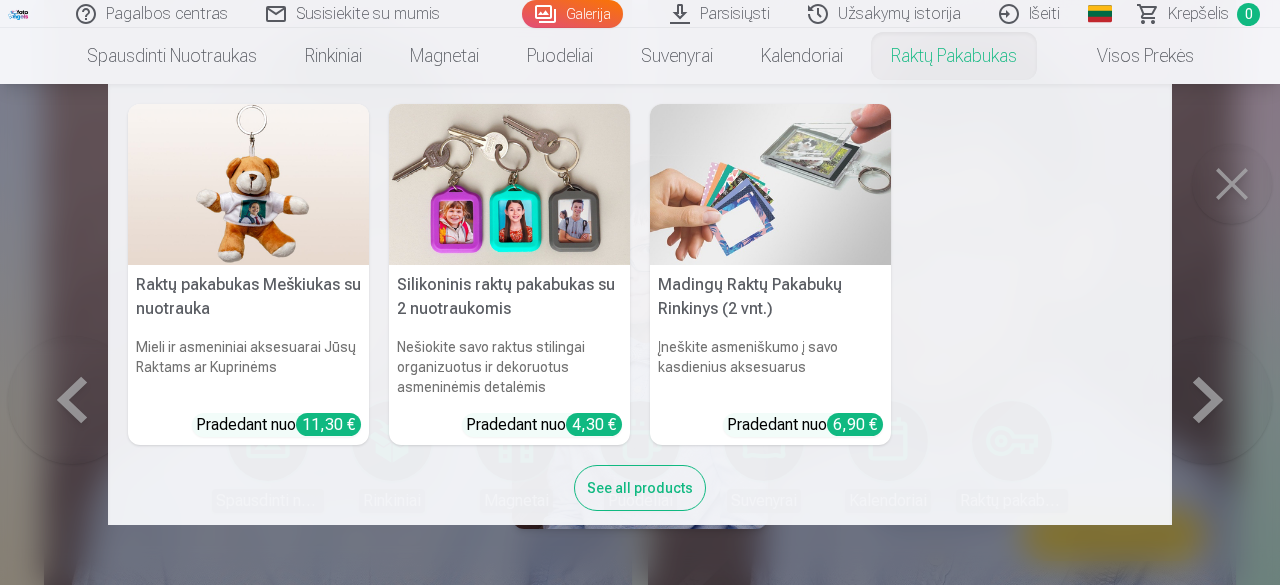 click on "Raktų pakabukas Meškiukas su nuotrauka Mieli ir asmeniniai aksesuarai Jūsų Raktams ar Kuprinėms  Pradedant nuo  11,30 € Silikoninis raktų pakabukas su 2 nuotraukomis Nešiokite savo raktus stilingai organizuotus ir dekoruotus asmeninėmis detalėmis Pradedant nuo  4,30 € Madingų Raktų Pakabukų Rinkinys (2 vnt.) Įneškite asmeniškumo į savo kasdienius aksesuarus Pradedant nuo  6,90 € See all products" at bounding box center (640, 304) 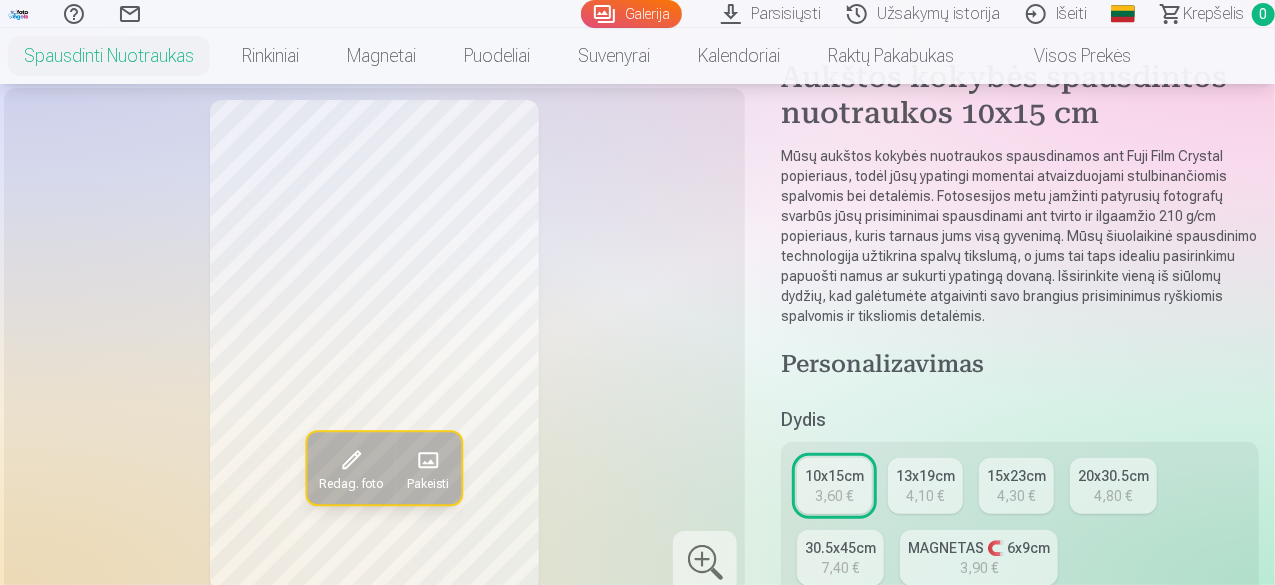 scroll, scrollTop: 200, scrollLeft: 0, axis: vertical 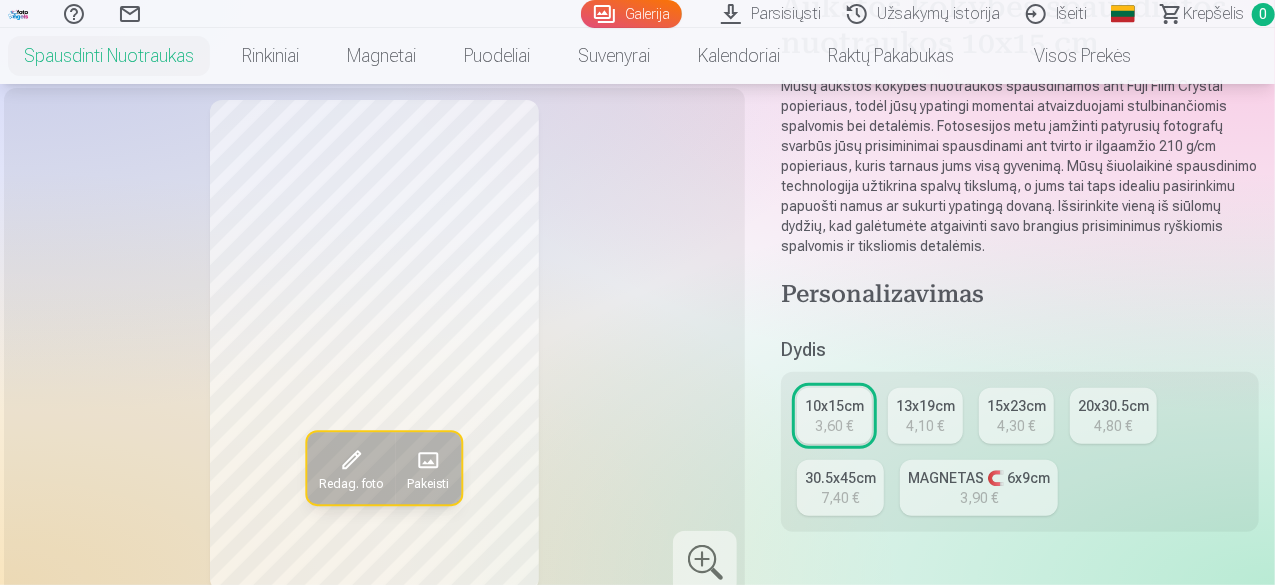 click on "4,30 €" at bounding box center (1017, 426) 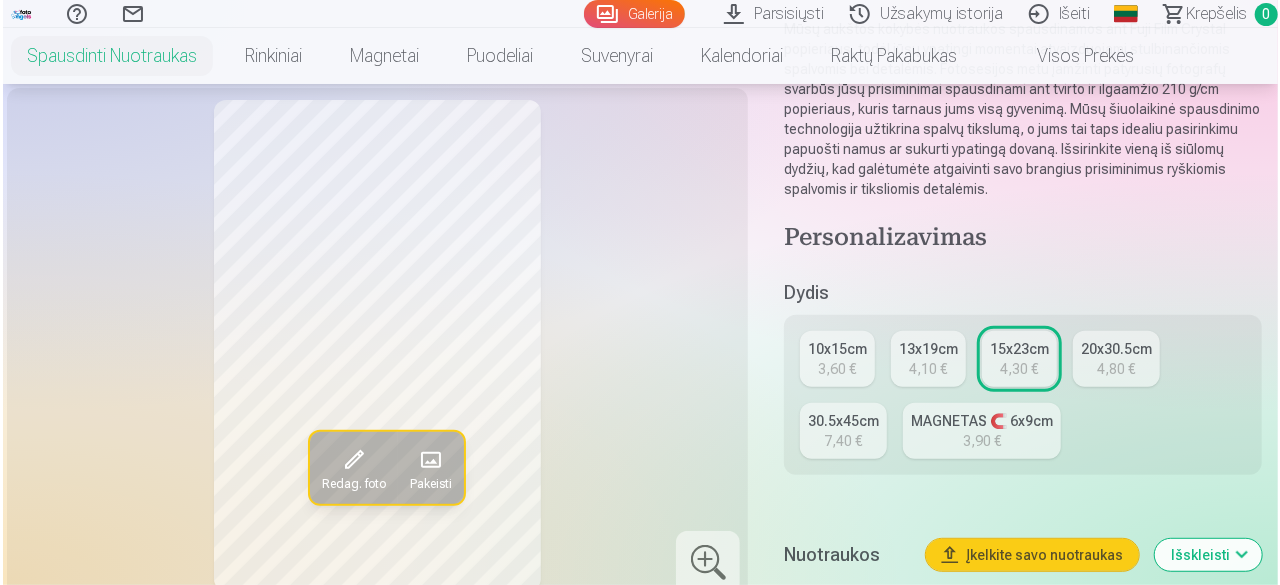 scroll, scrollTop: 300, scrollLeft: 0, axis: vertical 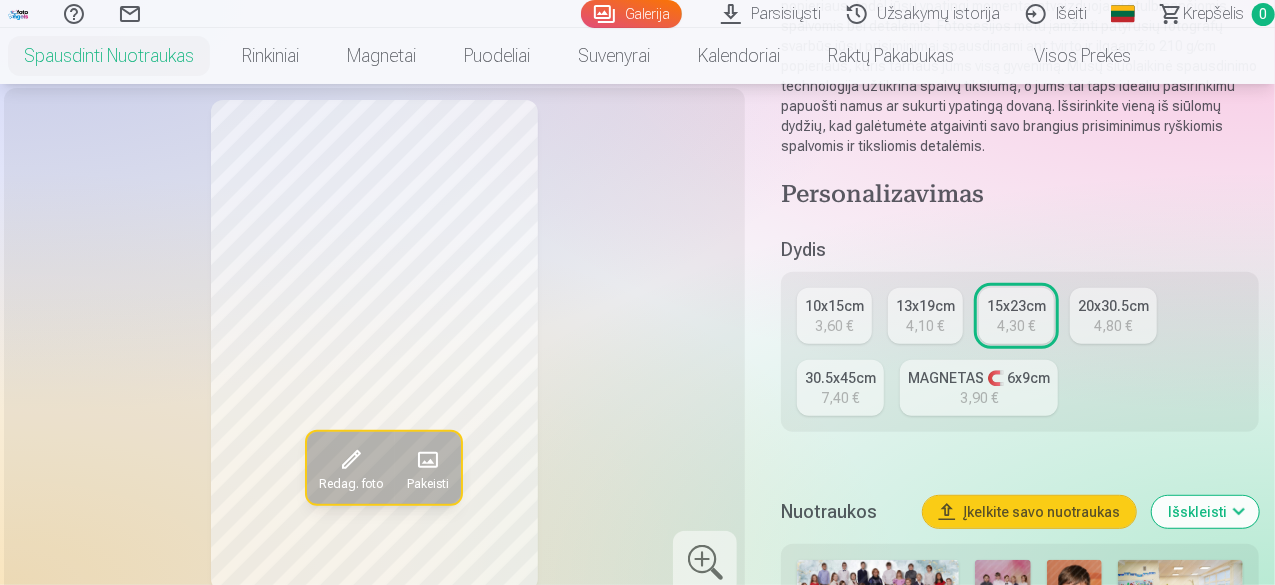 click on "Išskleisti" at bounding box center [1205, 512] 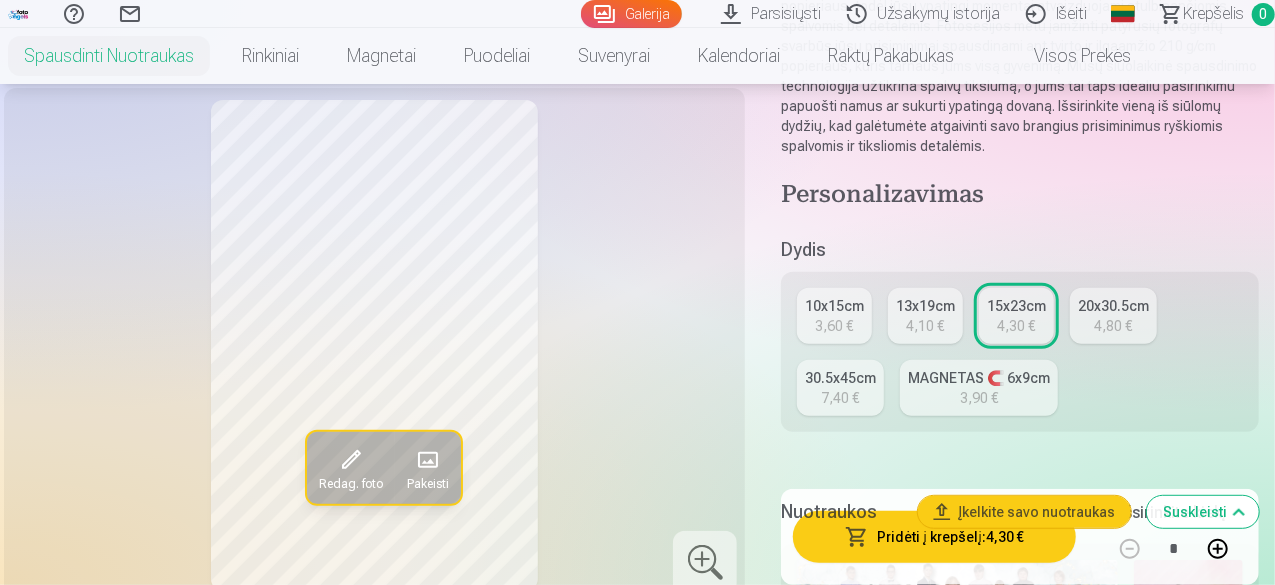 click on "Pridėti į krepšelį :  4,30 €" at bounding box center (934, 537) 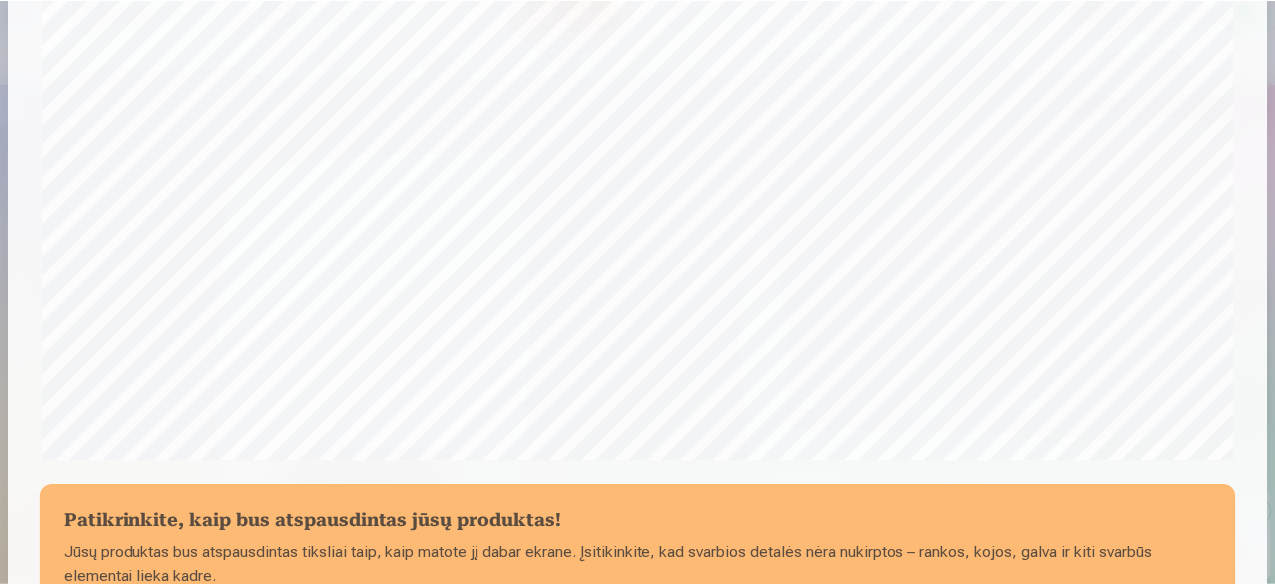 scroll, scrollTop: 700, scrollLeft: 0, axis: vertical 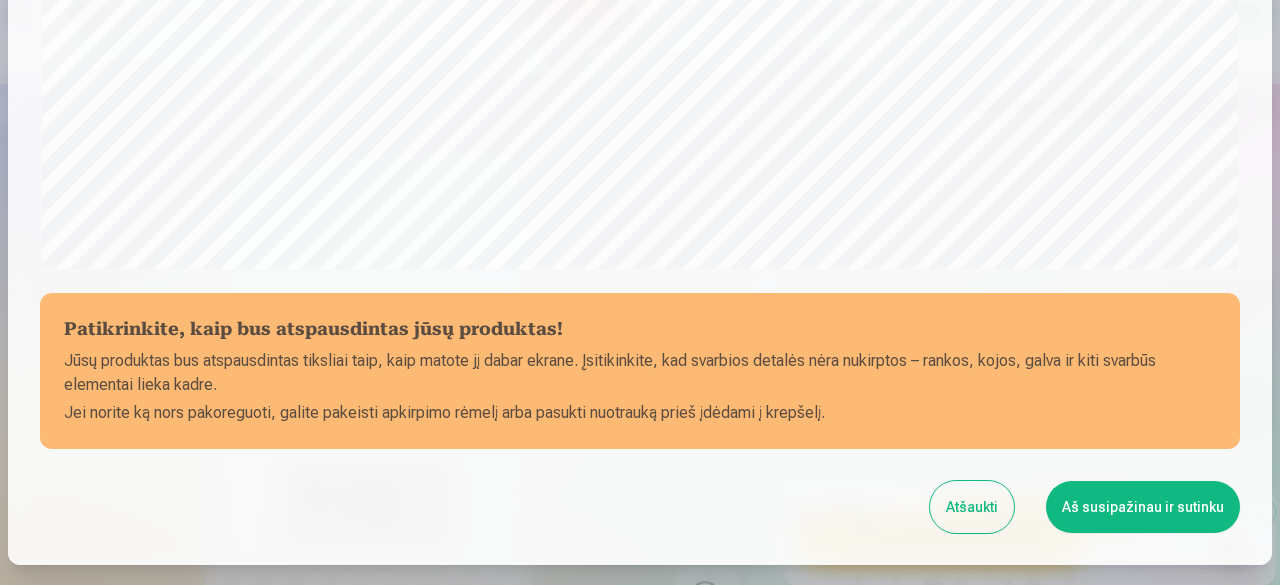 click on "Aš susipažinau ir sutinku" at bounding box center [1143, 507] 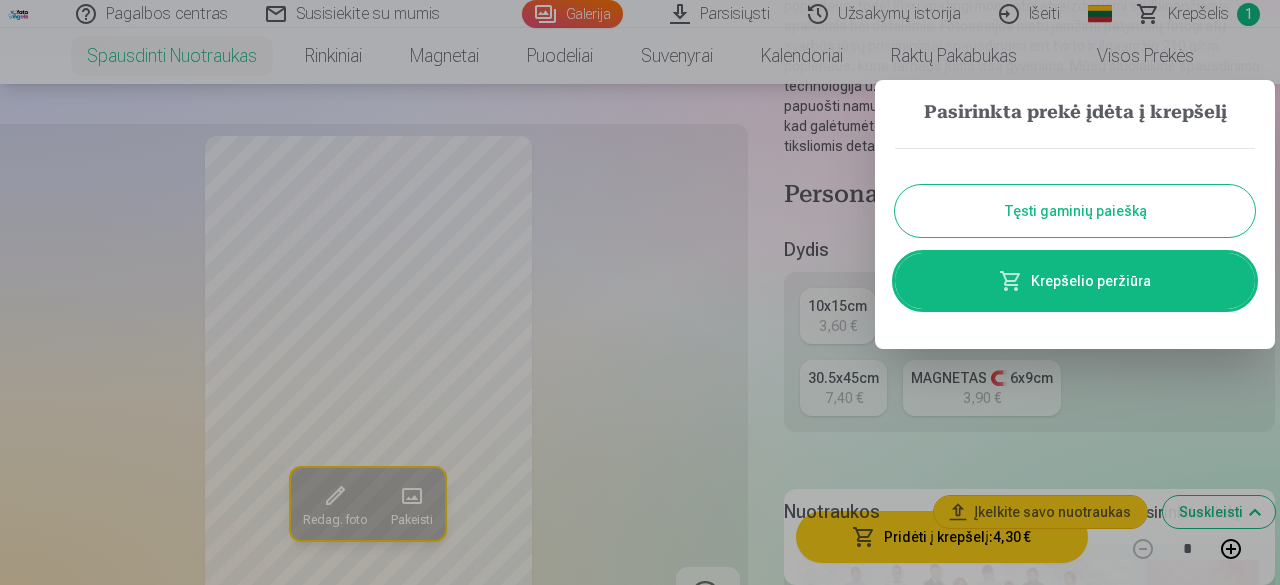 click on "Tęsti gaminių paiešką" at bounding box center (1075, 211) 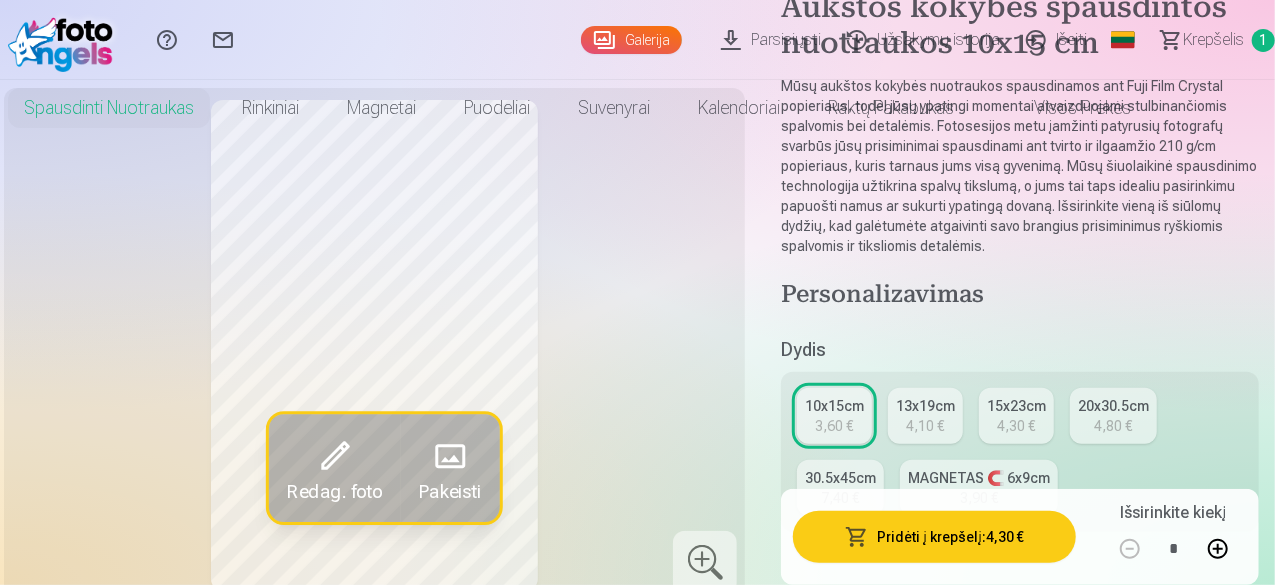 scroll, scrollTop: 0, scrollLeft: 0, axis: both 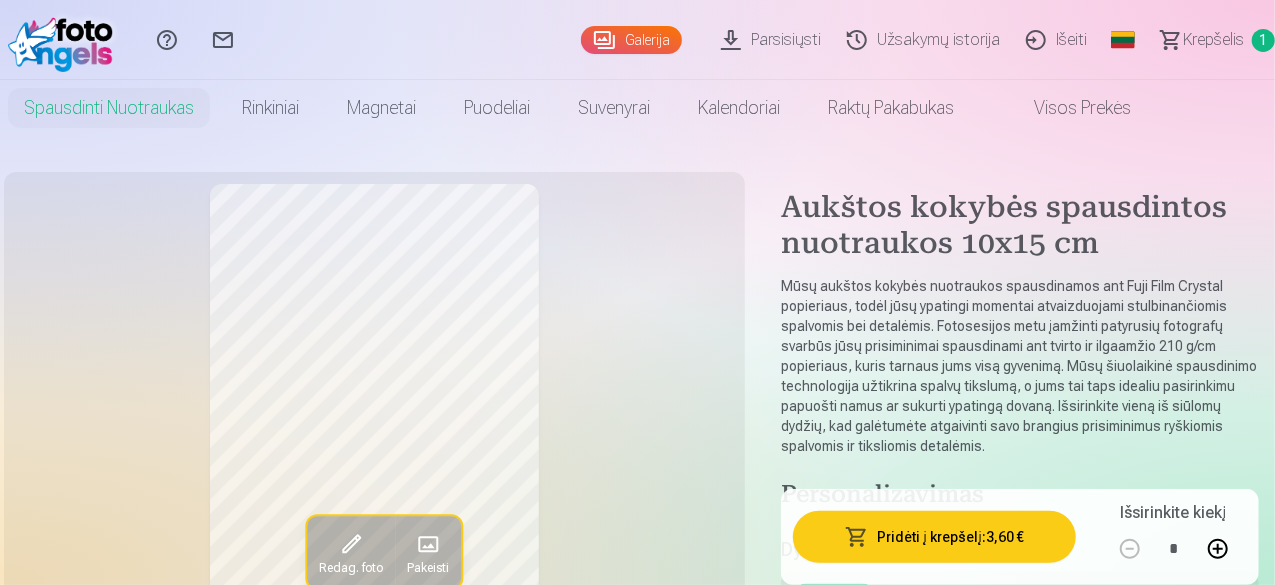 click on "Galerija" at bounding box center [631, 40] 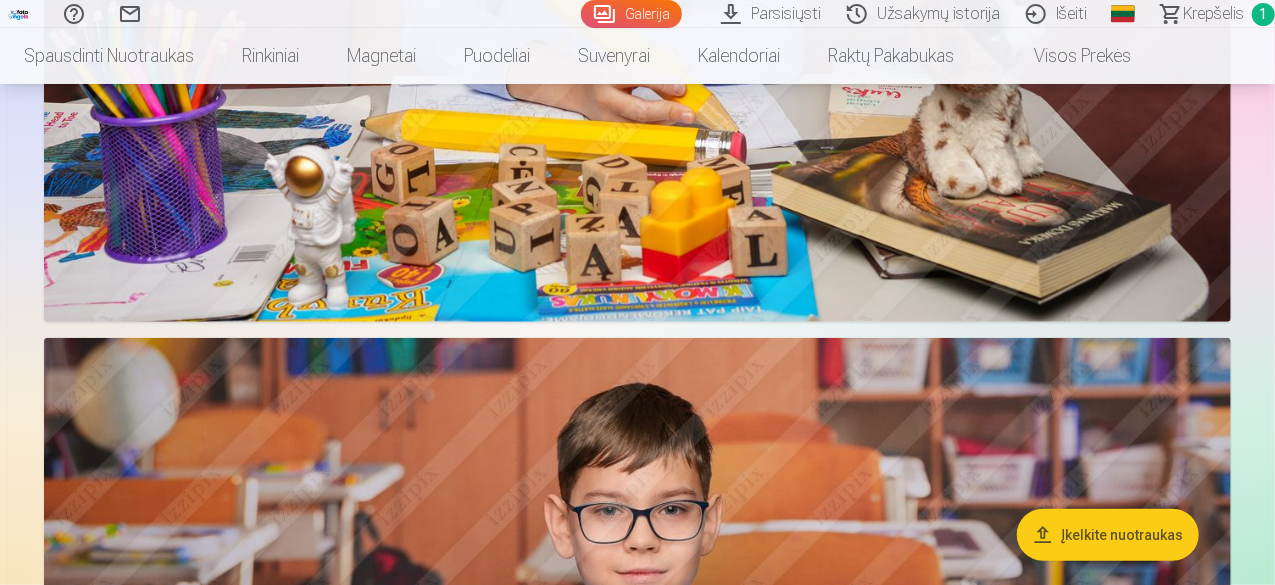 scroll, scrollTop: 4400, scrollLeft: 0, axis: vertical 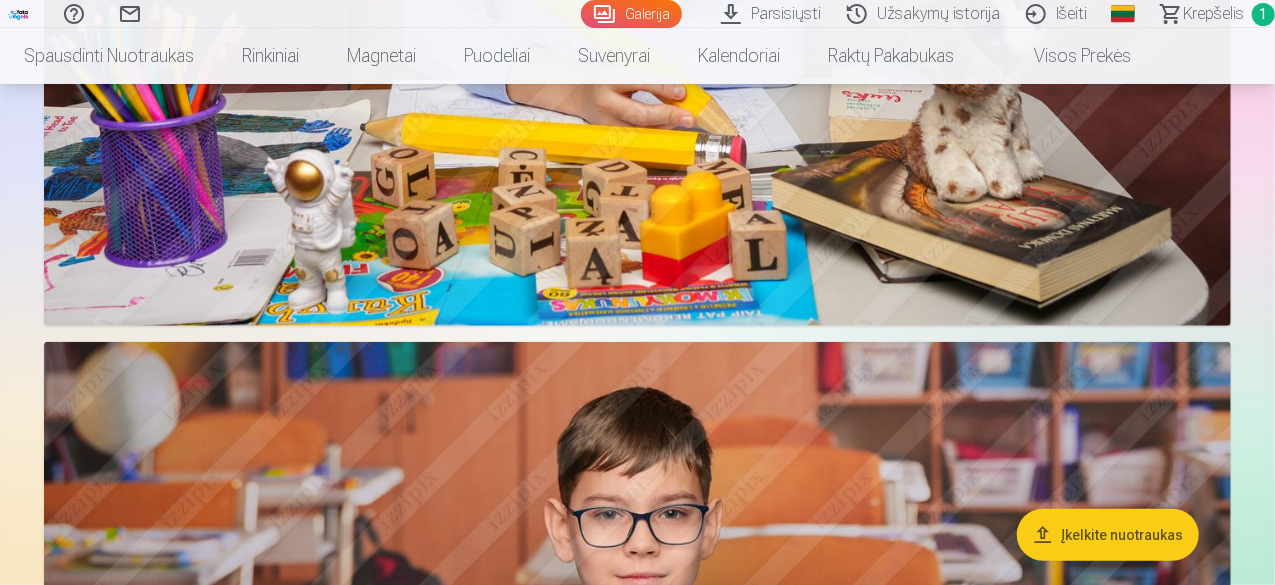click at bounding box center (487, -2233) 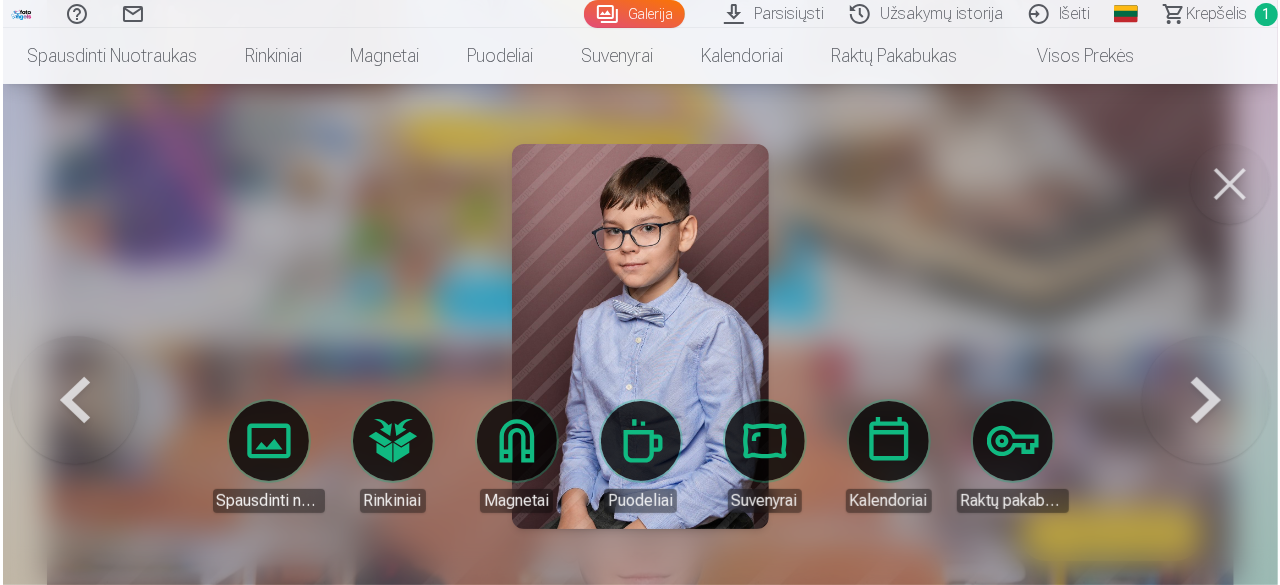 scroll, scrollTop: 4414, scrollLeft: 0, axis: vertical 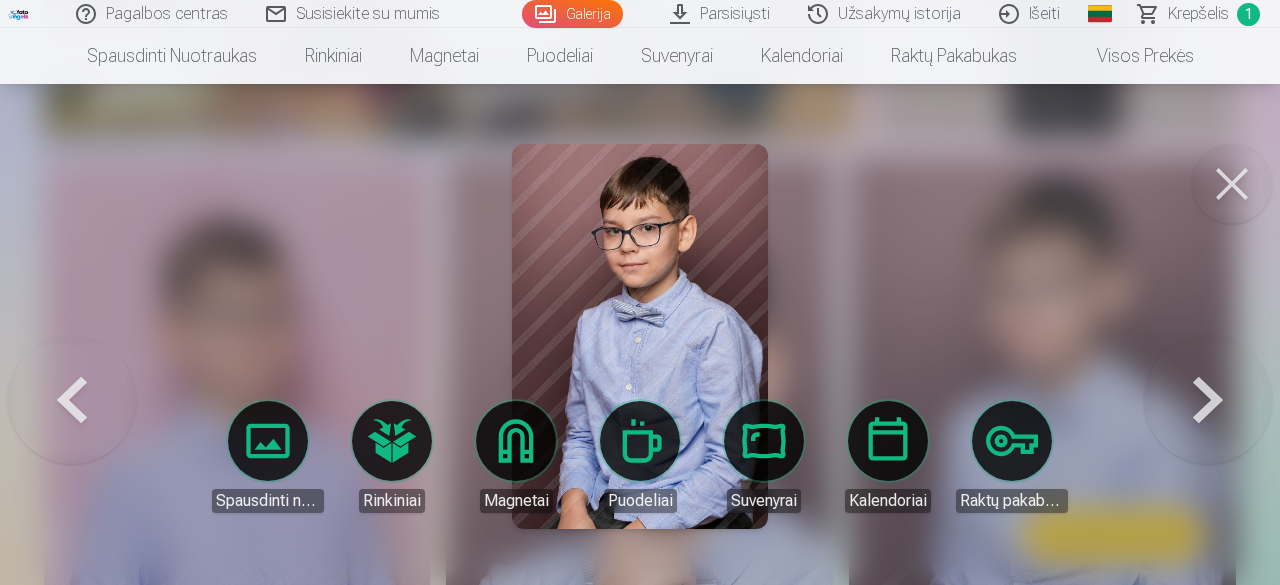 click on "Pagalbos centras Susisiekite su mumis Galerija Parsisiųsti Užsakymų istorija Išeiti Global English (en) Latvian (lv) Russian (ru) Lithuanian (lt) Estonian (et) Krepšelis 1 Spausdinti nuotraukas Aukštos kokybės spausdintos nuotraukos  210 gsm popierius, stulbinančios spalvos ir detalumas Pradedant nuo  3,60 € Profesionalios panoraminės grupinės nuotraukų spaudos 15×30 cm Ryškios spalvos ir detalės ant Fuji Film Crystal popieriaus Pradedant nuo  5,10 € Fotokoliažas iš 2 nuotraukų Du įsimintini momentai - vienas įstabus vaizdas Pradedant nuo  4,10 € Nuotraukos dokumentams Universalios ID nuotraukos (6 vnt.)  Pradedant nuo  4,40 € Didelės raiškos skaitmeninė nuotrauka JPG formatu Įamžinkite savo prisiminimus stulbinančiose detalėse Pradedant nuo  6,00 € See all products Rinkiniai Pilnas Atsiminimų Rinkinys – Spausdintos (15×23cm, 40% NUOLAIDA) ir 🎁 Skaitmeninės Nuotraukos Klasikinis rinkinys Pradedant nuo  19,20 € Populiarus rinkinys Pradedant nuo  24,00 €" at bounding box center [640, -4122] 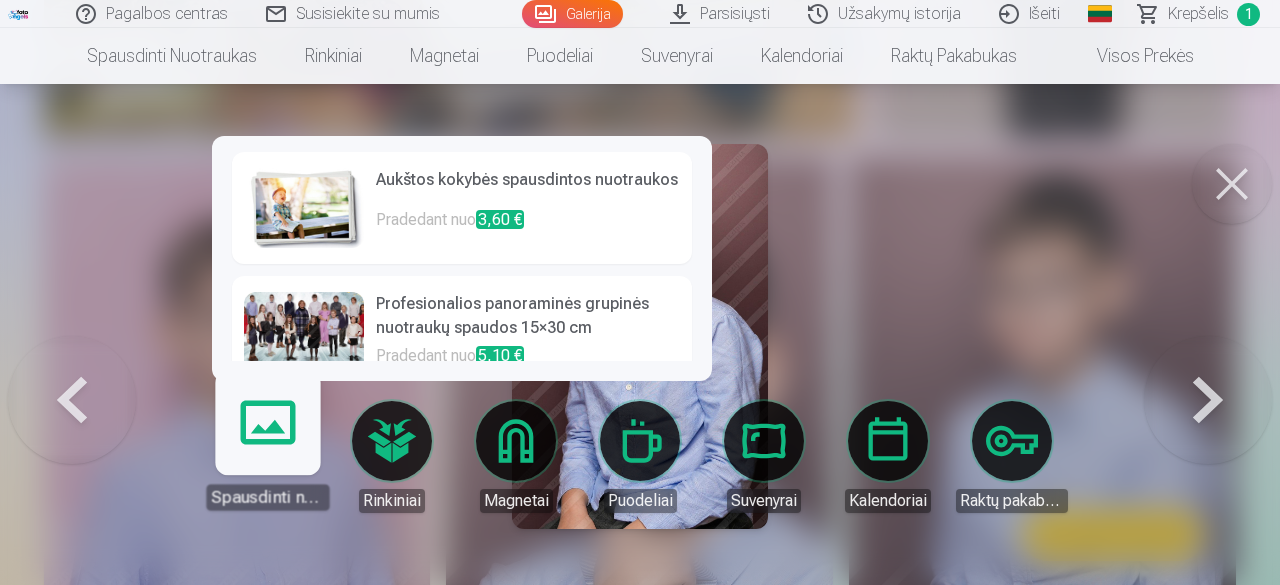 click on "Spausdinti nuotraukas" at bounding box center (267, 448) 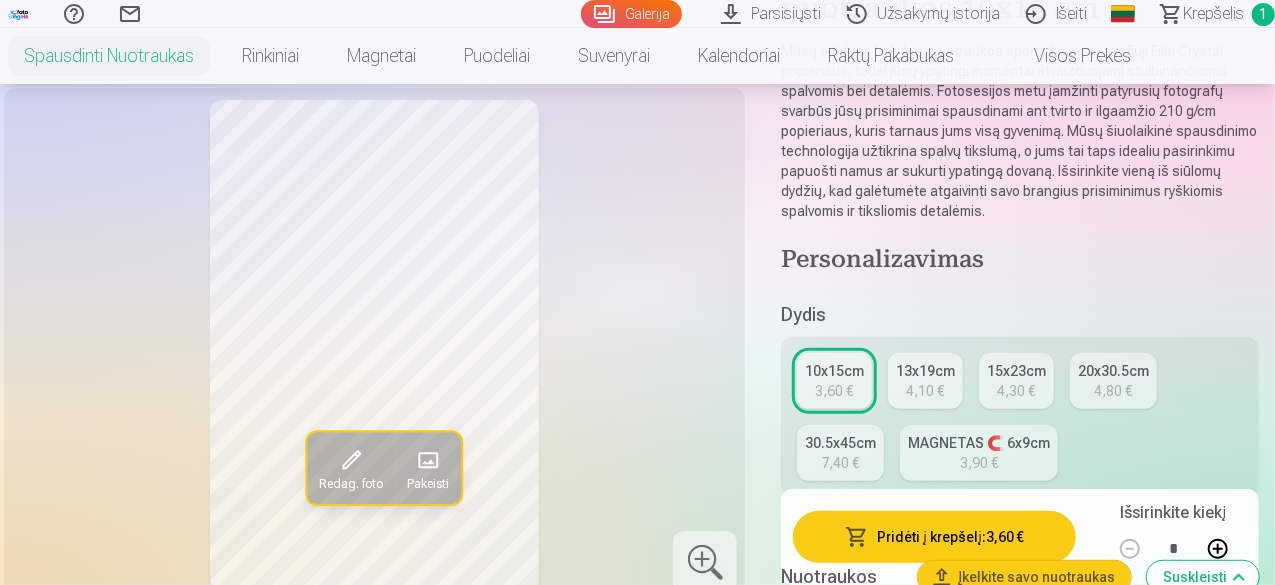 scroll, scrollTop: 400, scrollLeft: 0, axis: vertical 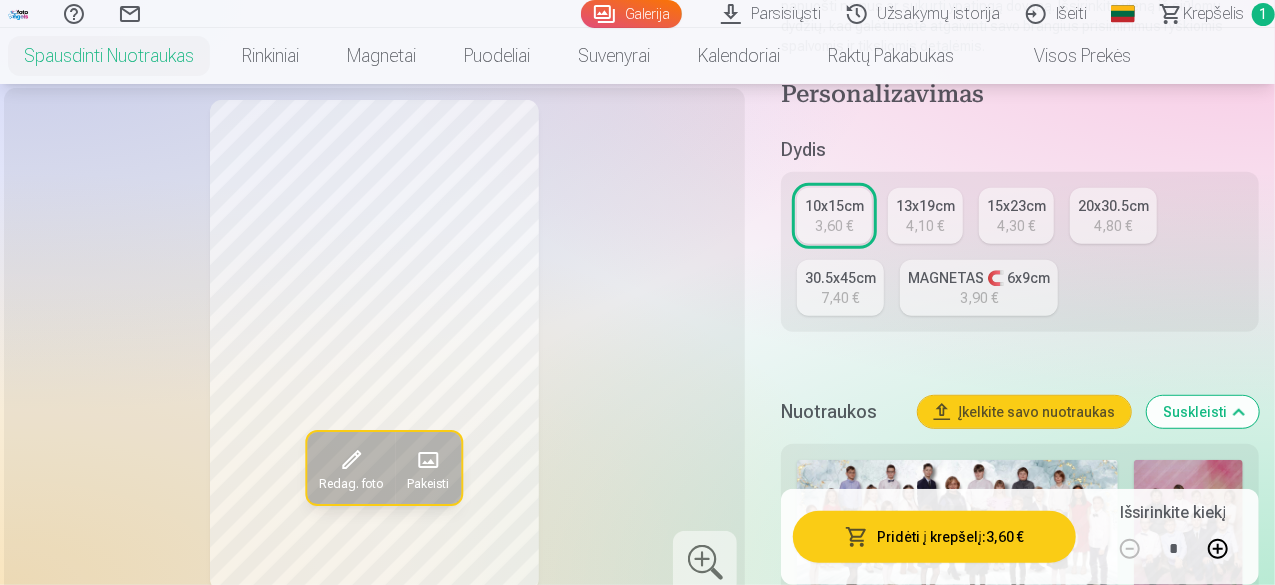 click on "4,30 €" at bounding box center [1017, 226] 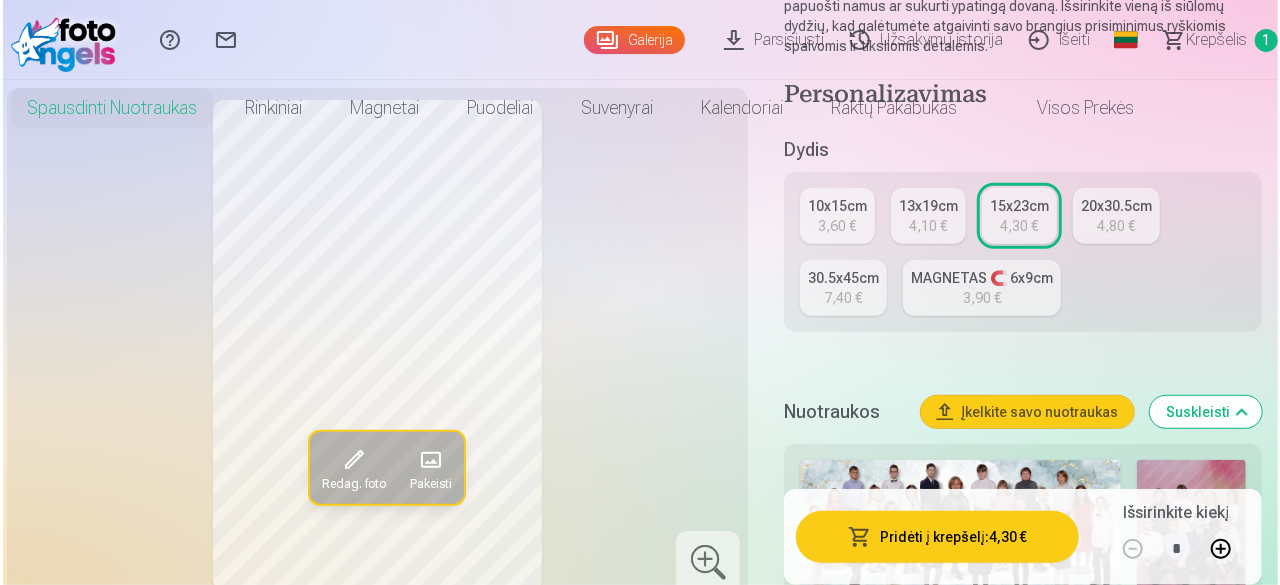 scroll, scrollTop: 0, scrollLeft: 0, axis: both 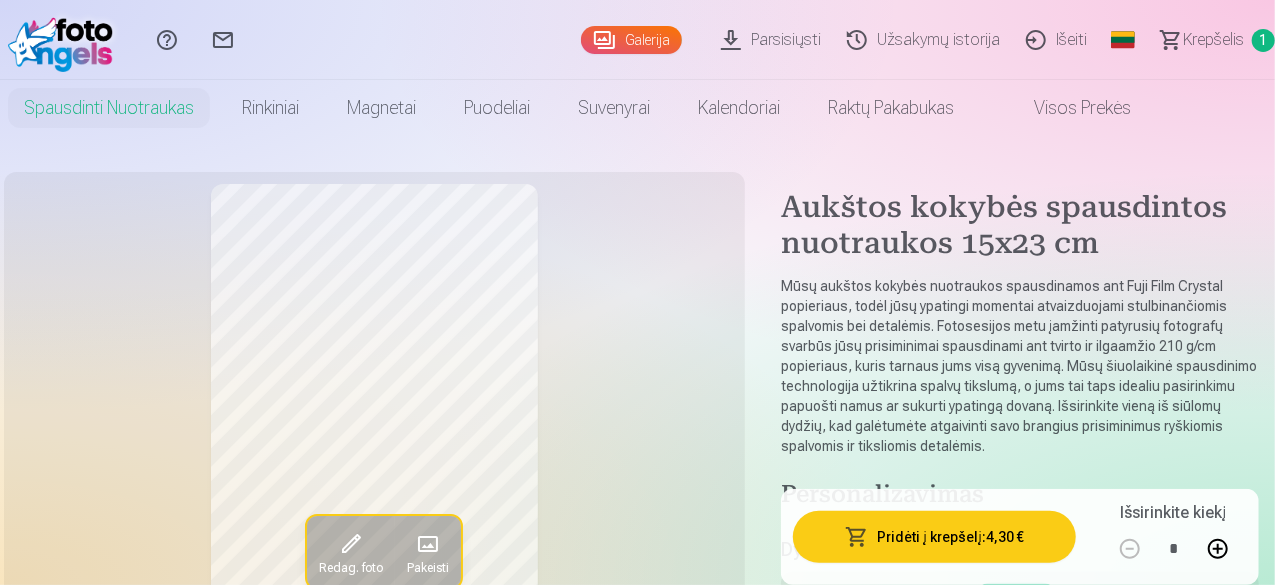 click on "Pridėti į krepšelį :  4,30 €" at bounding box center (934, 537) 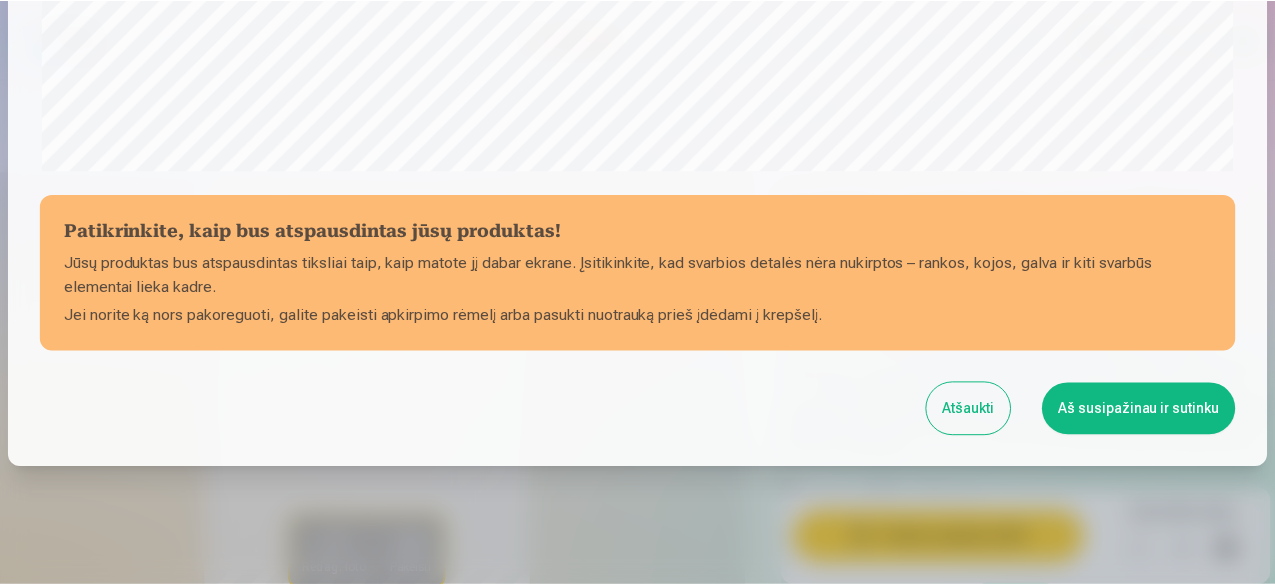 scroll, scrollTop: 839, scrollLeft: 0, axis: vertical 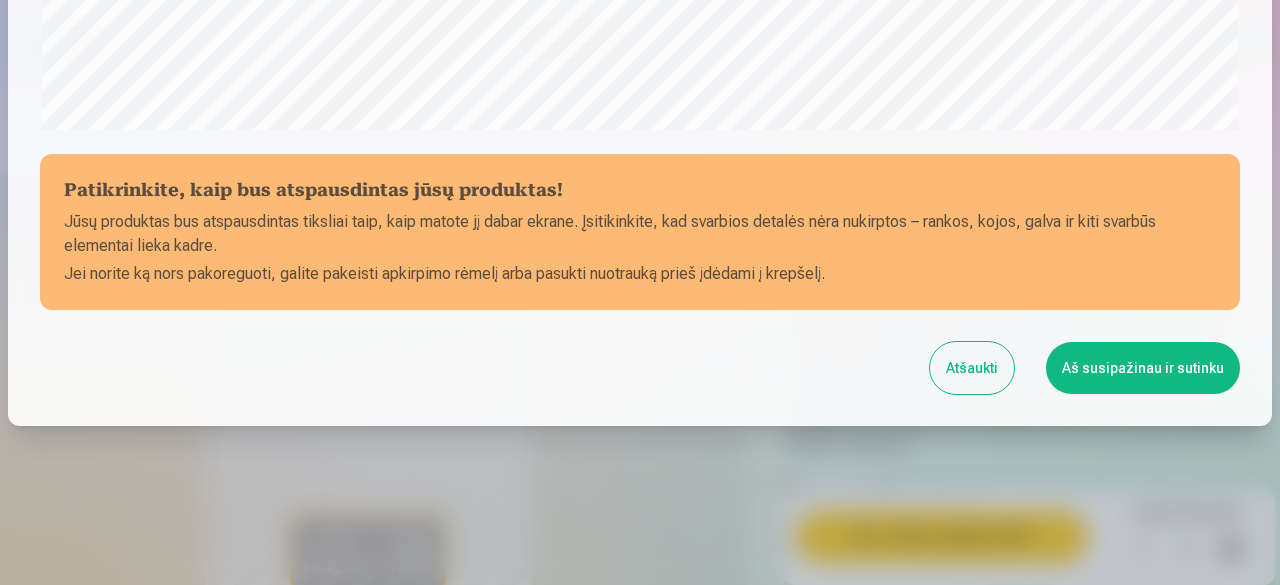 click on "Aš susipažinau ir sutinku" at bounding box center [1143, 368] 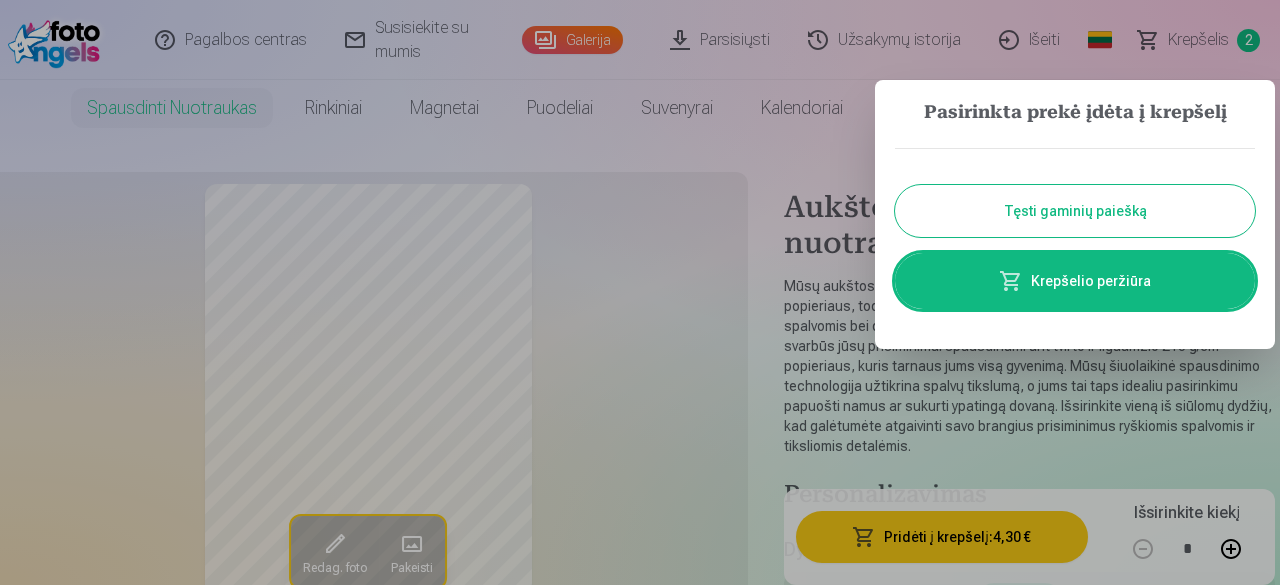 click on "Krepšelio peržiūra" at bounding box center [1075, 281] 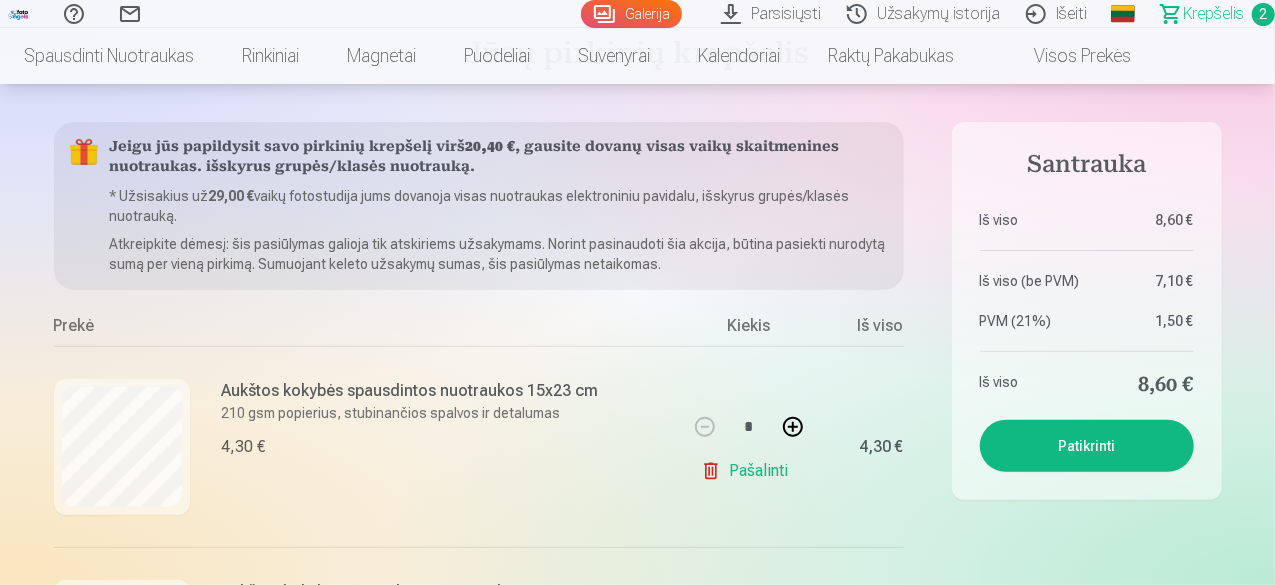 scroll, scrollTop: 0, scrollLeft: 0, axis: both 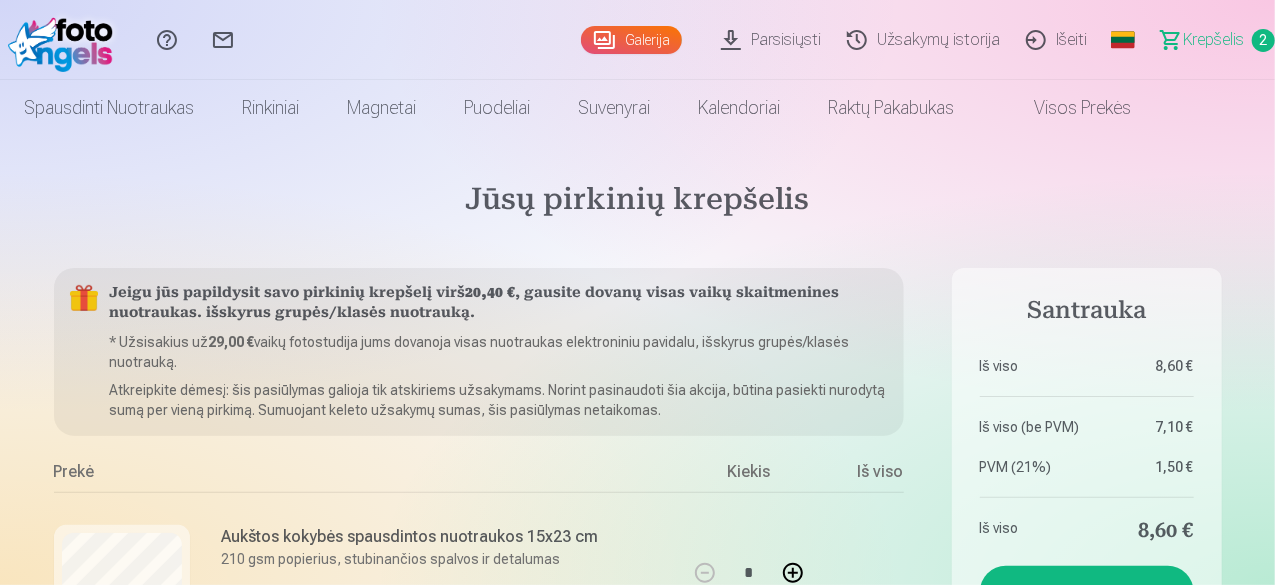 click on "Galerija" at bounding box center [631, 40] 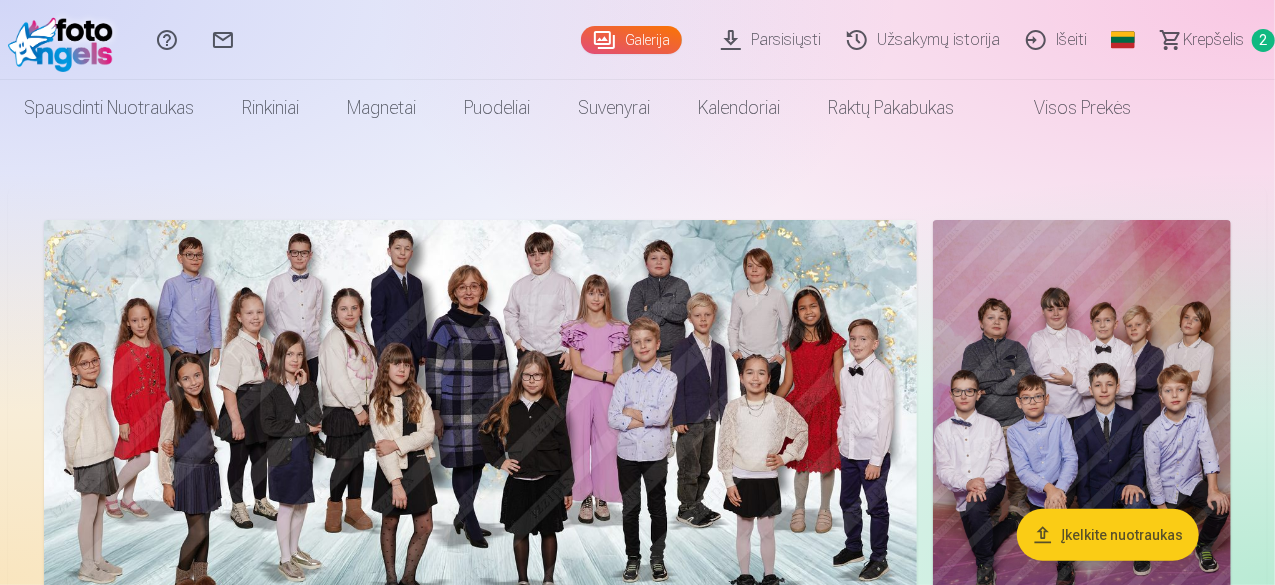 click on "Krepšelis" at bounding box center [1213, 40] 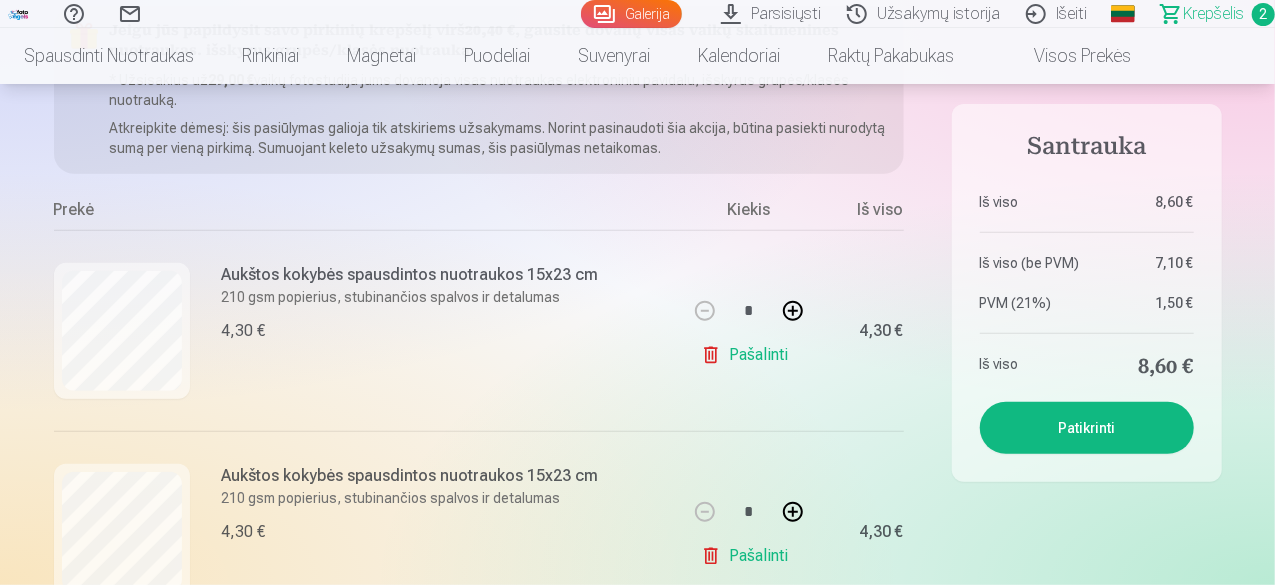 scroll, scrollTop: 400, scrollLeft: 0, axis: vertical 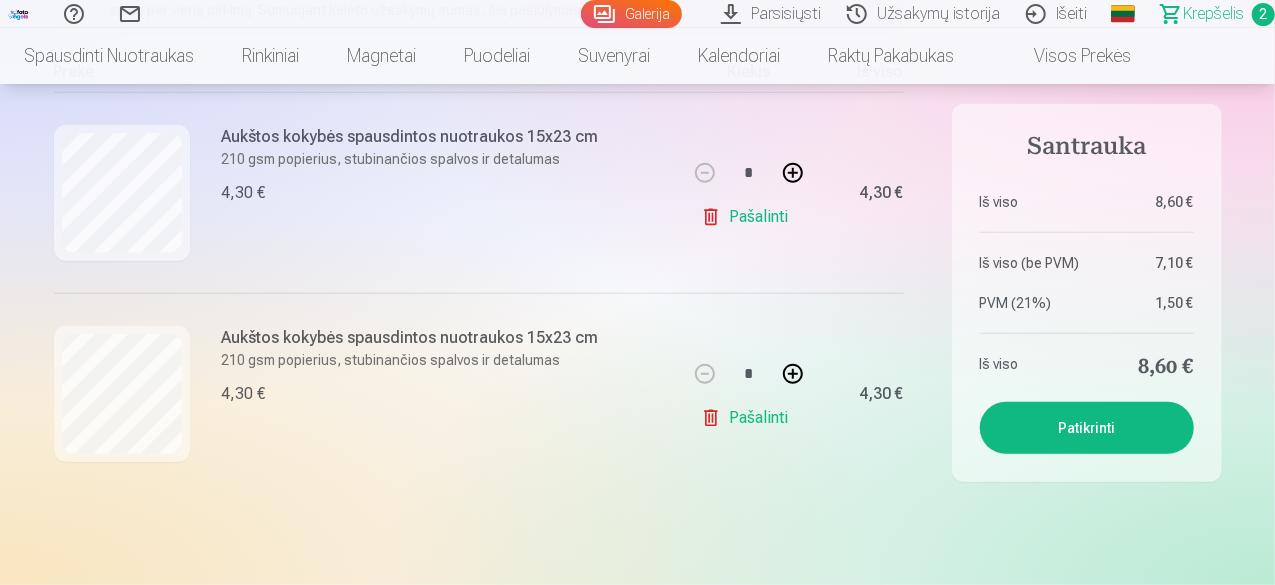 click on "Pašalinti" at bounding box center [748, 217] 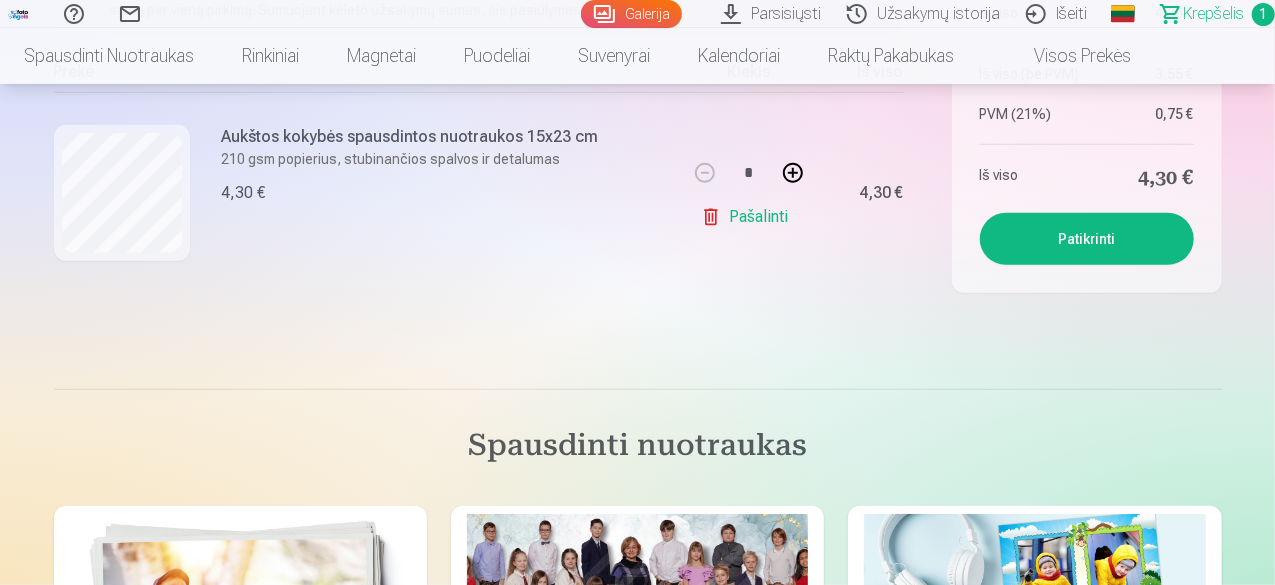 click on "Pašalinti" at bounding box center (748, 217) 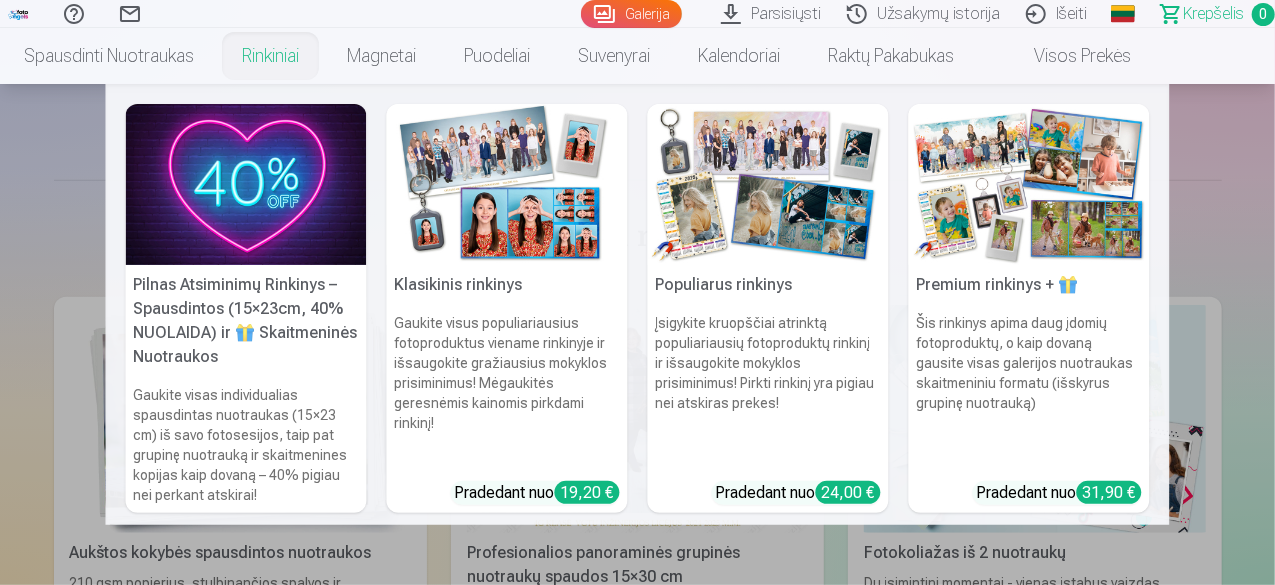 click at bounding box center [246, 184] 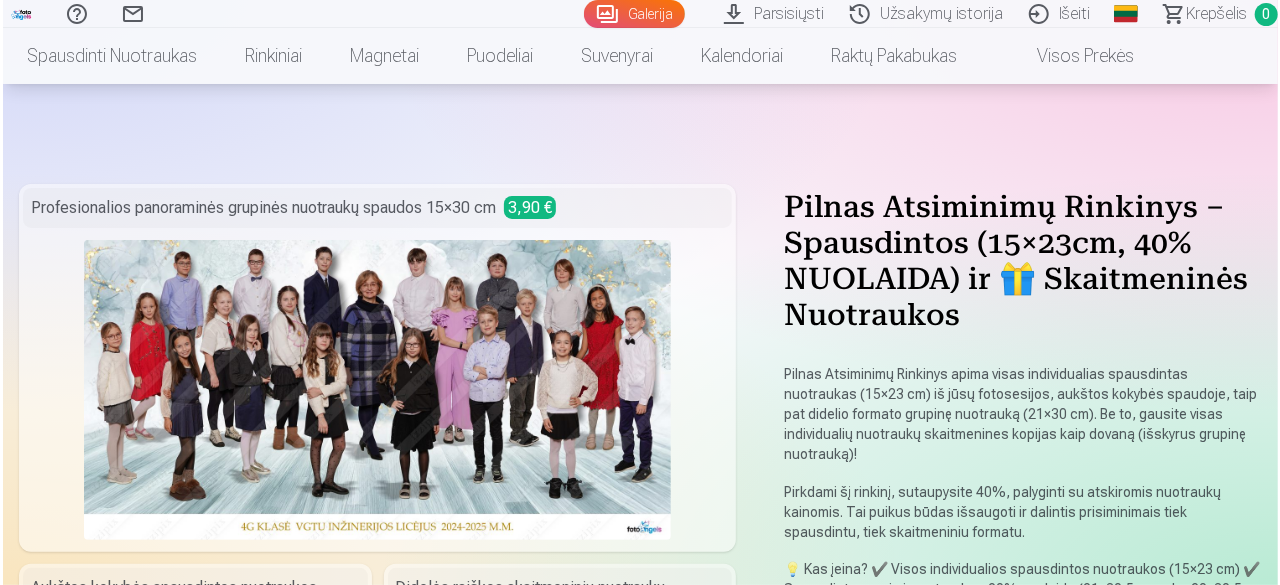 scroll, scrollTop: 400, scrollLeft: 0, axis: vertical 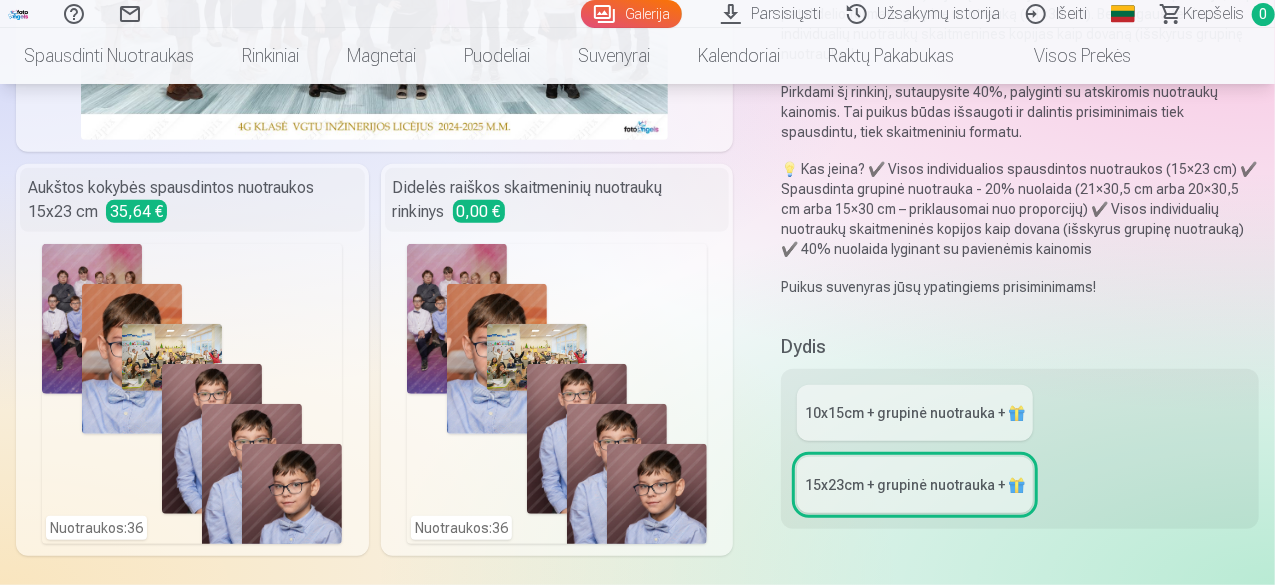 click on "Nuotraukos :  36" at bounding box center (557, 394) 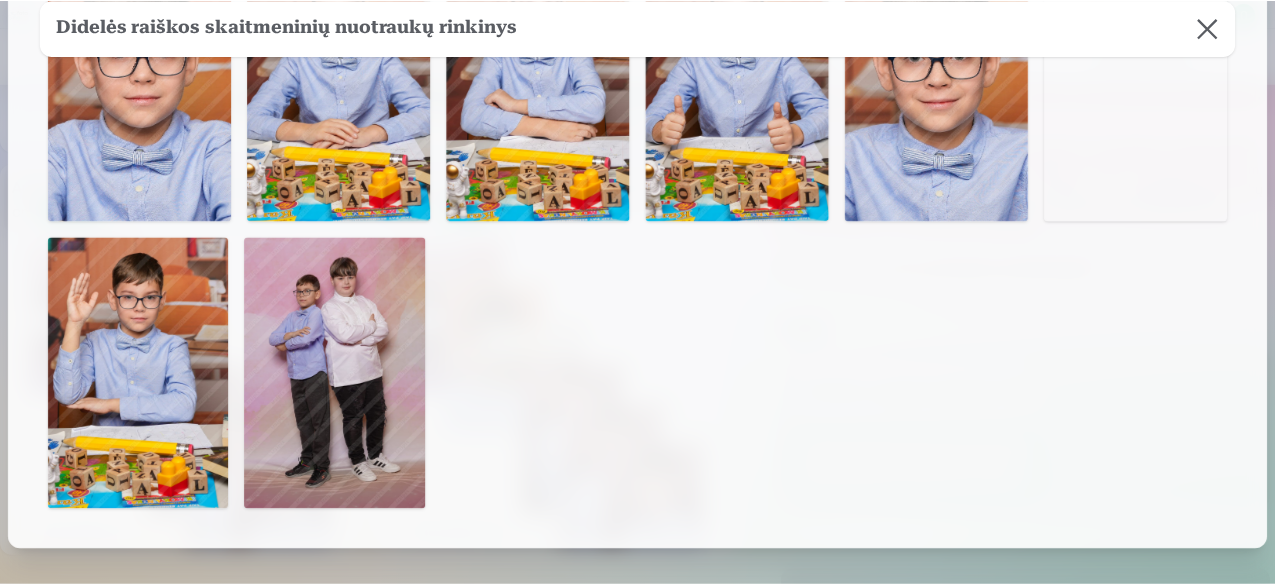 scroll, scrollTop: 3100, scrollLeft: 0, axis: vertical 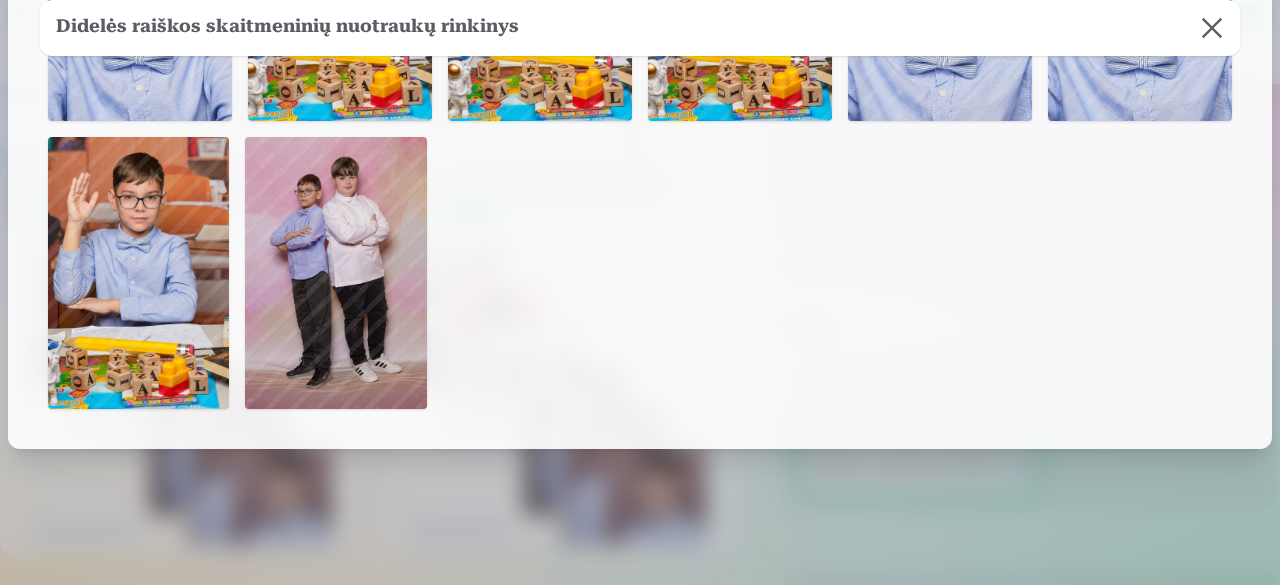 click at bounding box center (1212, 28) 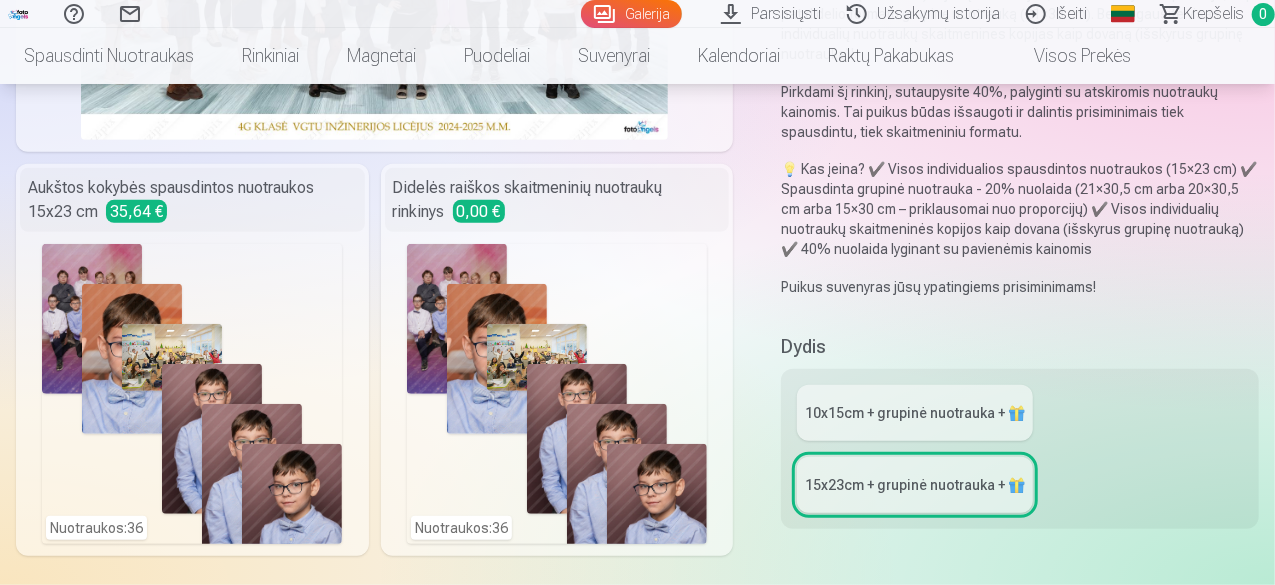click on "15x23сm + grupinė nuotrauka + 🎁" at bounding box center [915, 485] 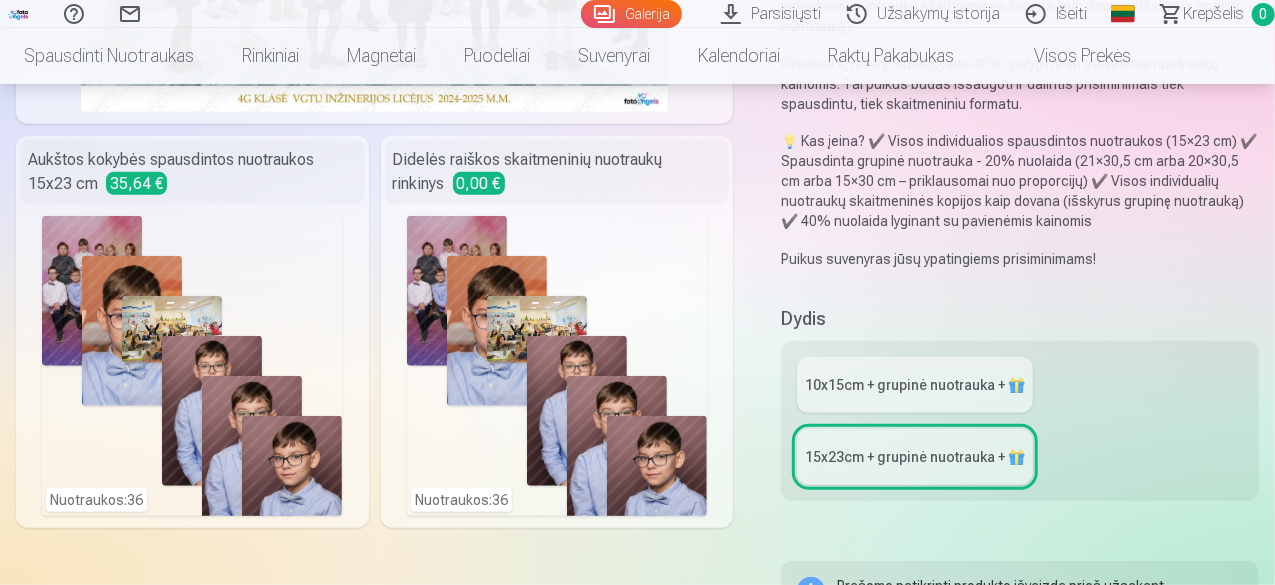 scroll, scrollTop: 400, scrollLeft: 0, axis: vertical 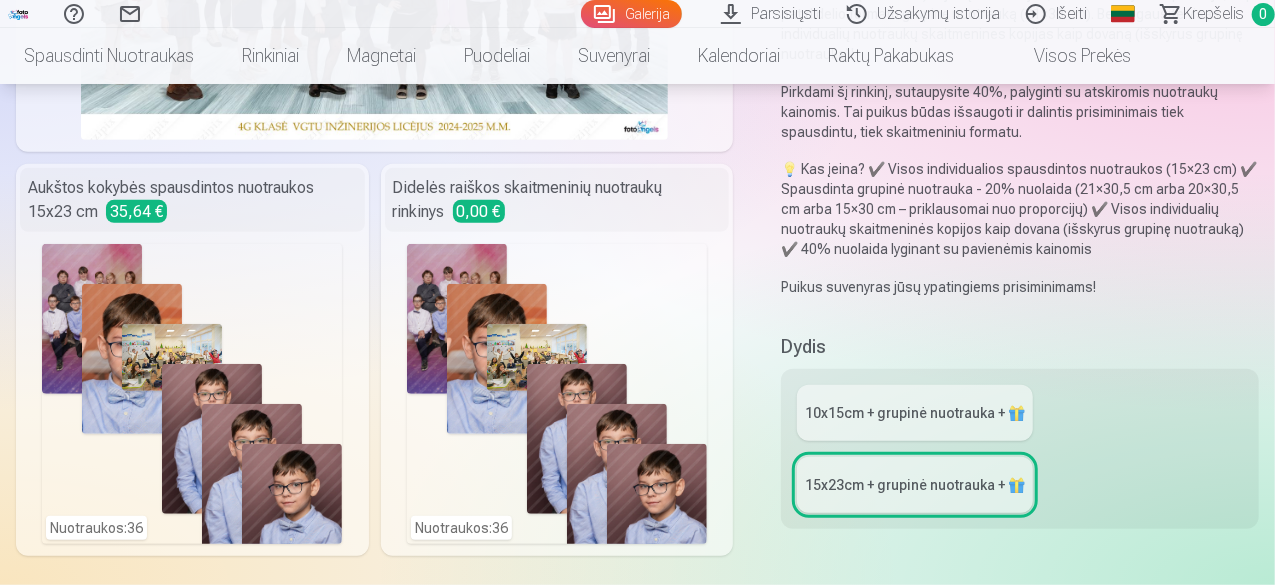 click on "10x15сm + grupinė nuotrauka + 🎁" at bounding box center (915, 413) 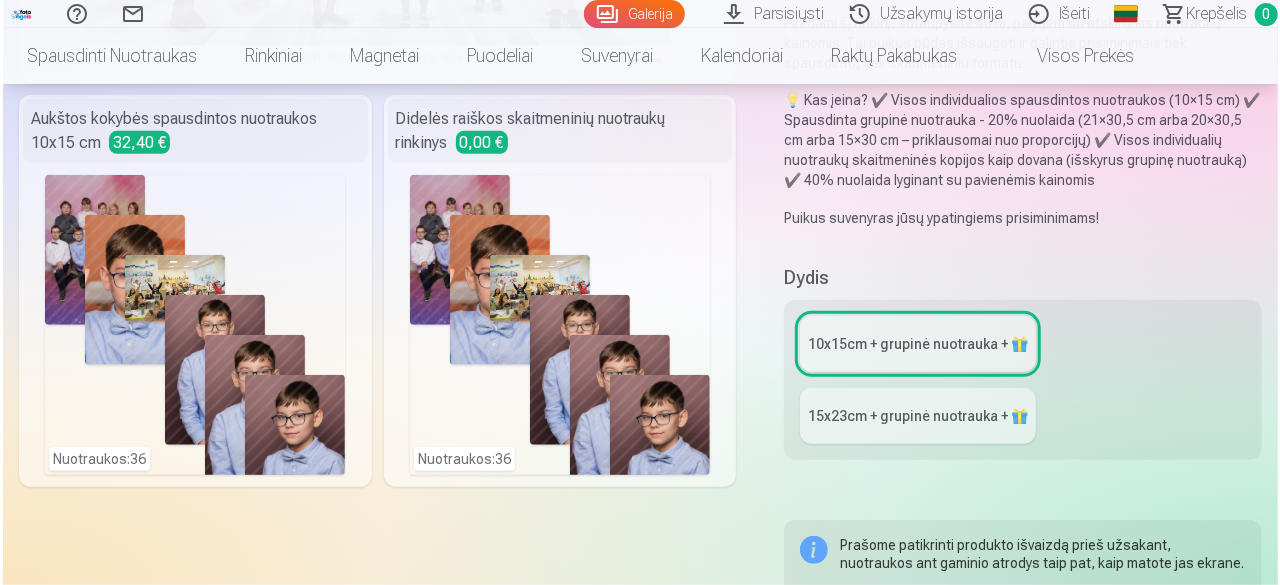 scroll, scrollTop: 500, scrollLeft: 0, axis: vertical 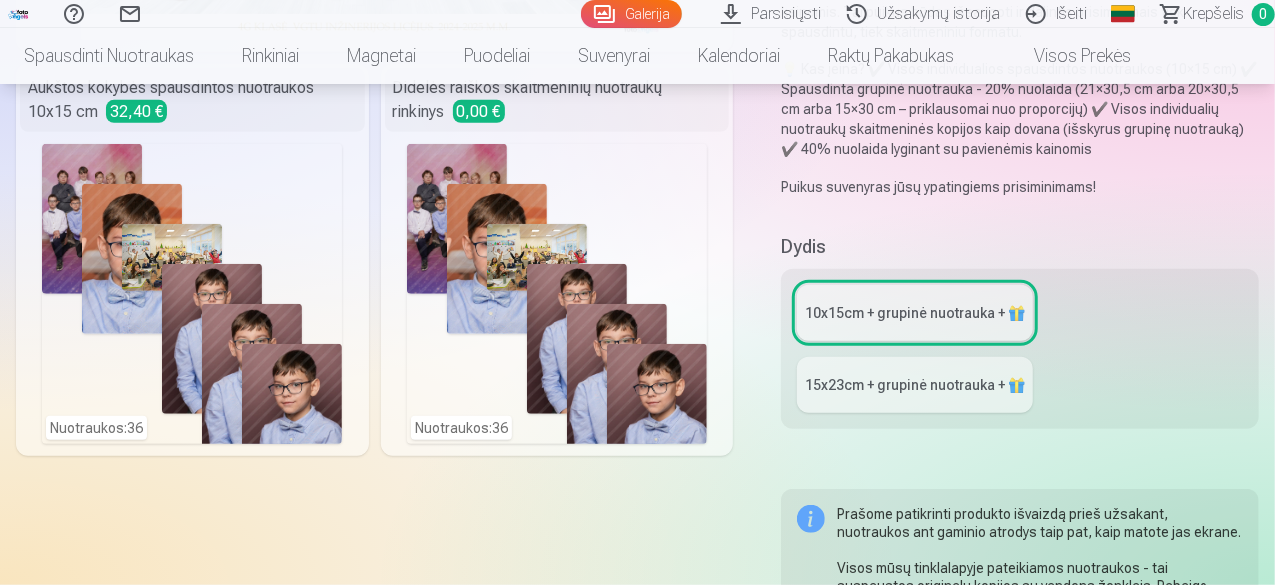 click on "Nuotraukos :  36" at bounding box center [192, 294] 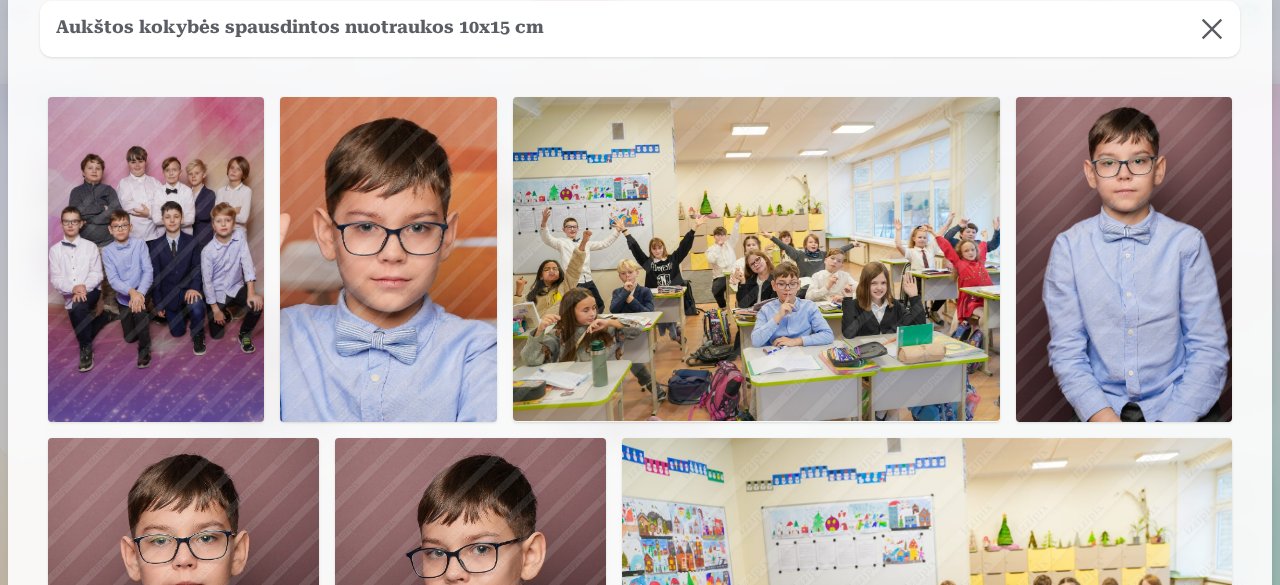scroll, scrollTop: 0, scrollLeft: 0, axis: both 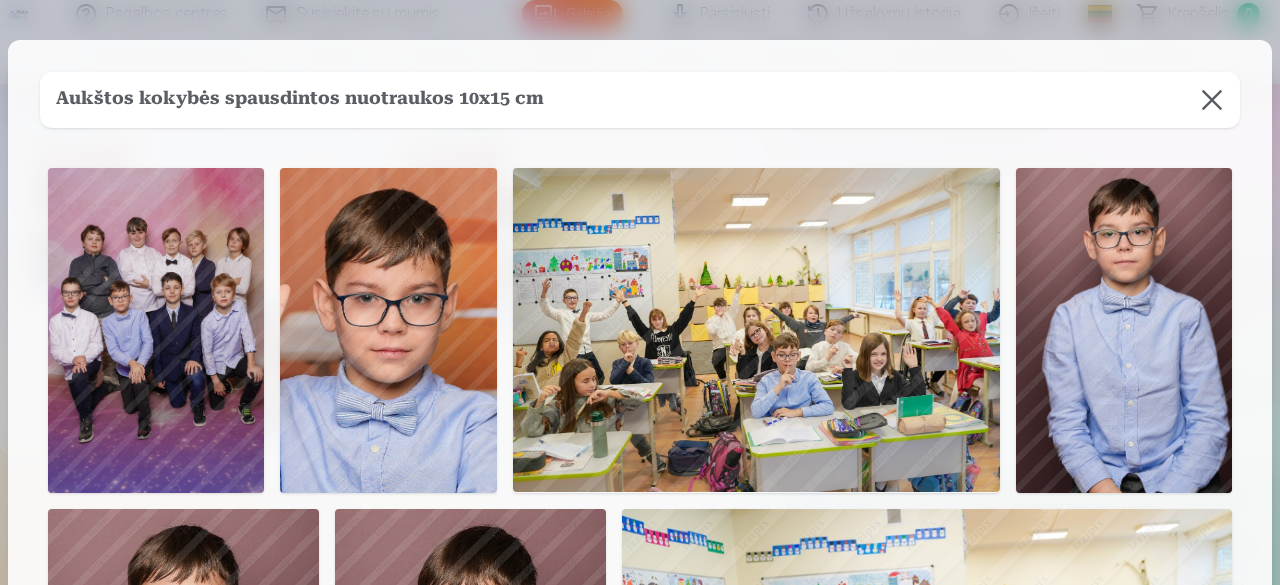 click at bounding box center (1212, 100) 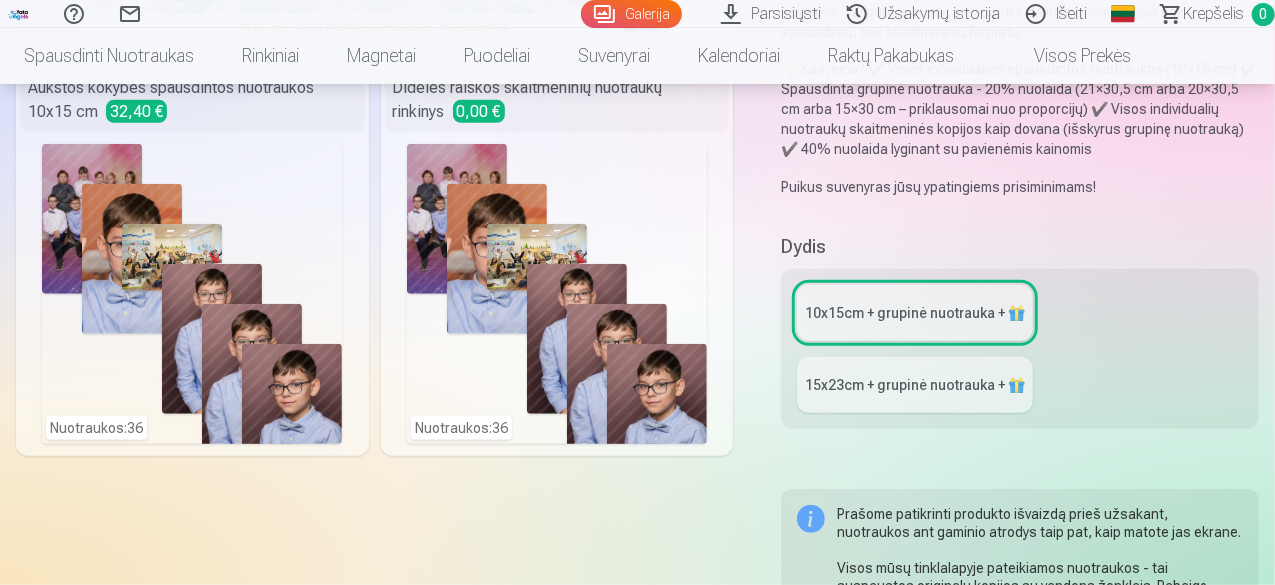 click on "Nuotraukos :  36" at bounding box center (192, 294) 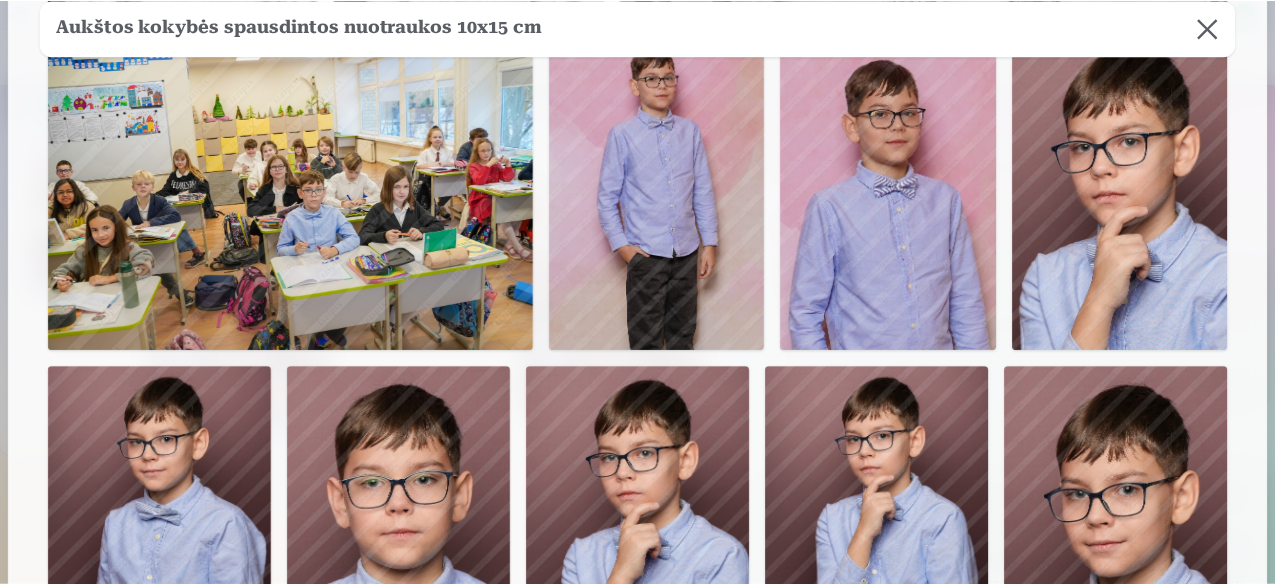 scroll, scrollTop: 800, scrollLeft: 0, axis: vertical 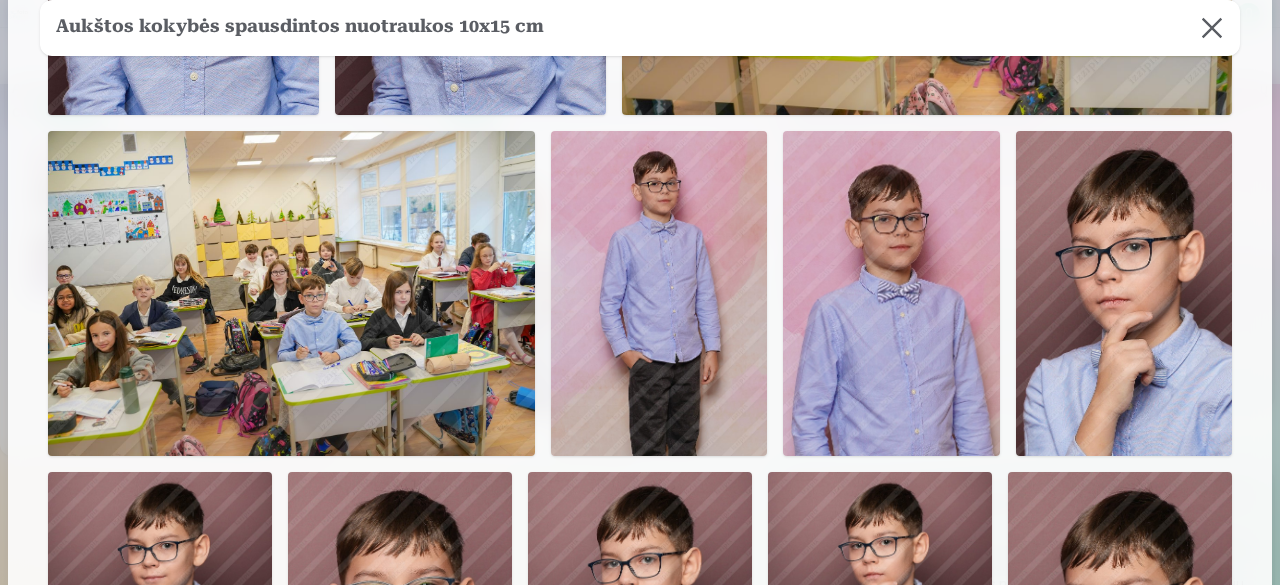 click at bounding box center [1212, 28] 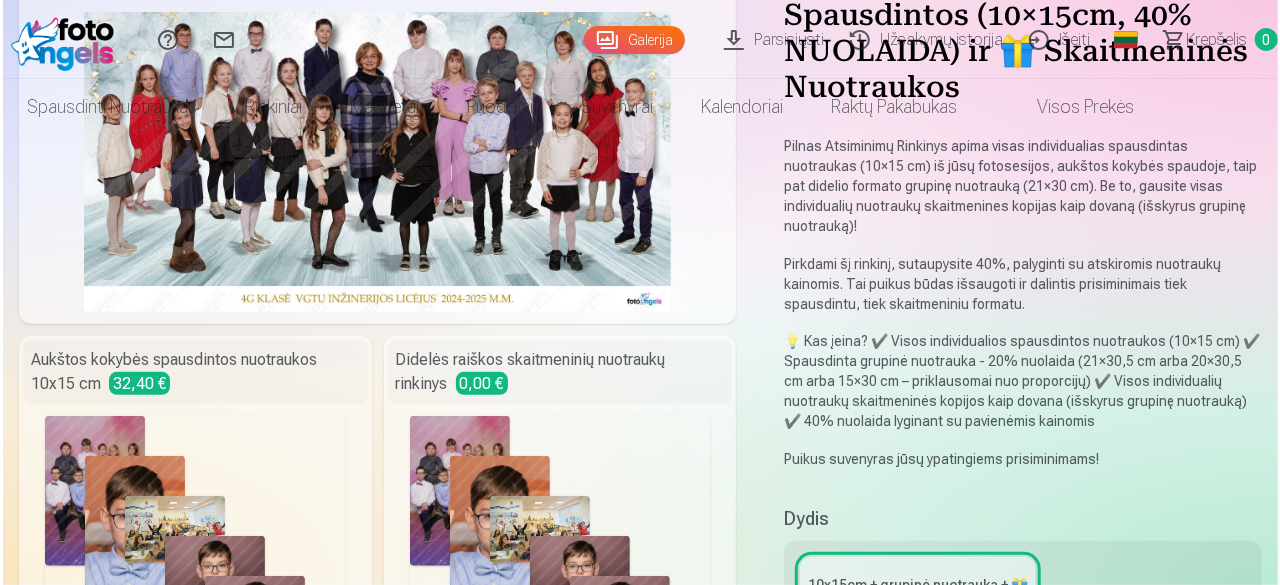 scroll, scrollTop: 500, scrollLeft: 0, axis: vertical 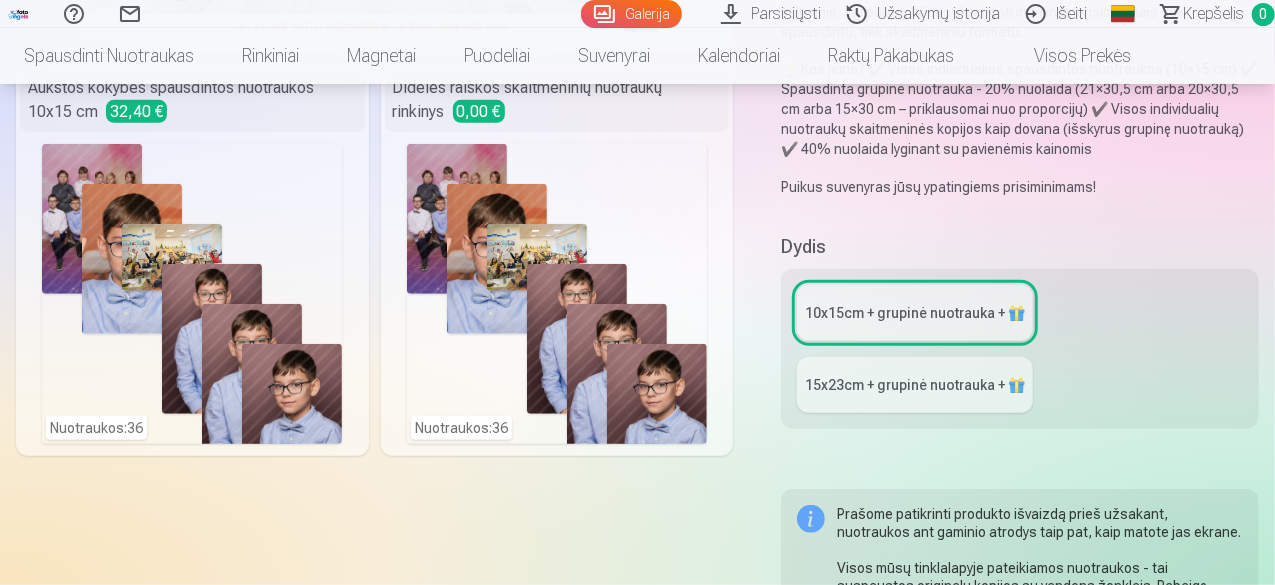 click on "Nuotraukos :  36" at bounding box center [192, 294] 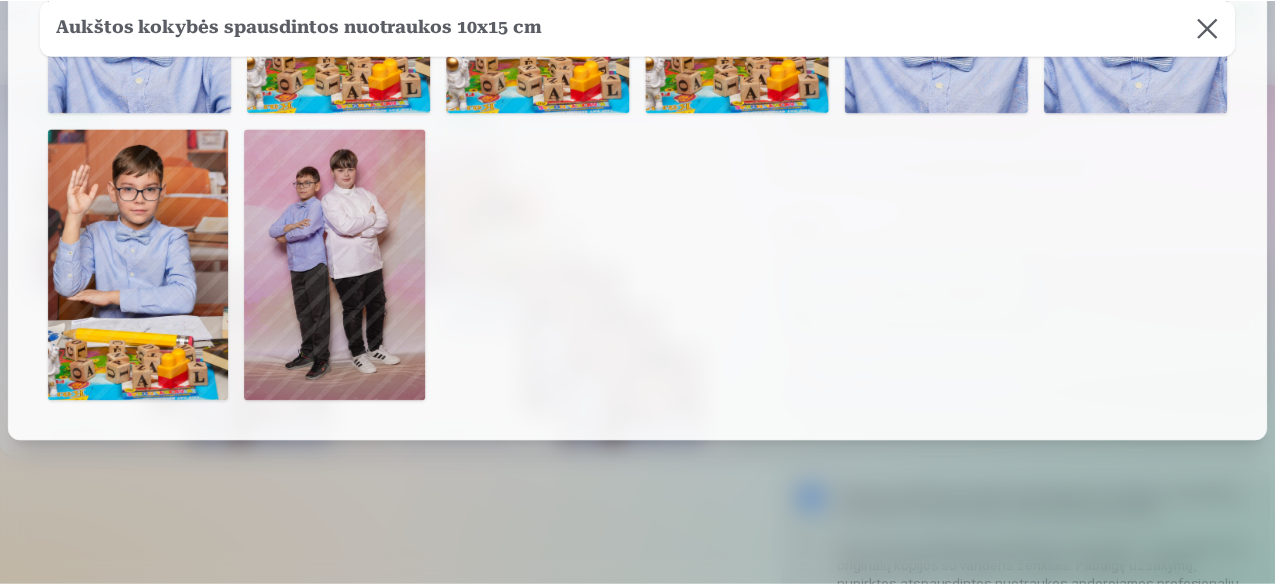 scroll, scrollTop: 3112, scrollLeft: 0, axis: vertical 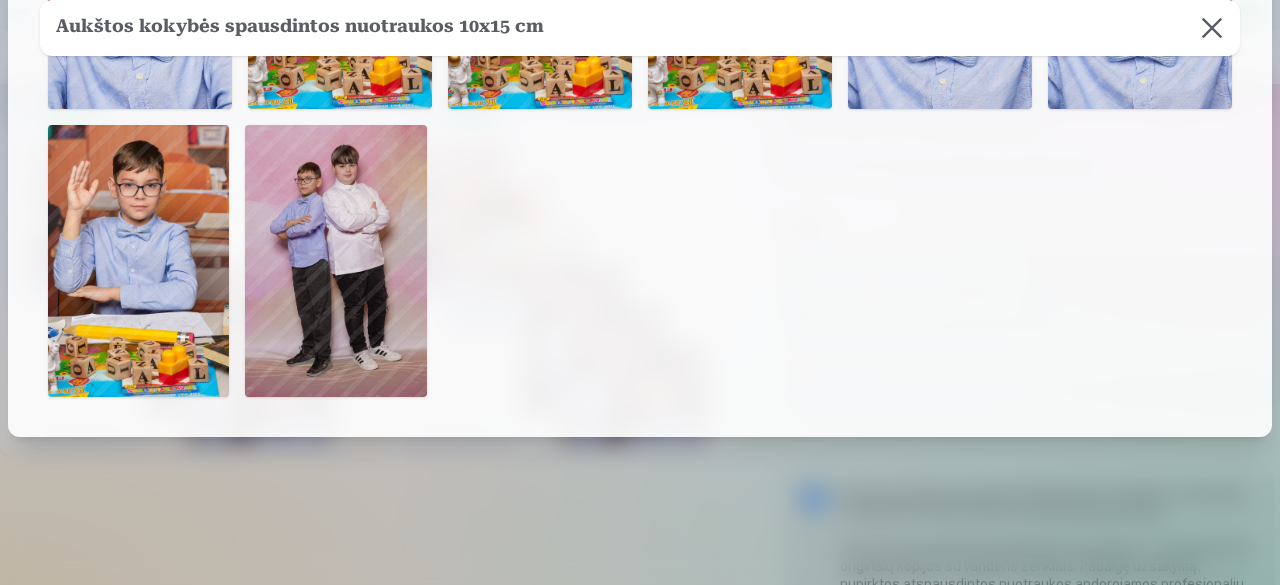 click at bounding box center (1212, 28) 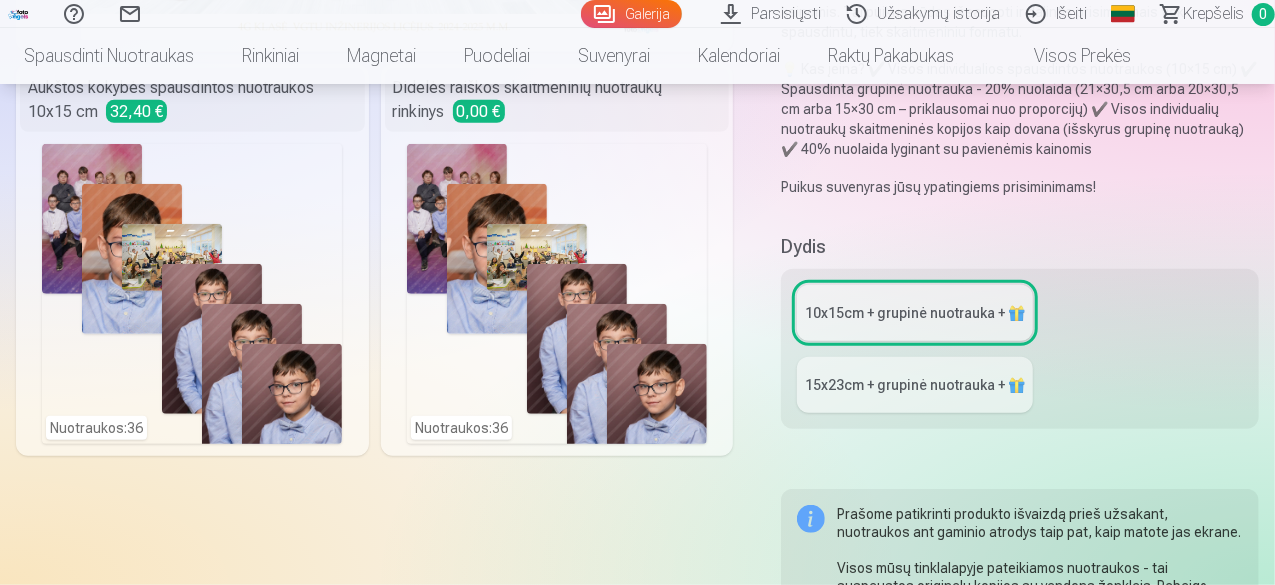 scroll, scrollTop: 3100, scrollLeft: 0, axis: vertical 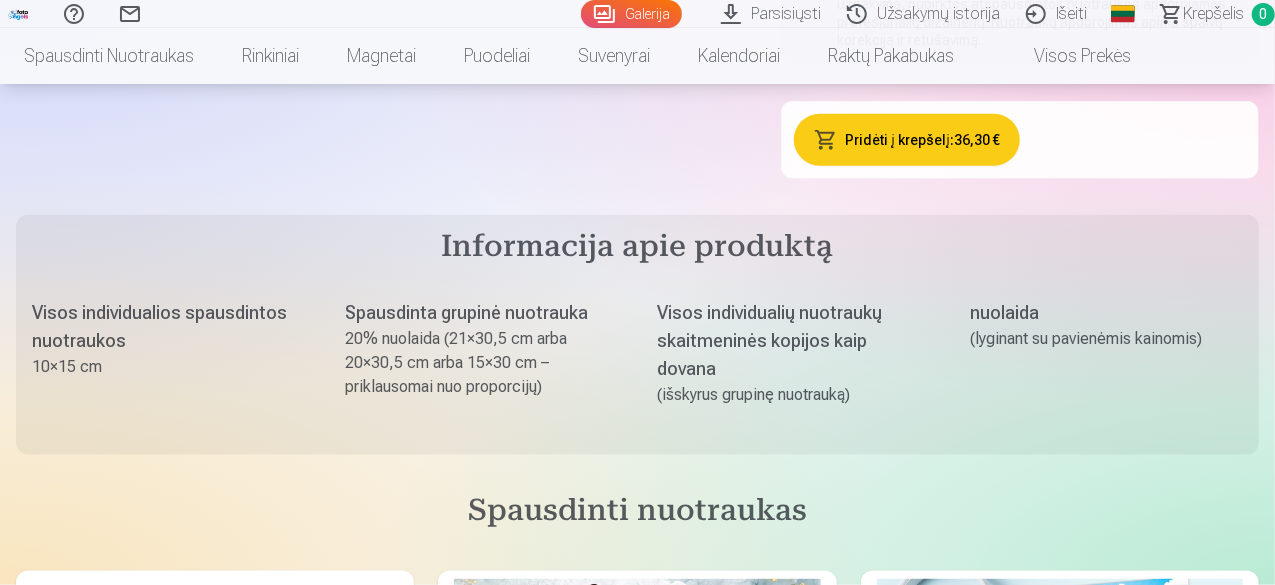 click on "Pridėti į krepšelį :  36,30 €" at bounding box center (907, 140) 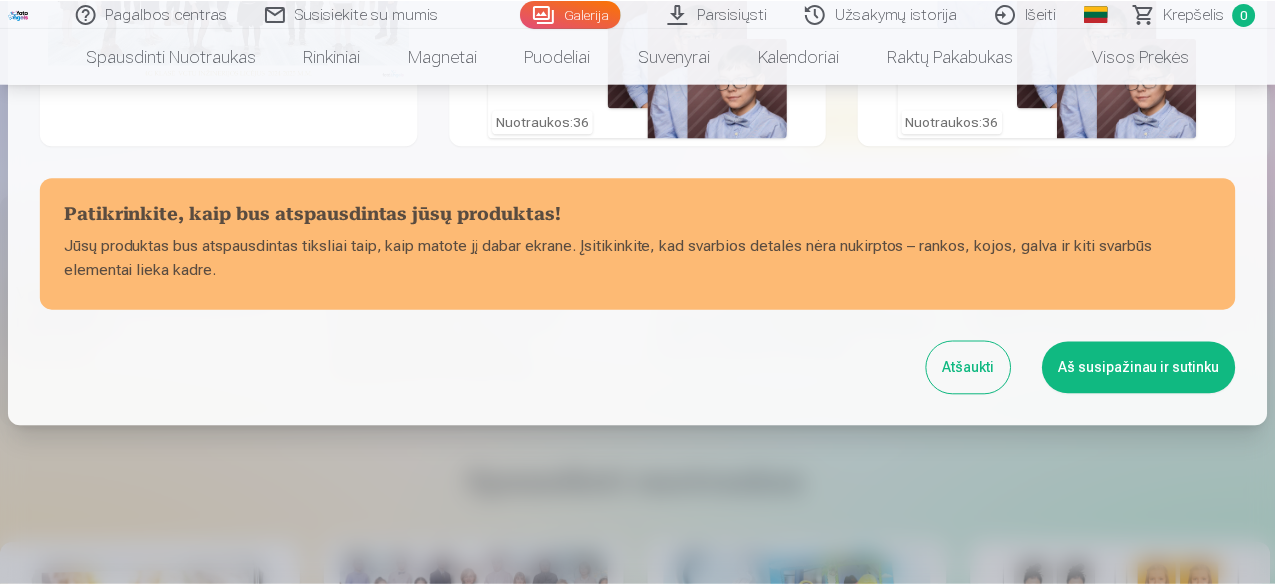 scroll, scrollTop: 298, scrollLeft: 0, axis: vertical 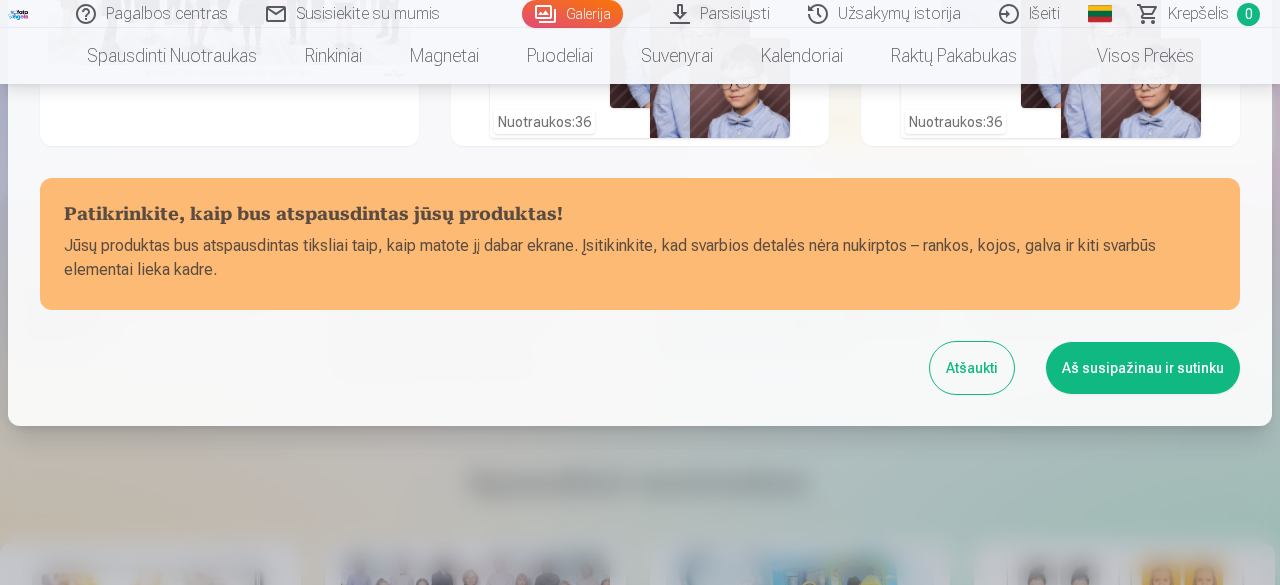 click on "Aš susipažinau ir sutinku" at bounding box center (1143, 368) 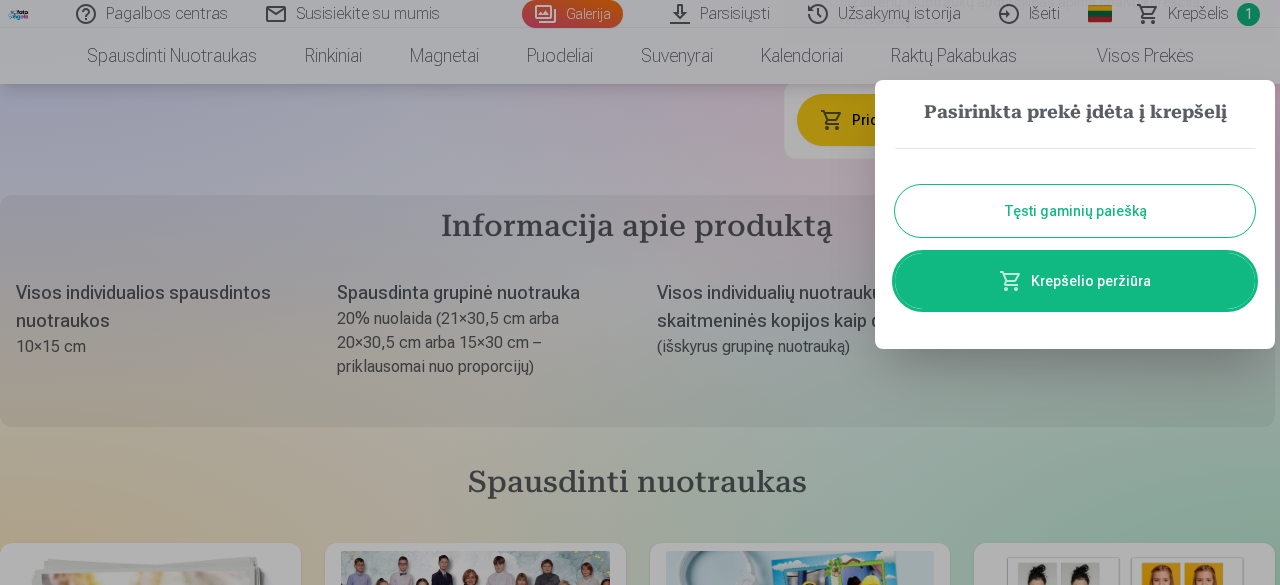 click on "Tęsti gaminių paiešką" at bounding box center (1075, 211) 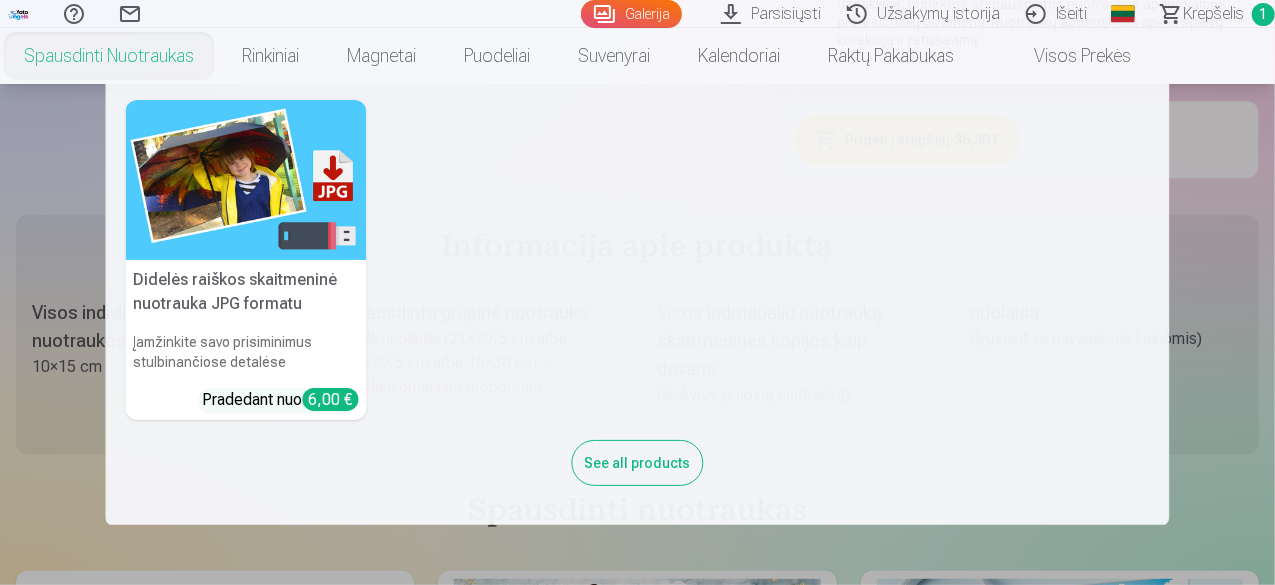click on "Spausdinti nuotraukas" at bounding box center [109, 56] 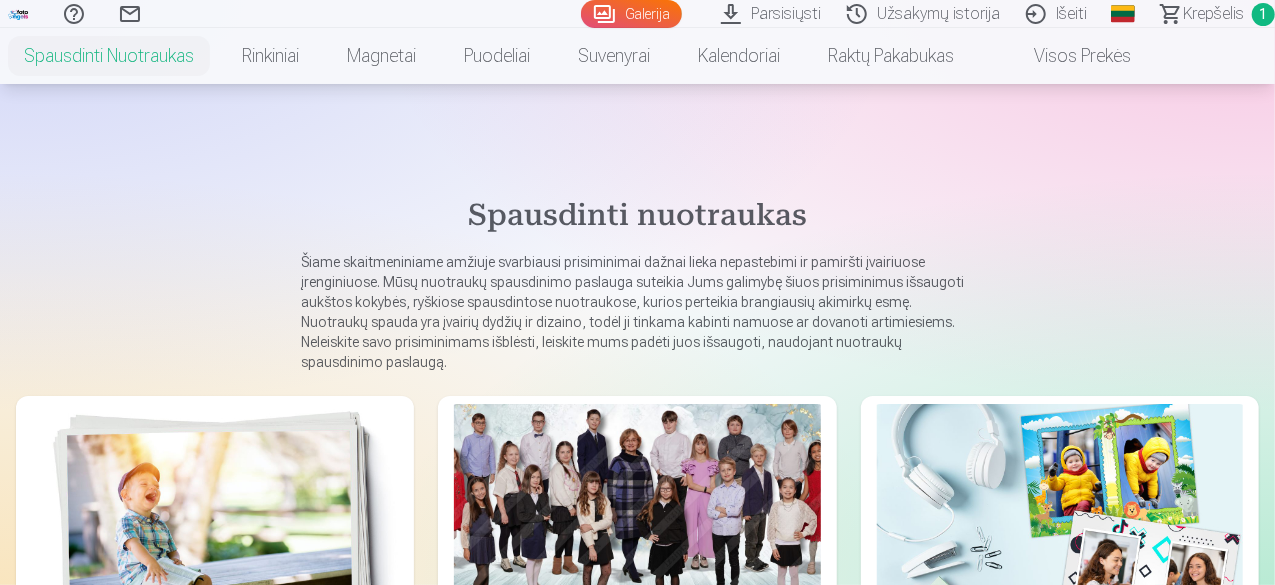 scroll, scrollTop: 300, scrollLeft: 0, axis: vertical 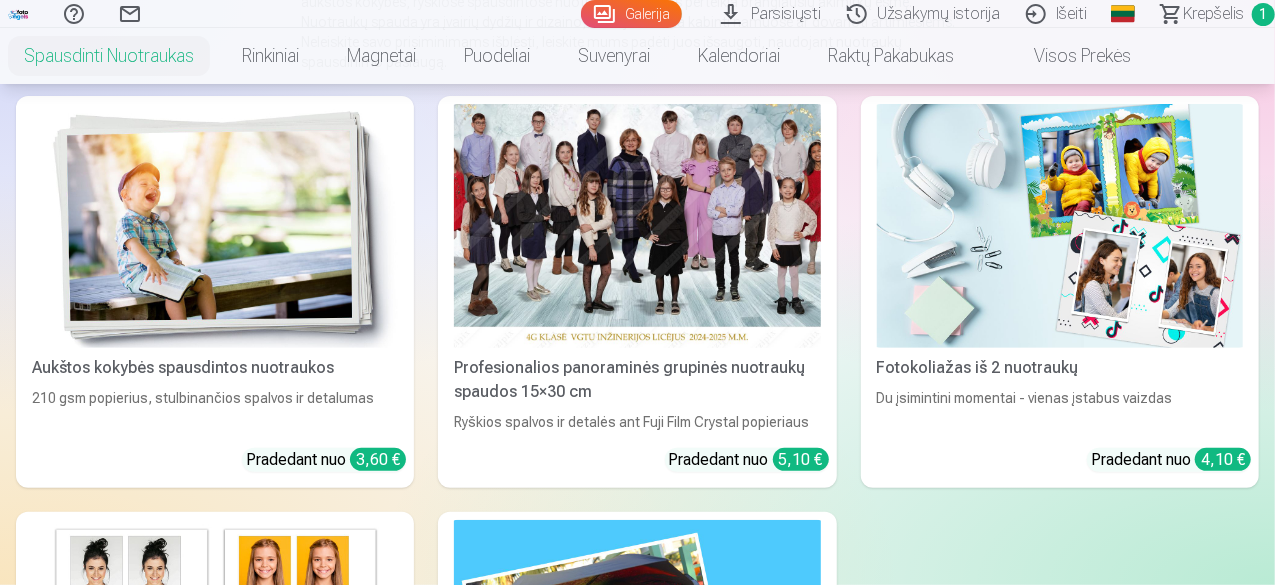 click at bounding box center [215, 226] 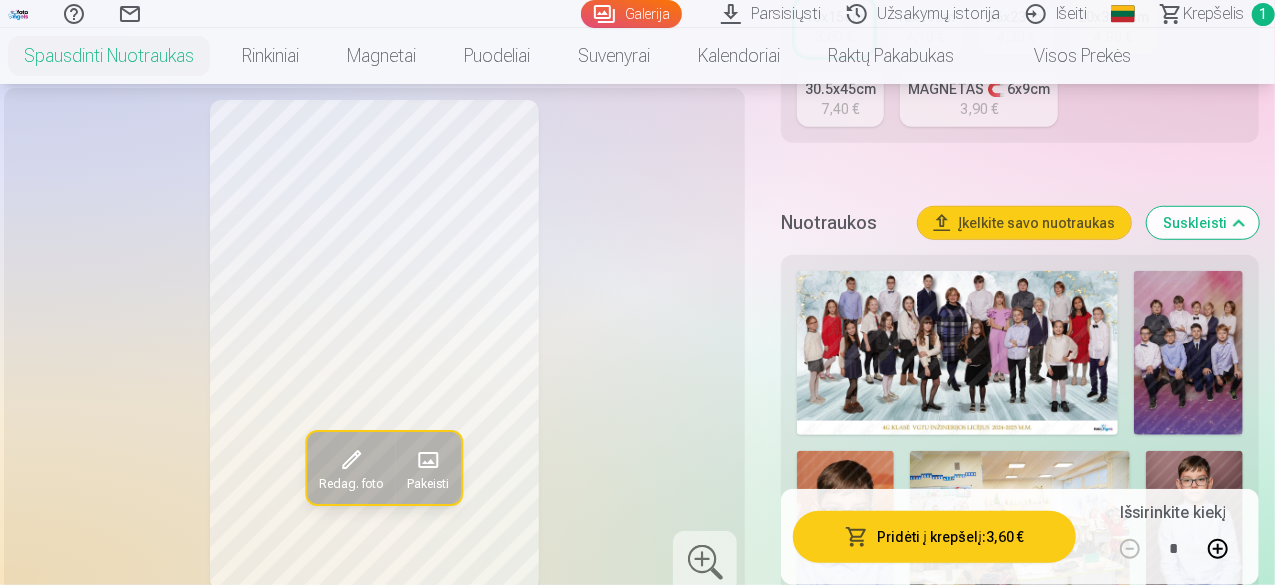 scroll, scrollTop: 700, scrollLeft: 0, axis: vertical 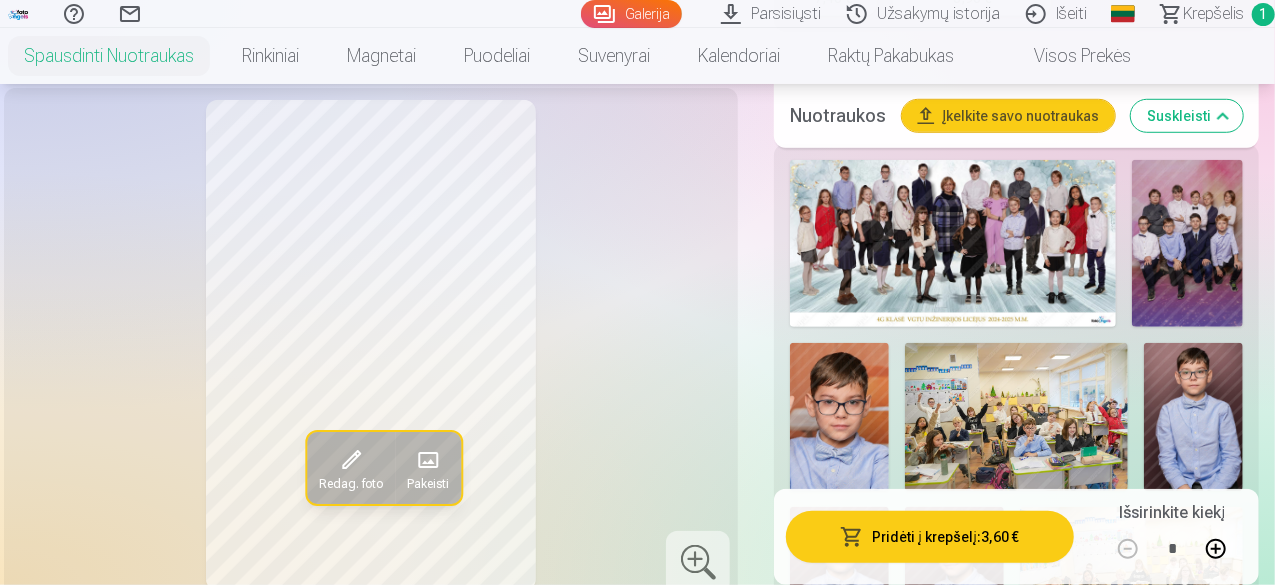 click on "Redag. foto Pakeisti Spustelėkite paveikslėlį, kad atidarytumėte išplėstinį vaizdą Spustelėkite  " Redag. foto "  norėdami apkarpyti, pasukti arba pritaikyti filtrą Jūsų nuotraukos Produktų pavyzdžiai su kitomis nuotraukomis Prašome patikrinti produkto išvaizdą prieš užsakant, nuotraukos ant gaminio atrodys taip pat, kaip matote jas ekrane. Visos mūsų tinklalapyje pateikiamos nuotraukos - tai suspaustos originalų kopijos su vandens ženklais. Pabaigę užsakymą, nupirktos atspausdintos nuotraukos apdorojamos profesionalių dizainerių. Nuotraukų apdorojimas apima spalvų korekciją ir retušavimą. Aukštos kokybės spausdintos nuotraukos 10x15 cm
Personalizavimas Dydis 10x15cm 3,60 € 13x19cm 4,10 € 15x23cm 4,30 € 20x30.5cm 4,80 € 30.5x45cm 7,40 € MAGNETAS 🧲 6x9cm 3,90 € Nuotraukos Įkelkite savo nuotraukas Suskleisti Rodyti mažiau nuotraukų Dizainas Išskleisti Nuimkite dizainą Abstraktai 12 Menininkai 45 Gyvūnai 28 Paplūdimys 20 Gintaras 4 Gėlės 6 Uogos" at bounding box center [637, 1472] 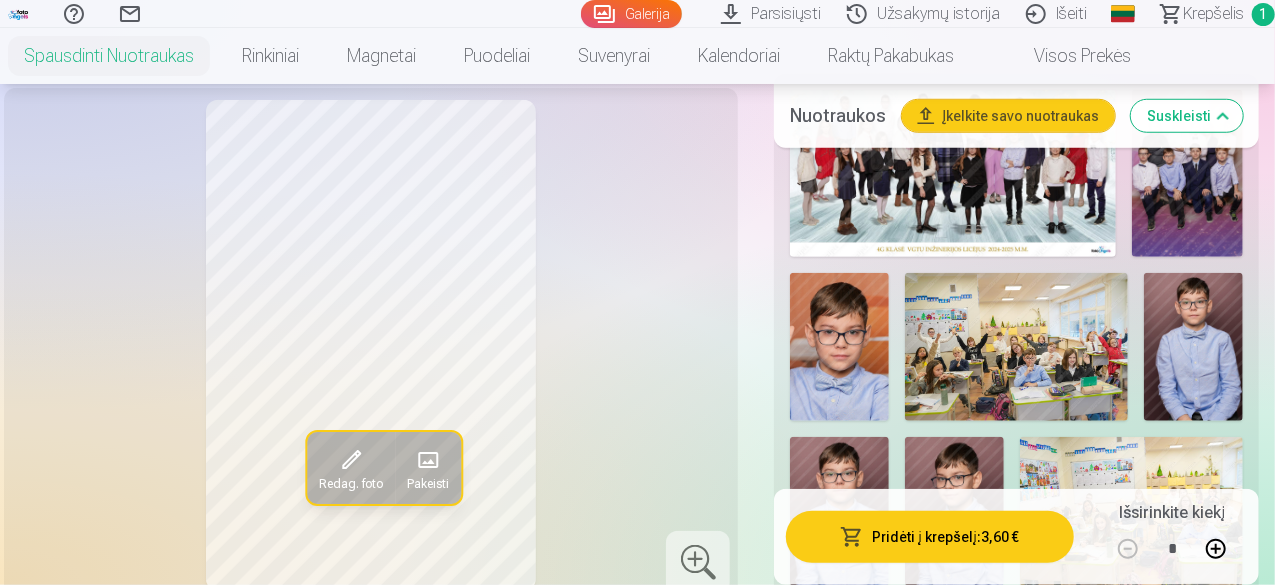 scroll, scrollTop: 900, scrollLeft: 0, axis: vertical 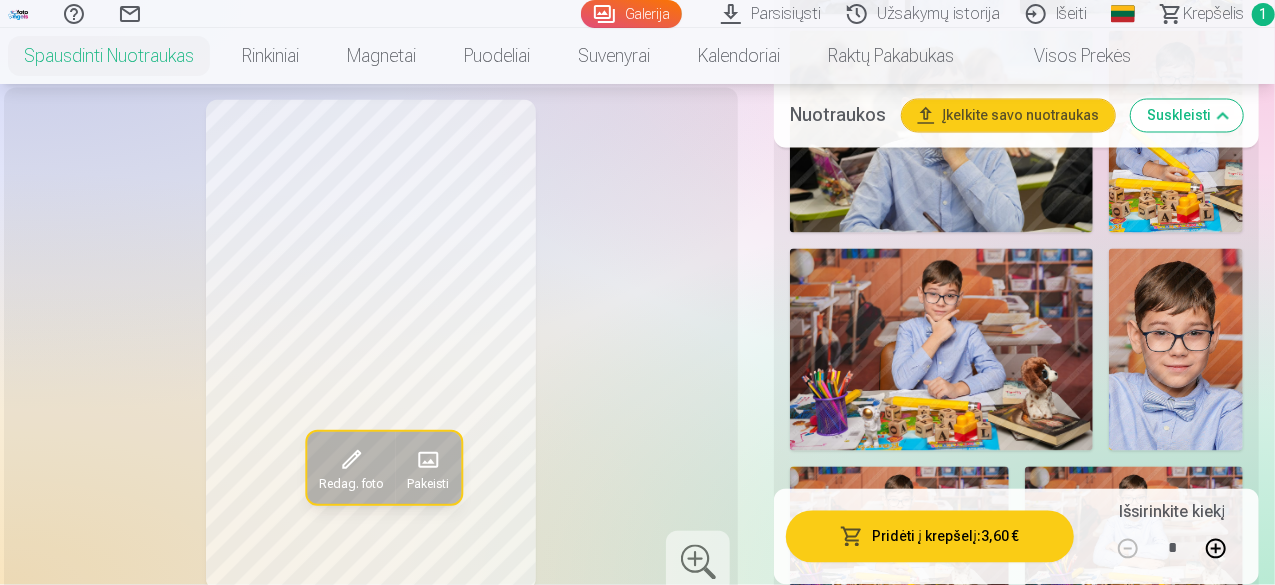 drag, startPoint x: 662, startPoint y: 457, endPoint x: 685, endPoint y: 397, distance: 64.25729 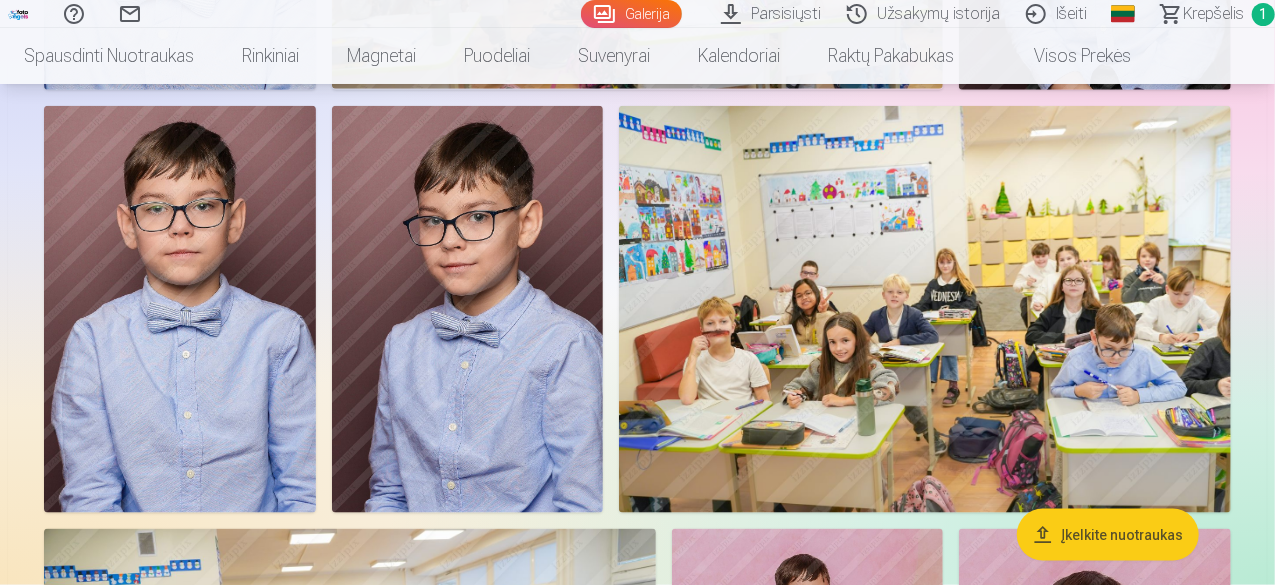 scroll, scrollTop: 1000, scrollLeft: 0, axis: vertical 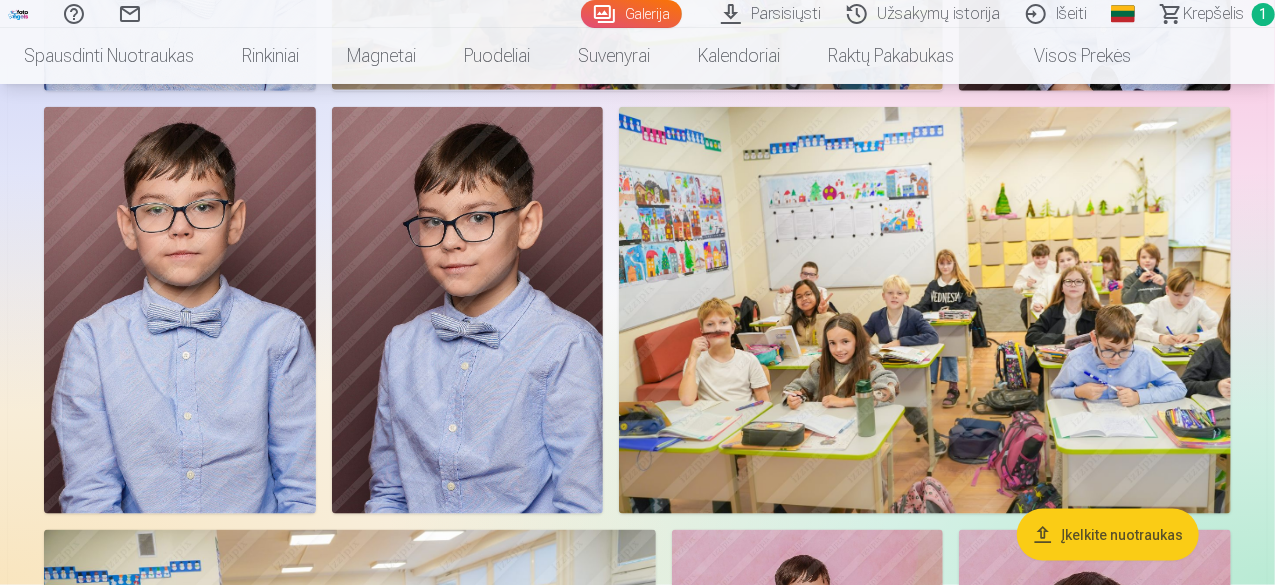 click on "Krepšelis" at bounding box center [1213, 14] 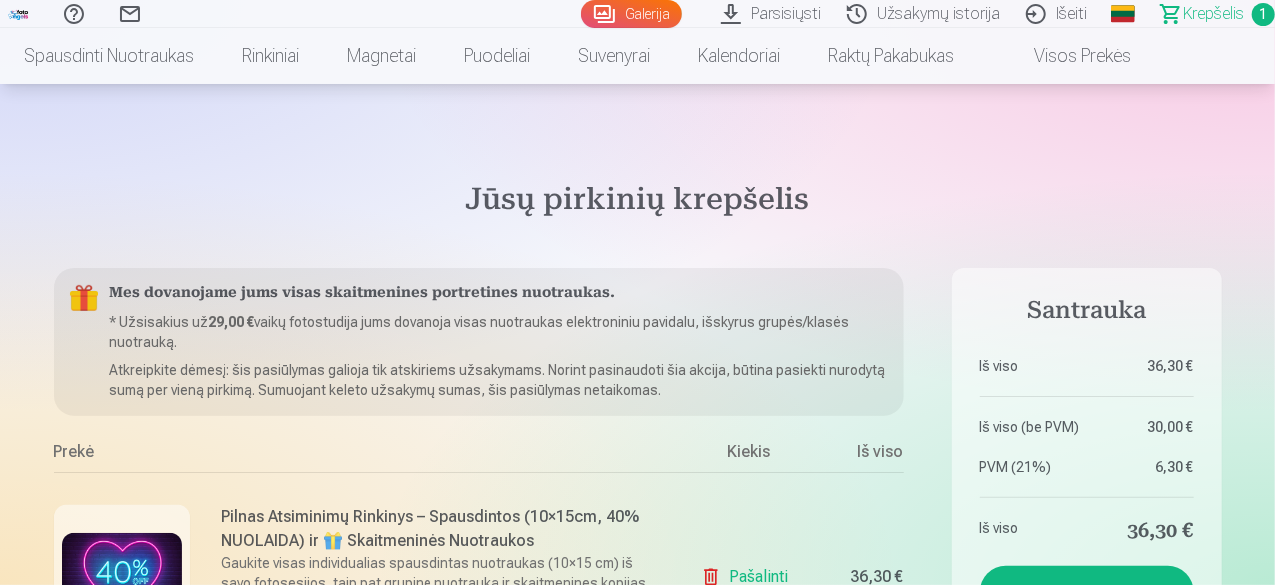 scroll, scrollTop: 300, scrollLeft: 0, axis: vertical 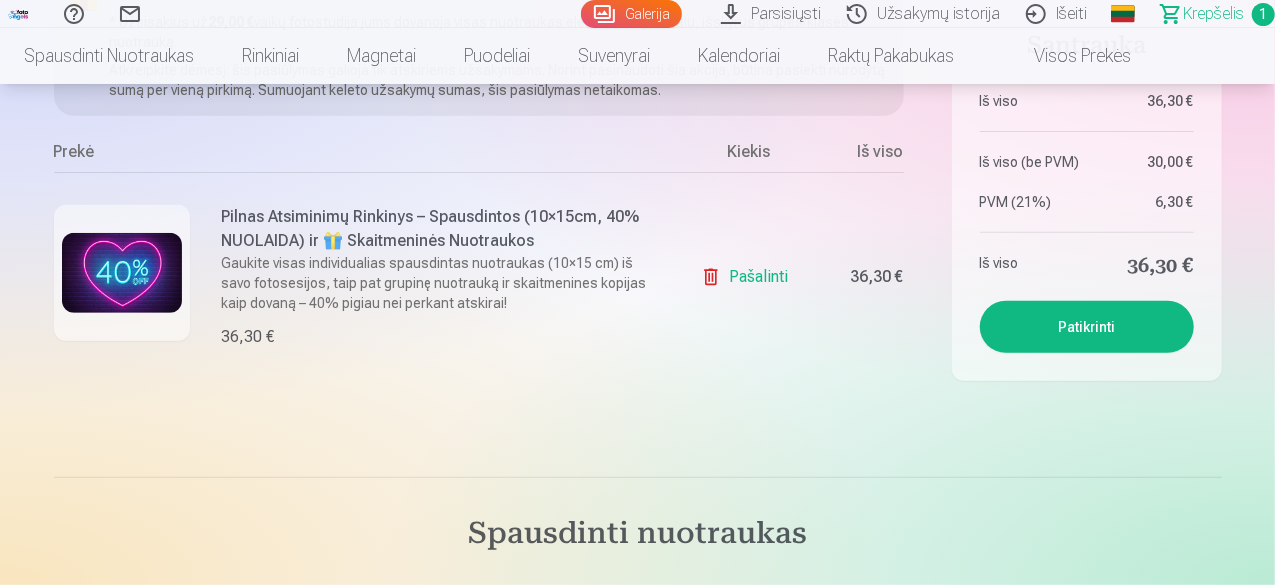 click on "Patikrinti" at bounding box center (1087, 327) 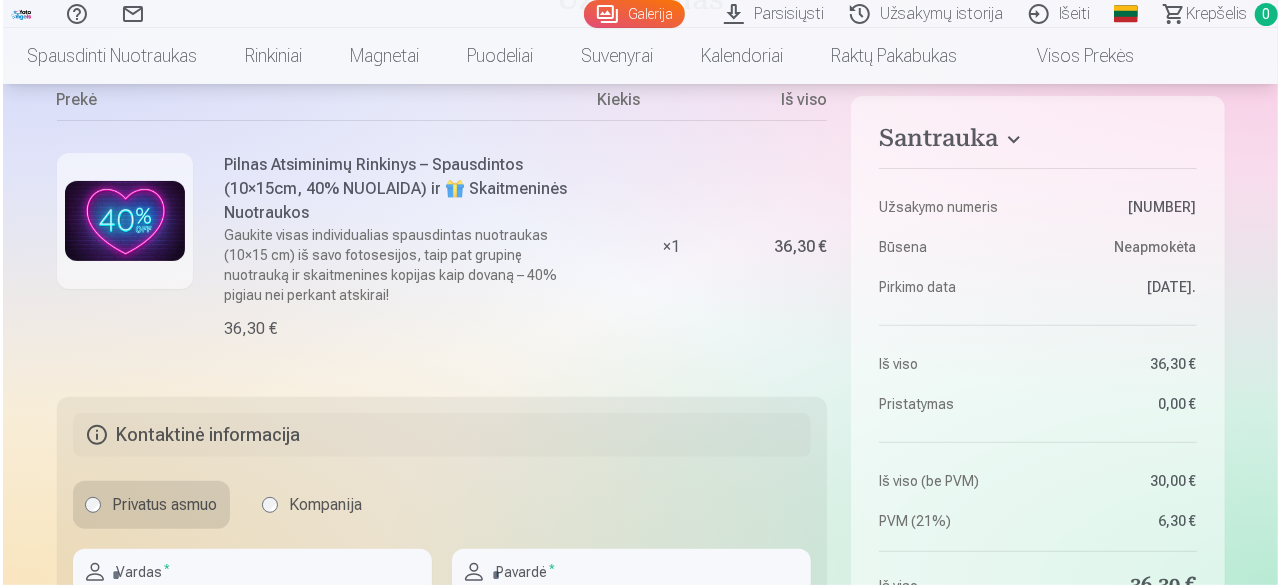 scroll, scrollTop: 200, scrollLeft: 0, axis: vertical 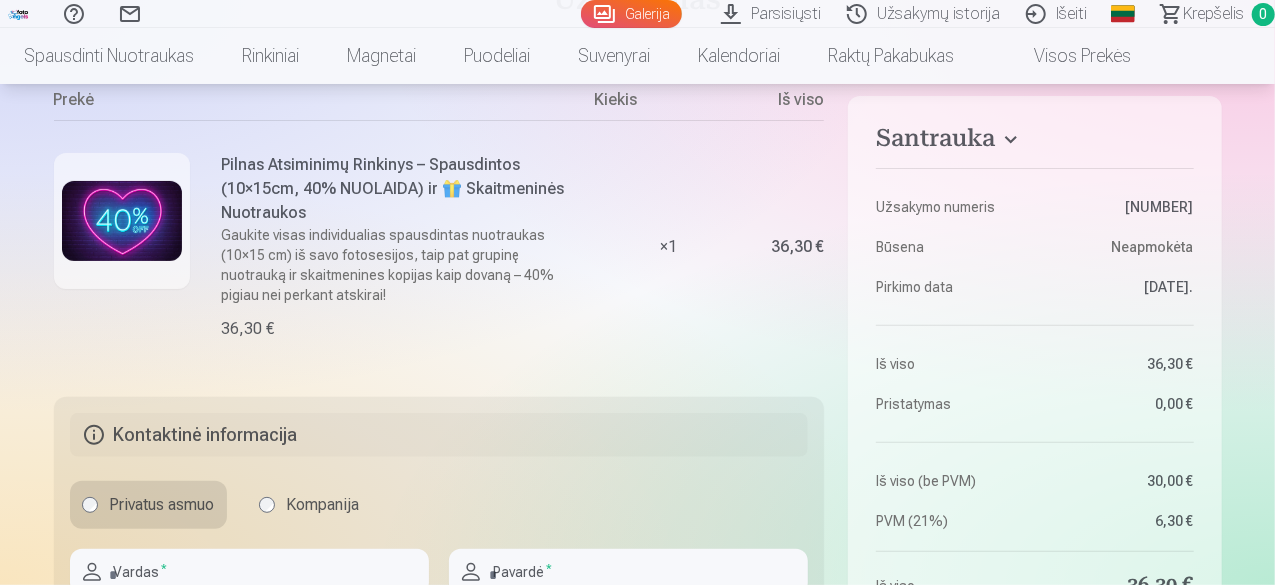 click at bounding box center [122, 221] 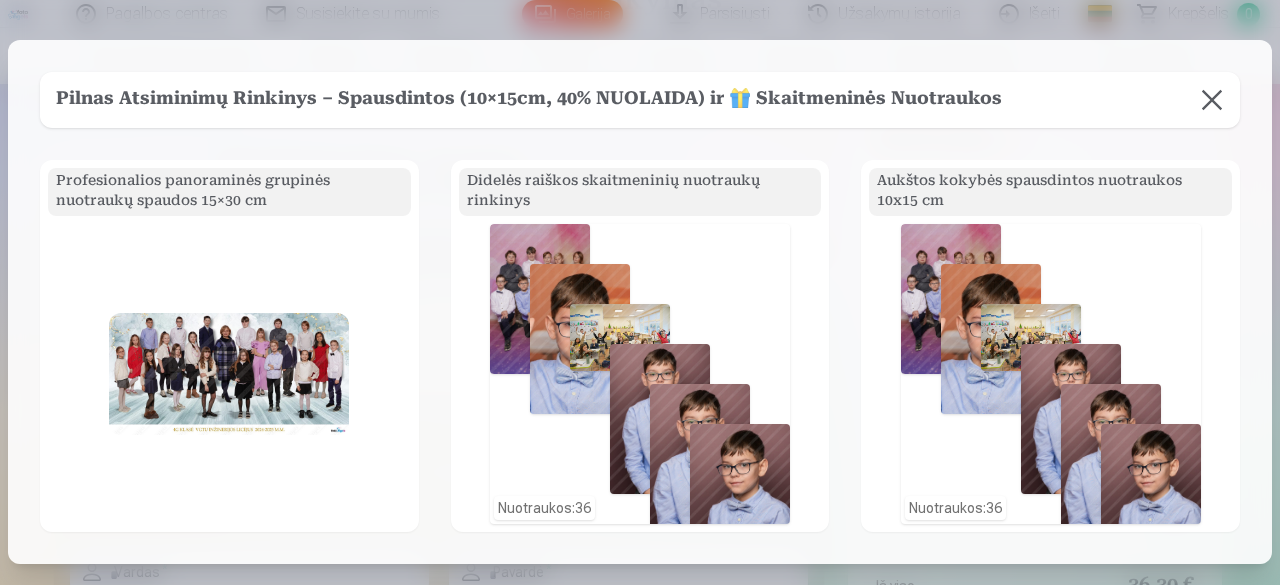 click on "Nuotraukos :  36" at bounding box center [1051, 374] 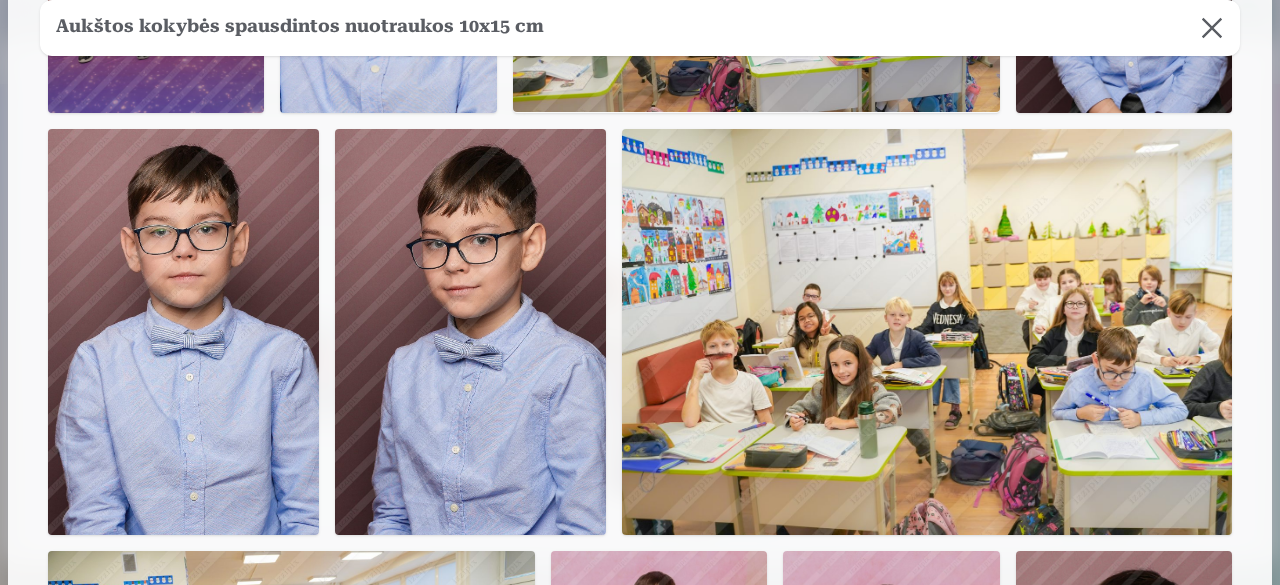 scroll, scrollTop: 400, scrollLeft: 0, axis: vertical 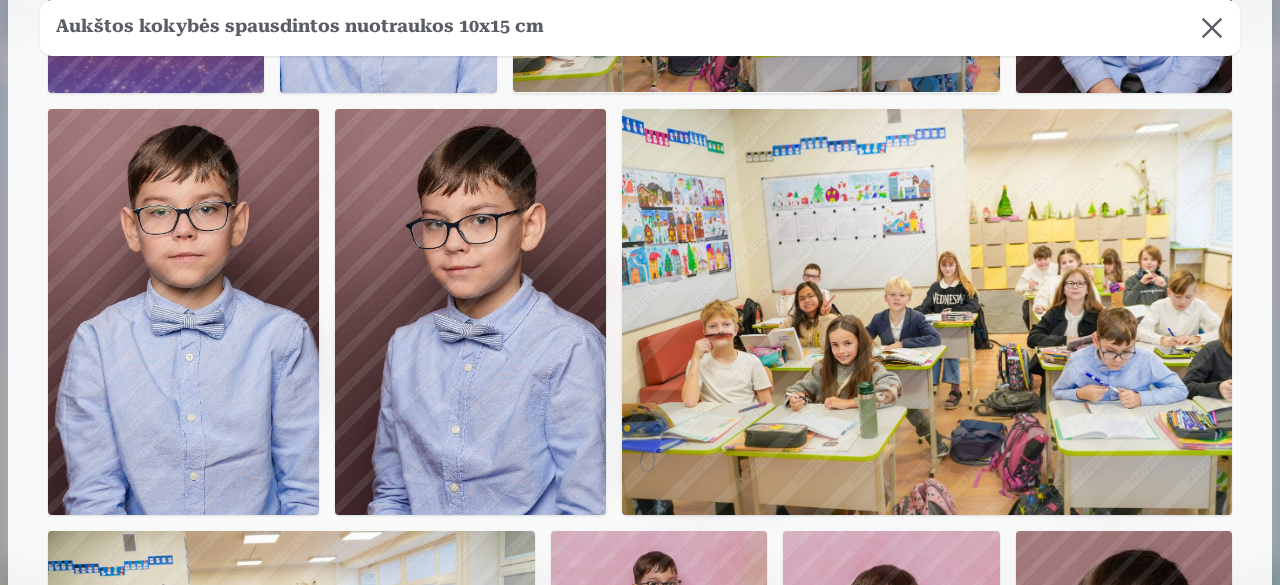 click at bounding box center [1212, 28] 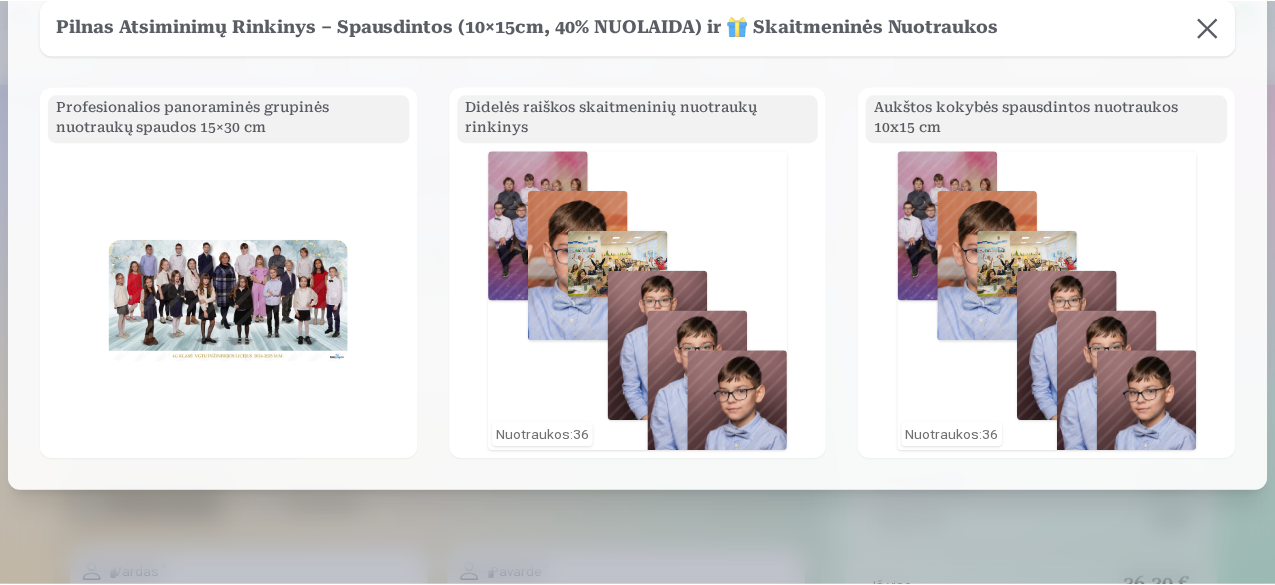 scroll, scrollTop: 100, scrollLeft: 0, axis: vertical 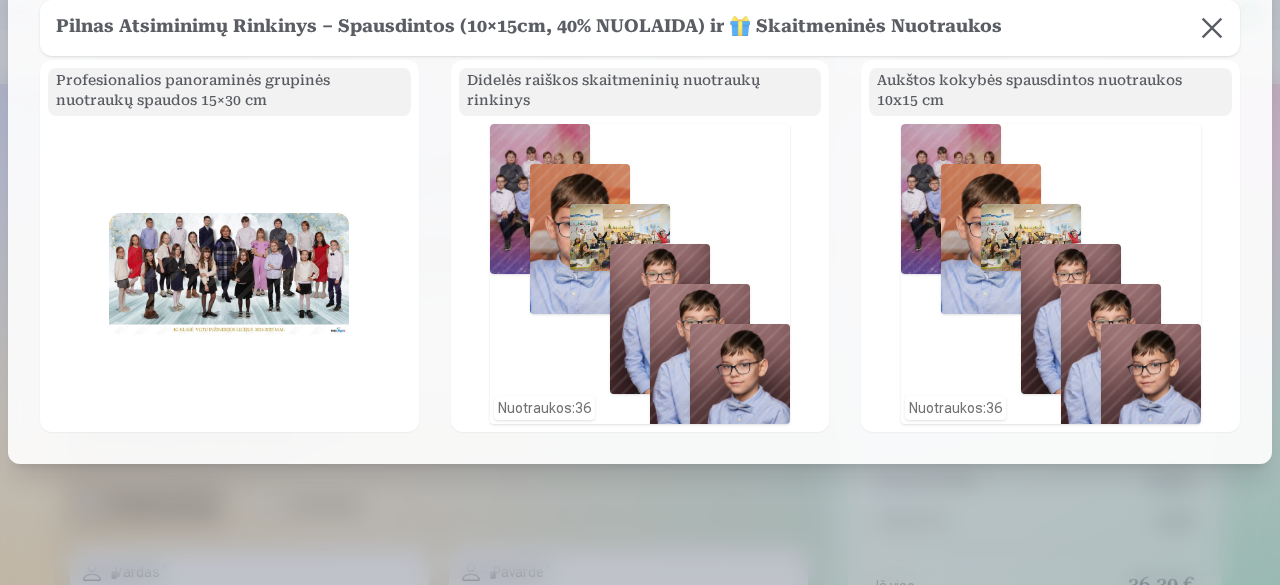 click at bounding box center (1212, 28) 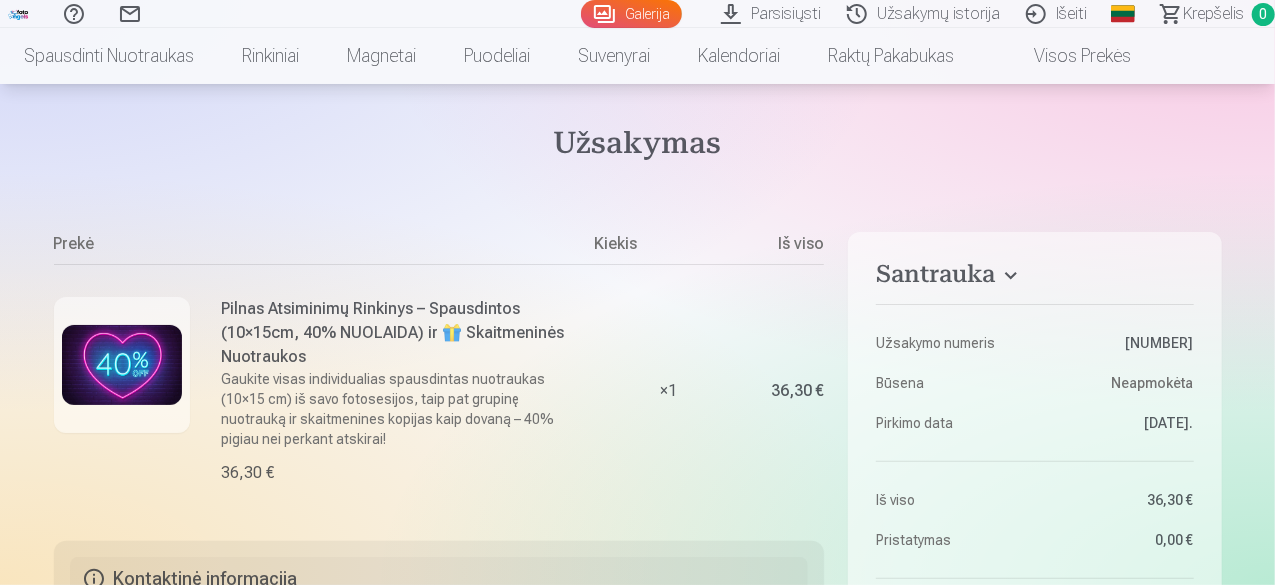 scroll, scrollTop: 0, scrollLeft: 0, axis: both 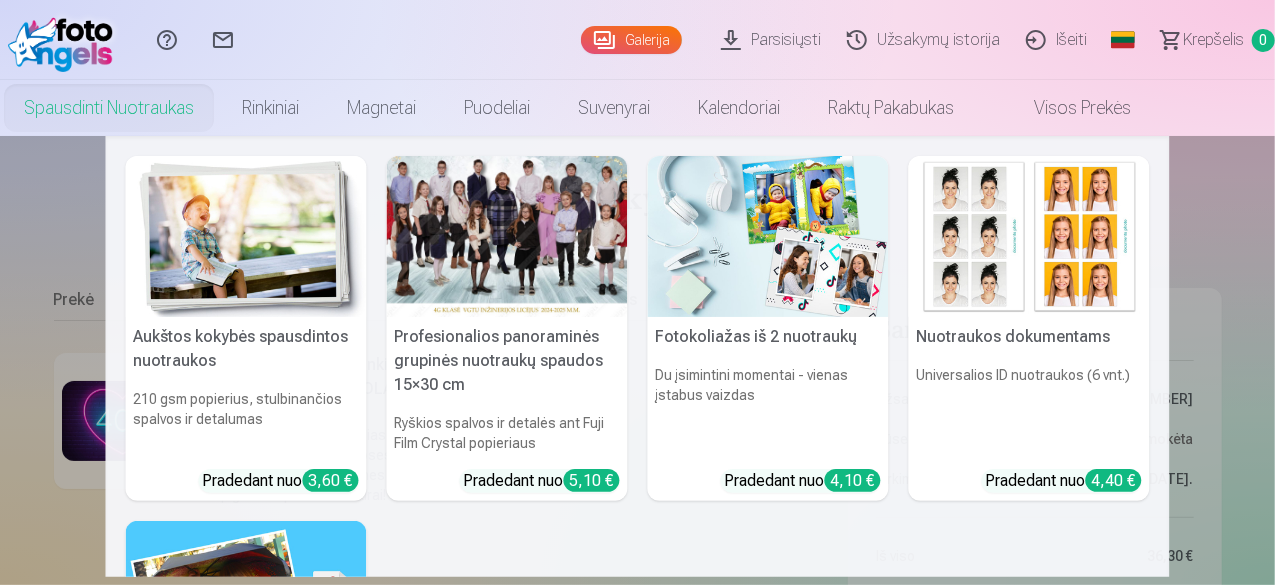 click at bounding box center [246, 236] 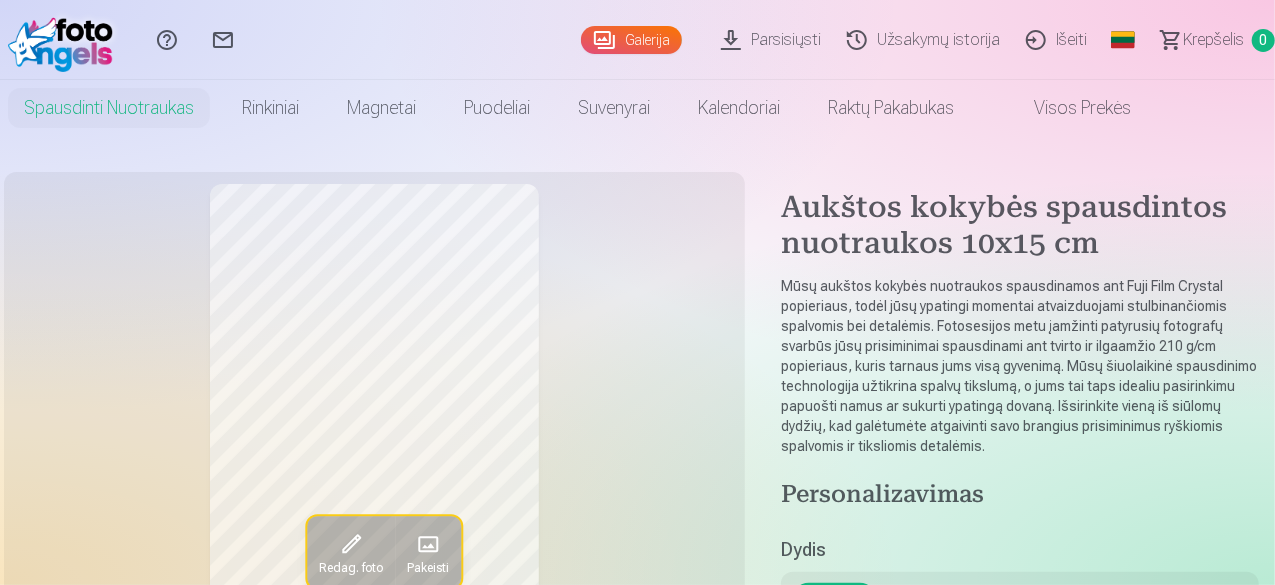 click on "Galerija" at bounding box center (631, 40) 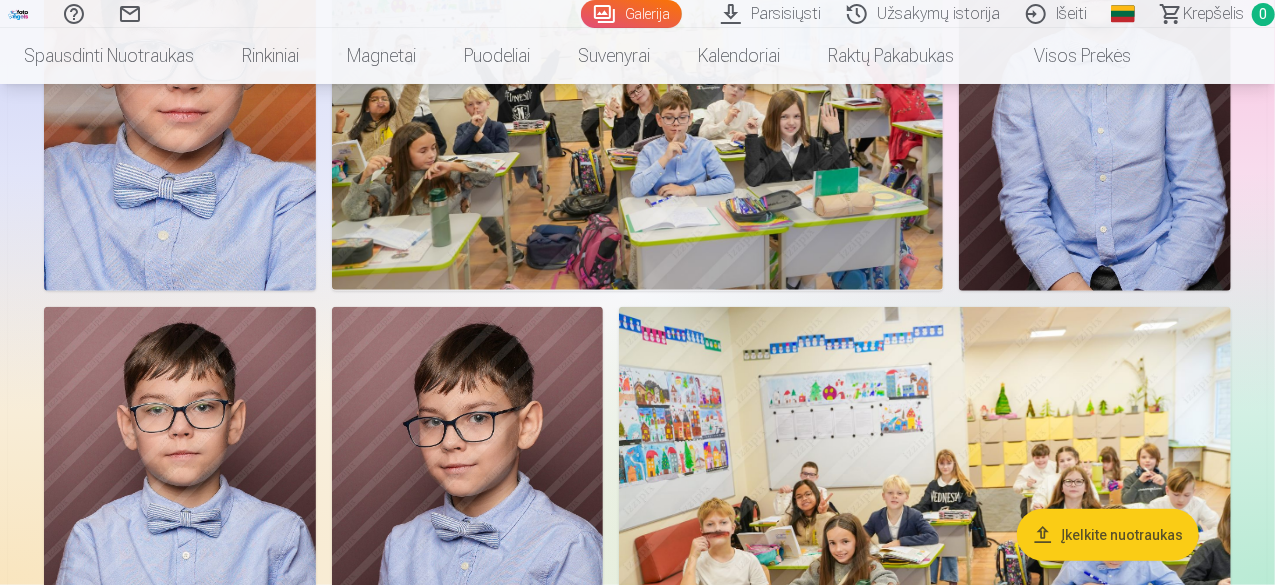 scroll, scrollTop: 1000, scrollLeft: 0, axis: vertical 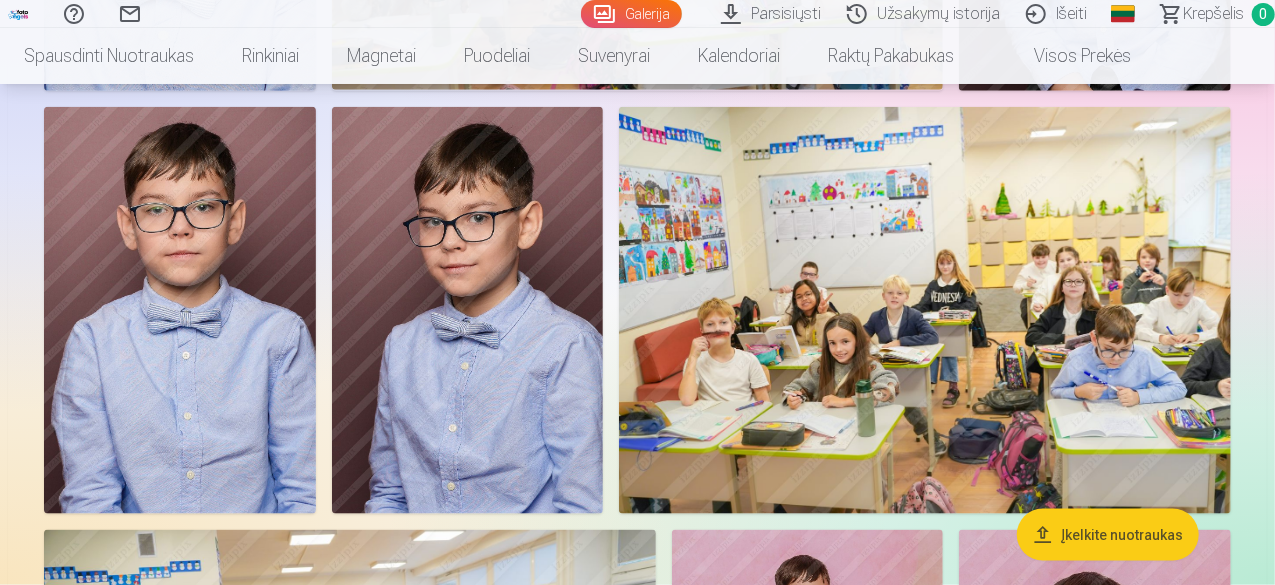 click at bounding box center (180, -113) 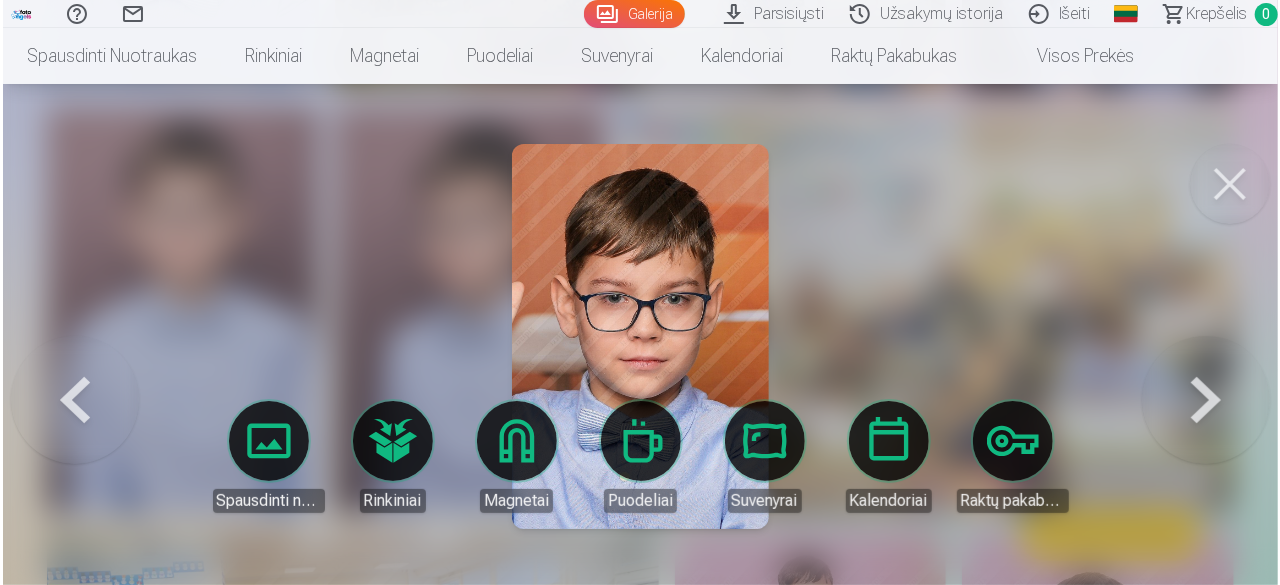 scroll, scrollTop: 1002, scrollLeft: 0, axis: vertical 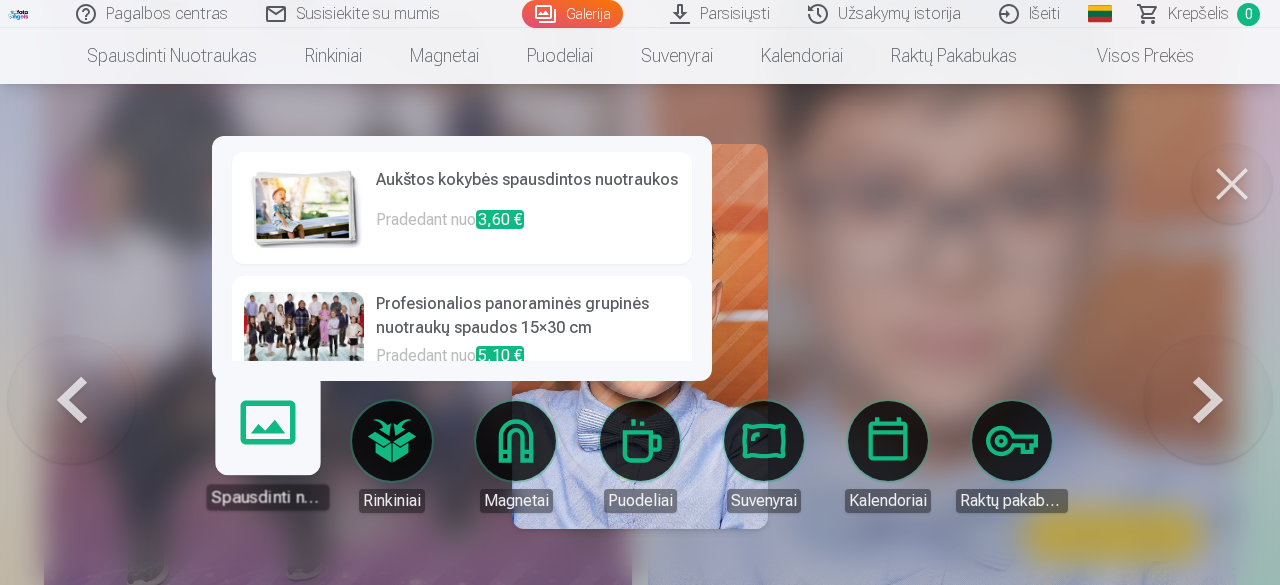 click on "Spausdinti nuotraukas" at bounding box center (267, 448) 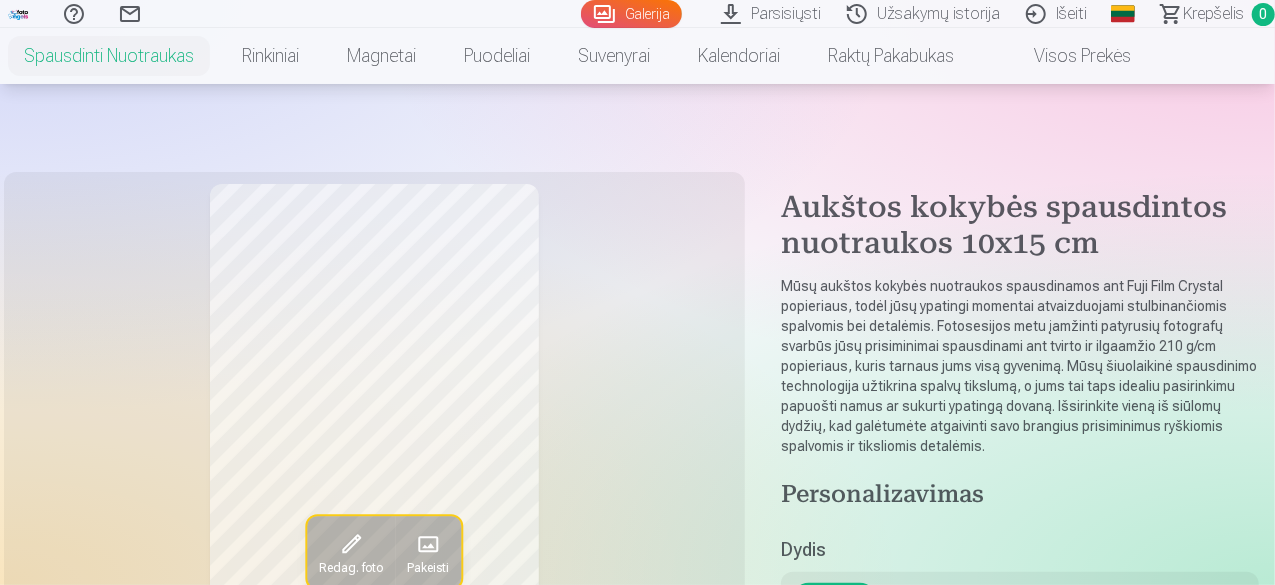 scroll, scrollTop: 200, scrollLeft: 0, axis: vertical 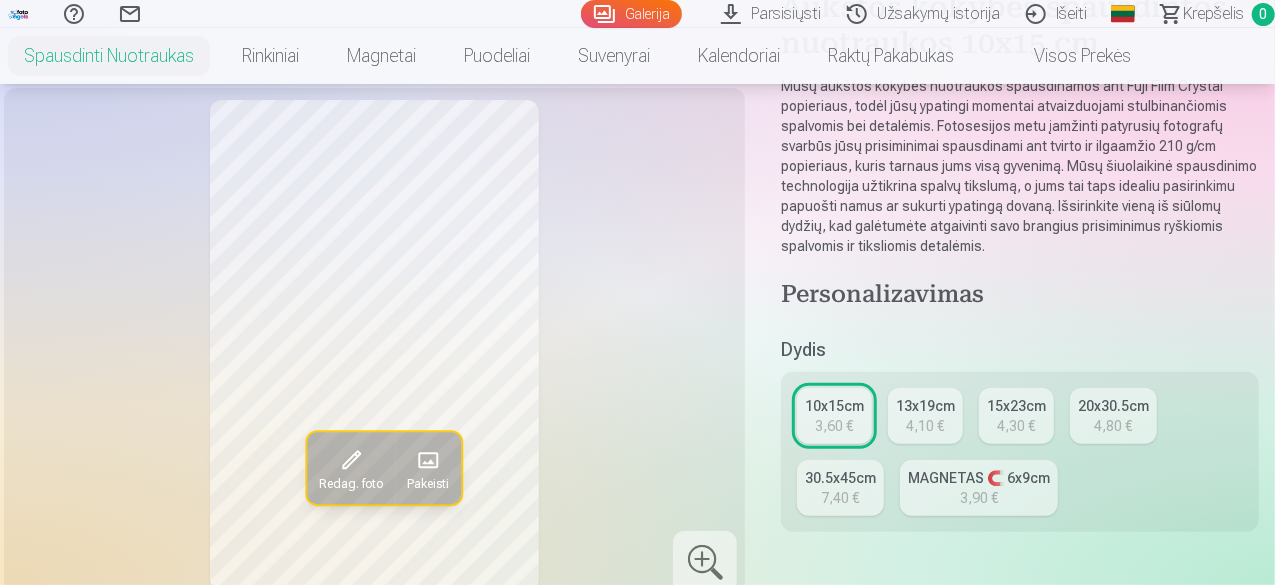 click on "15x23cm" at bounding box center (1016, 406) 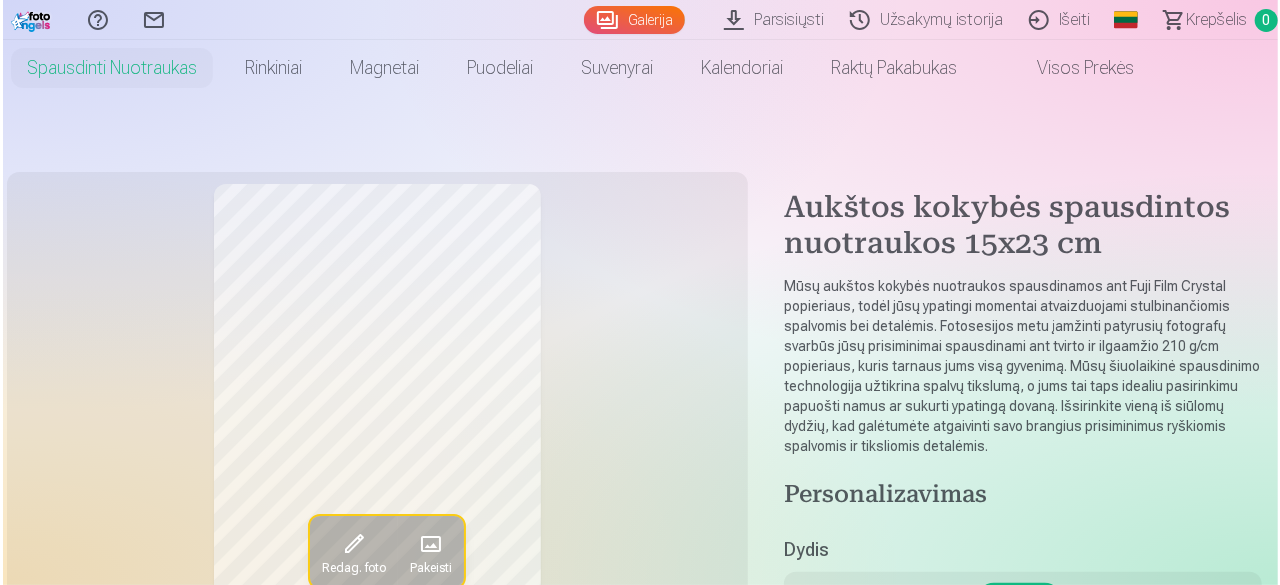 scroll, scrollTop: 100, scrollLeft: 0, axis: vertical 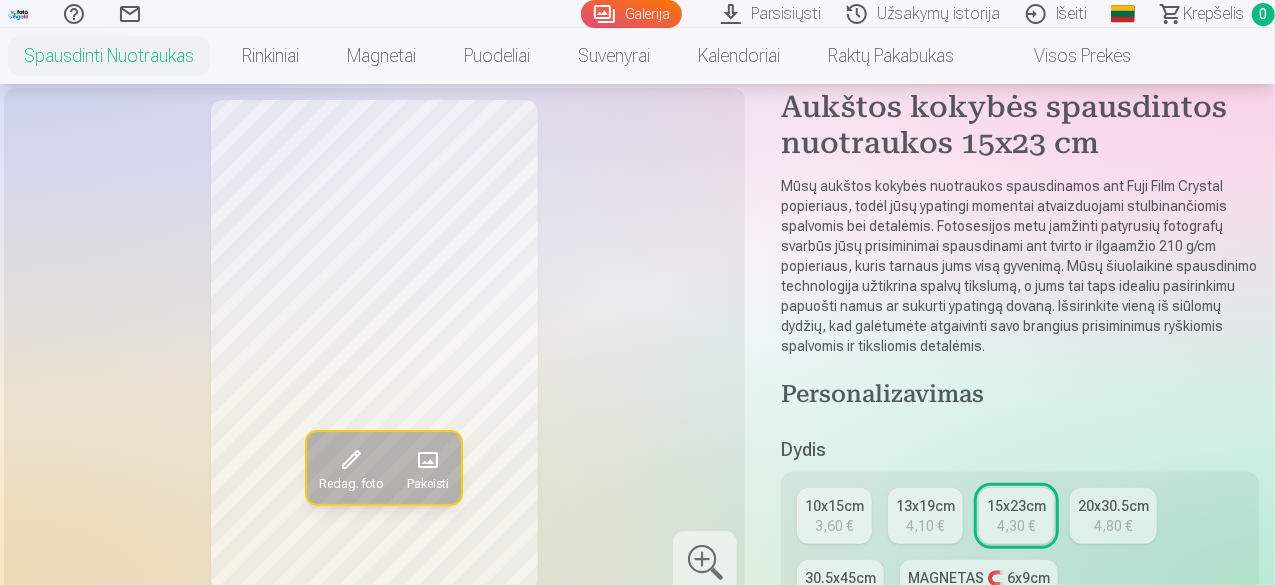 click at bounding box center [351, 460] 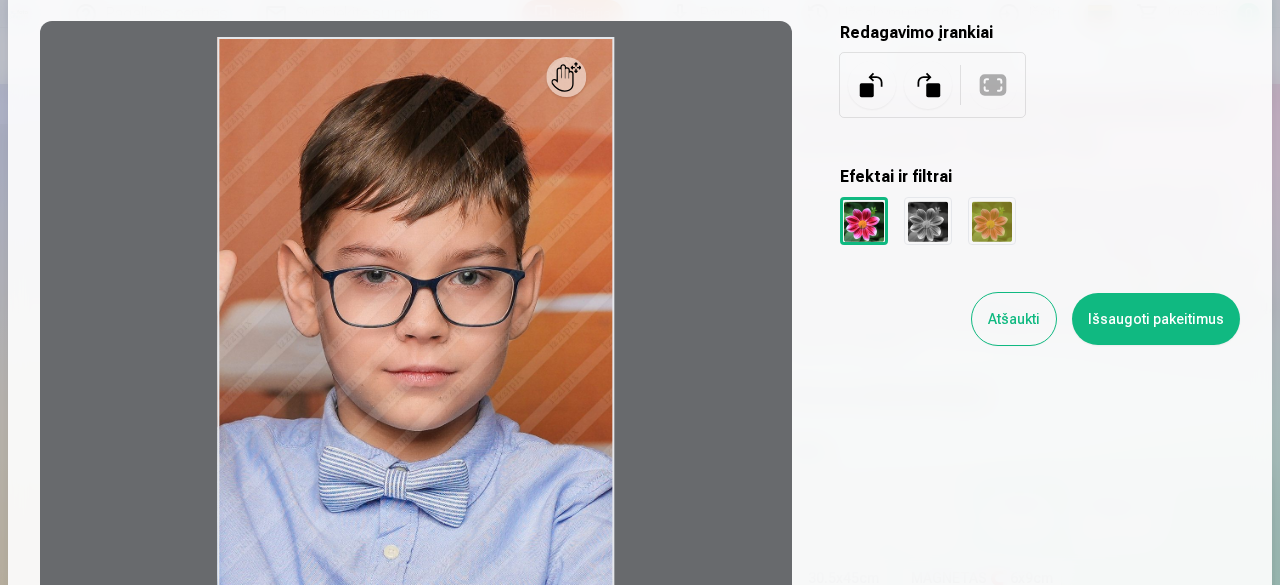 scroll, scrollTop: 100, scrollLeft: 0, axis: vertical 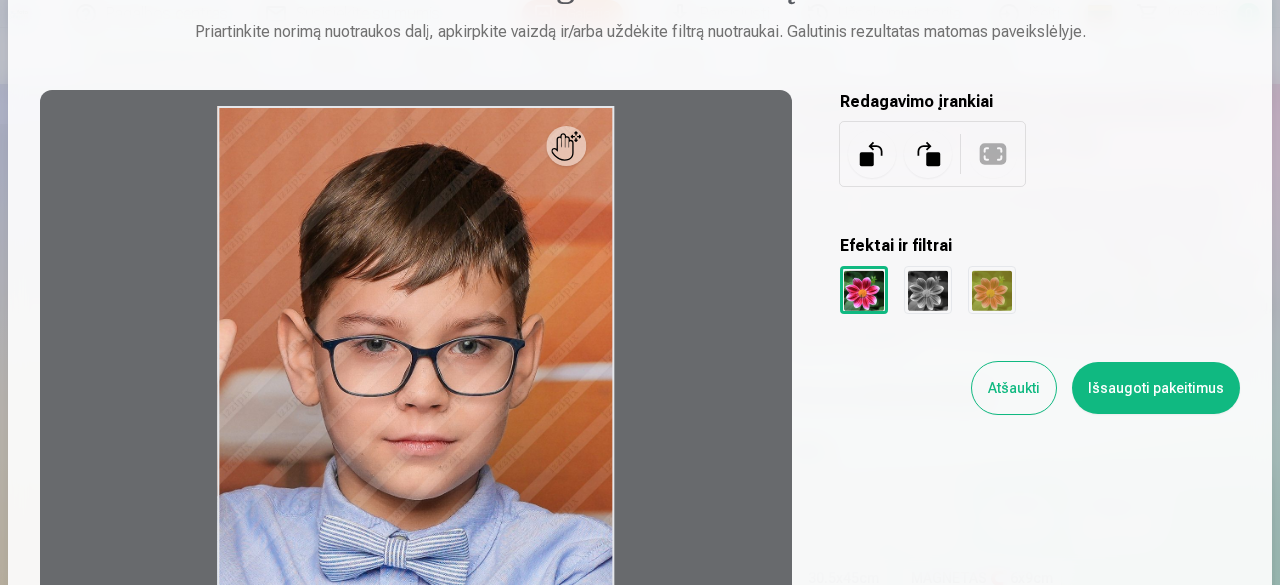 click at bounding box center (928, 290) 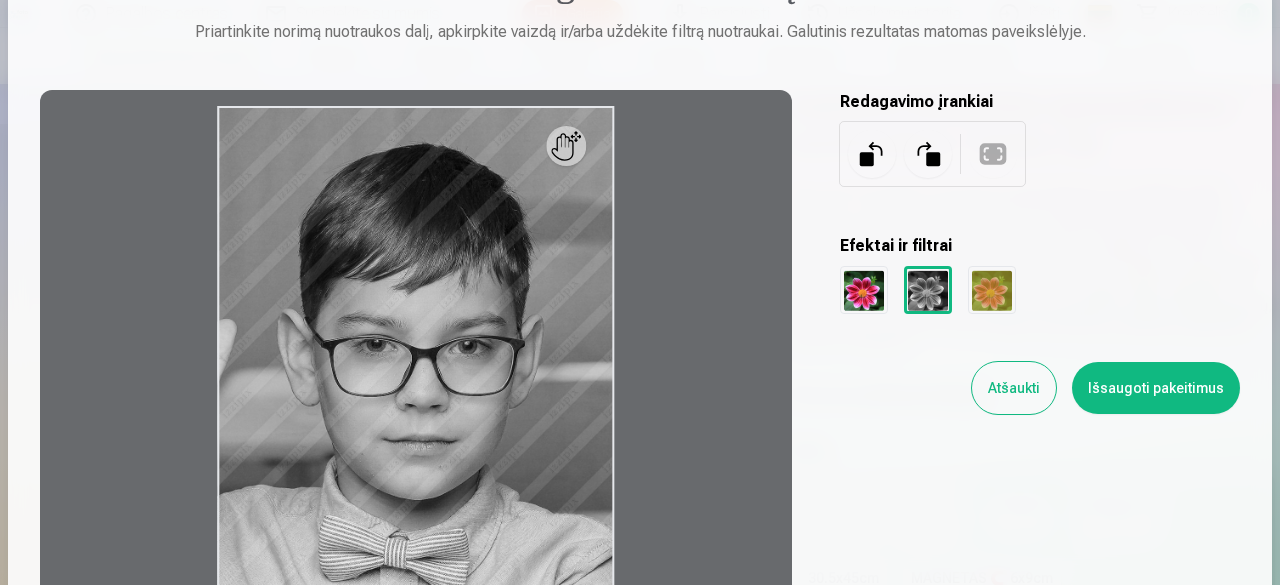 click at bounding box center (992, 290) 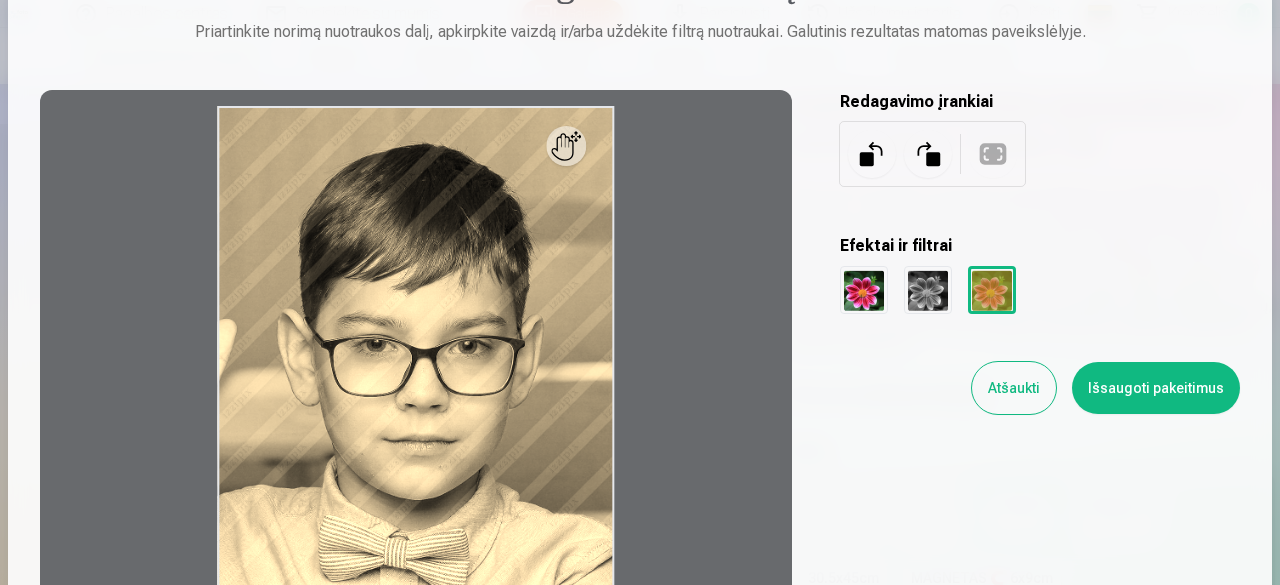 click at bounding box center (928, 290) 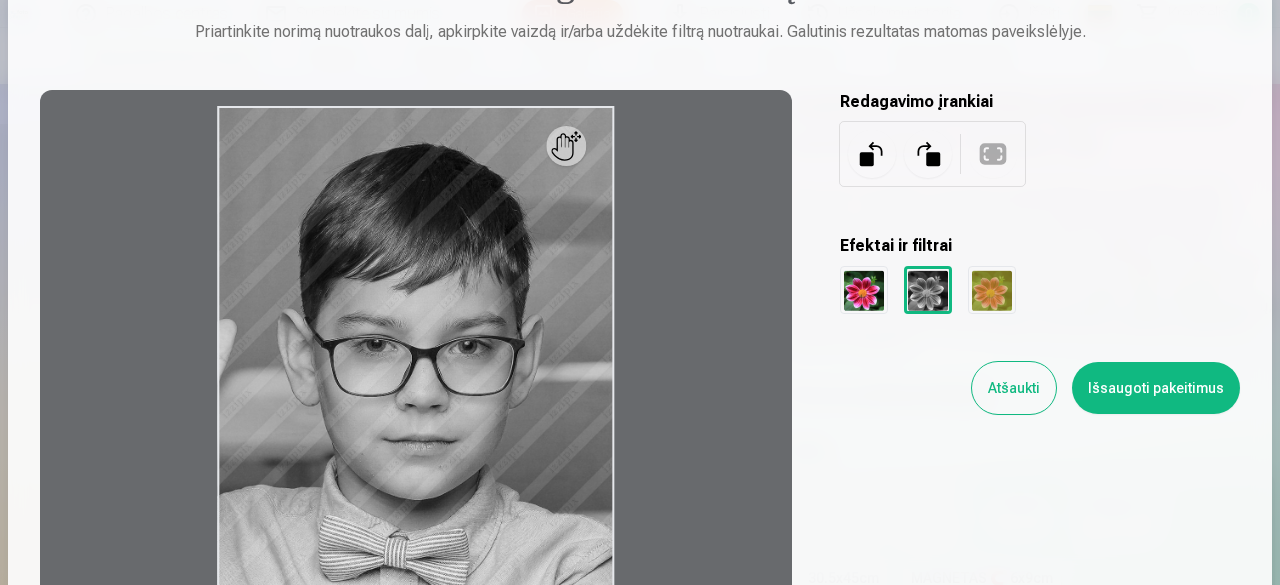 click at bounding box center [864, 290] 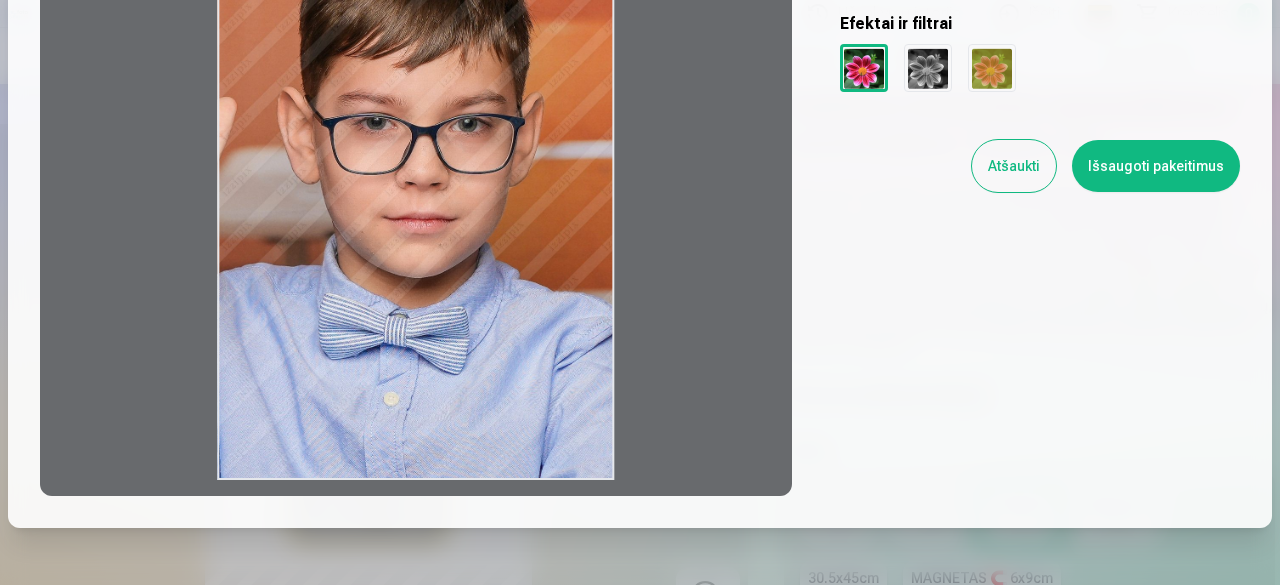 scroll, scrollTop: 200, scrollLeft: 0, axis: vertical 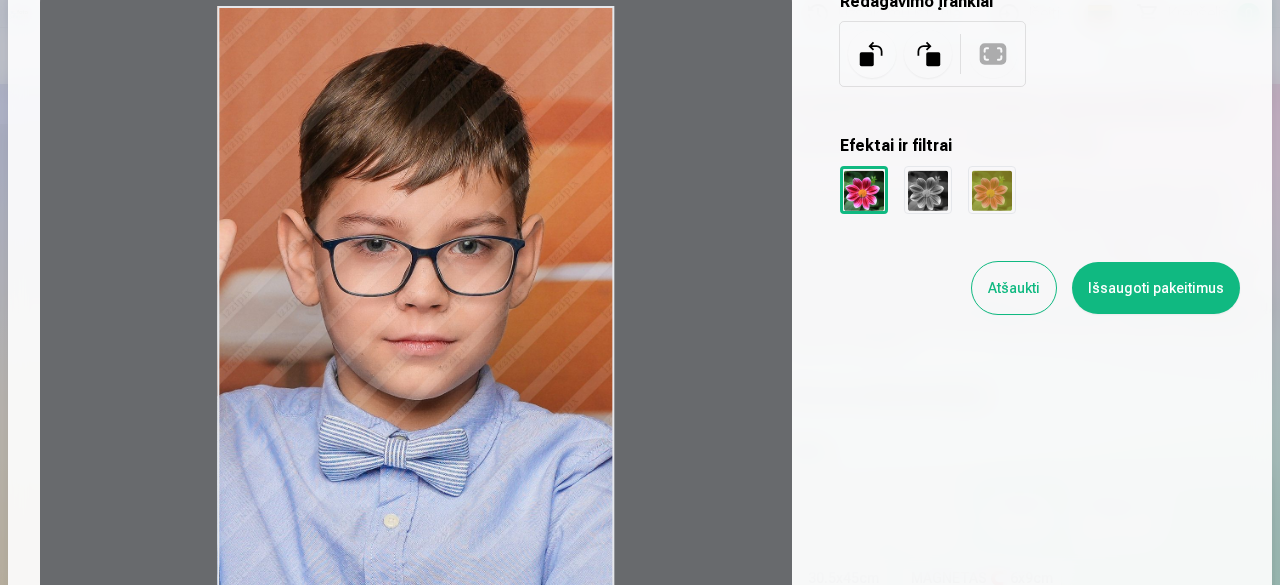 drag, startPoint x: 215, startPoint y: 267, endPoint x: 248, endPoint y: 267, distance: 33 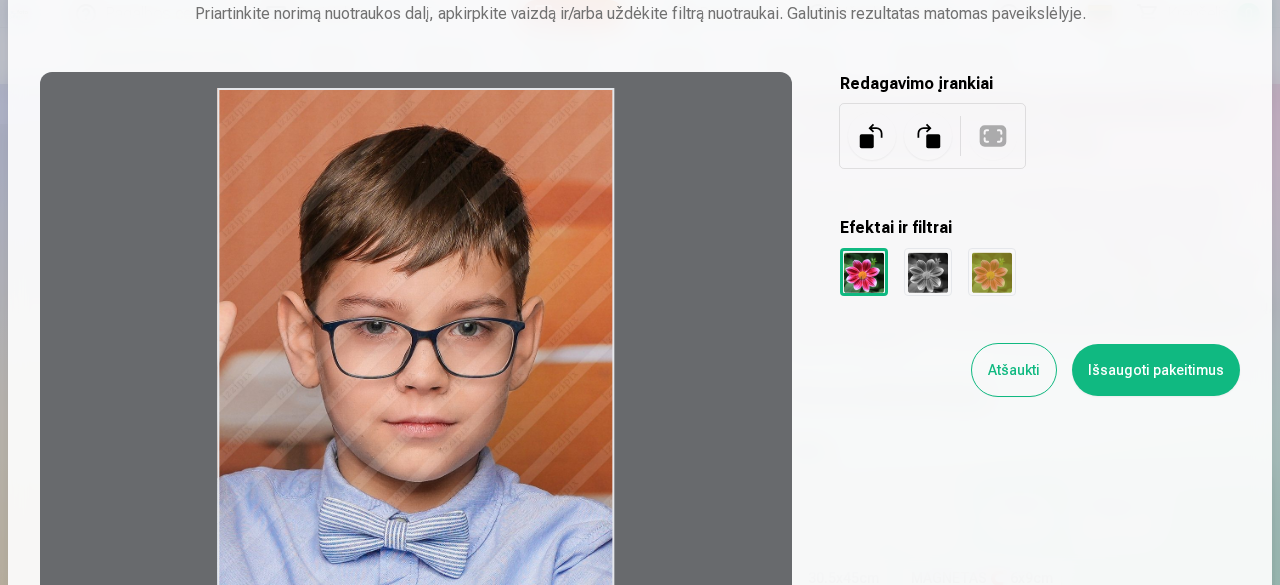 scroll, scrollTop: 0, scrollLeft: 0, axis: both 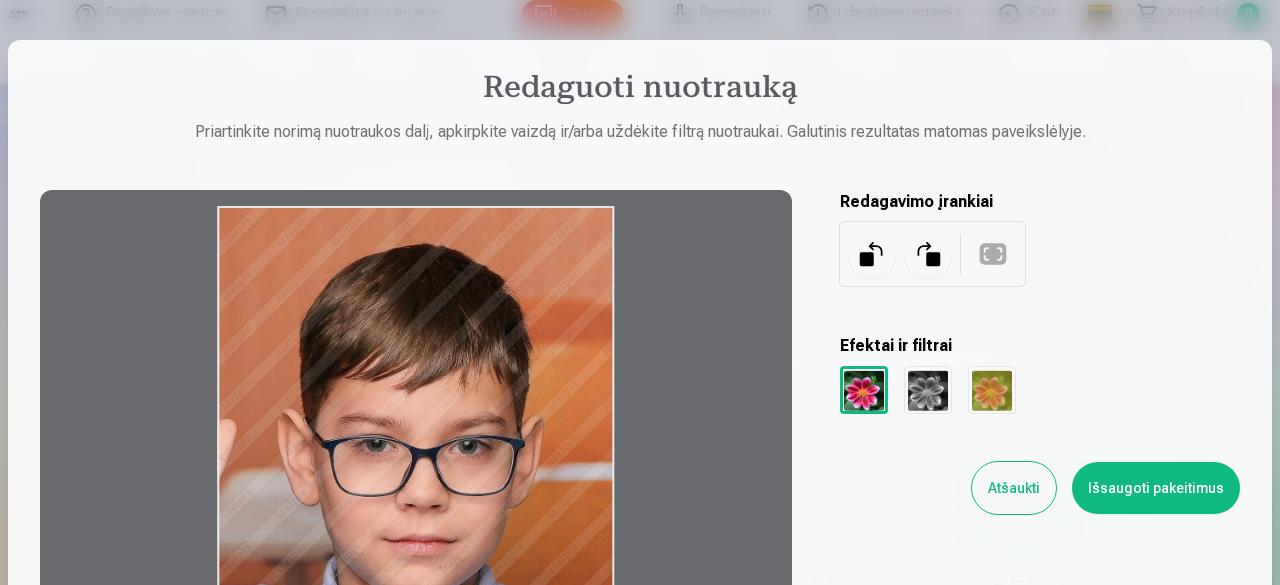 drag, startPoint x: 498, startPoint y: 330, endPoint x: 484, endPoint y: 329, distance: 14.035668 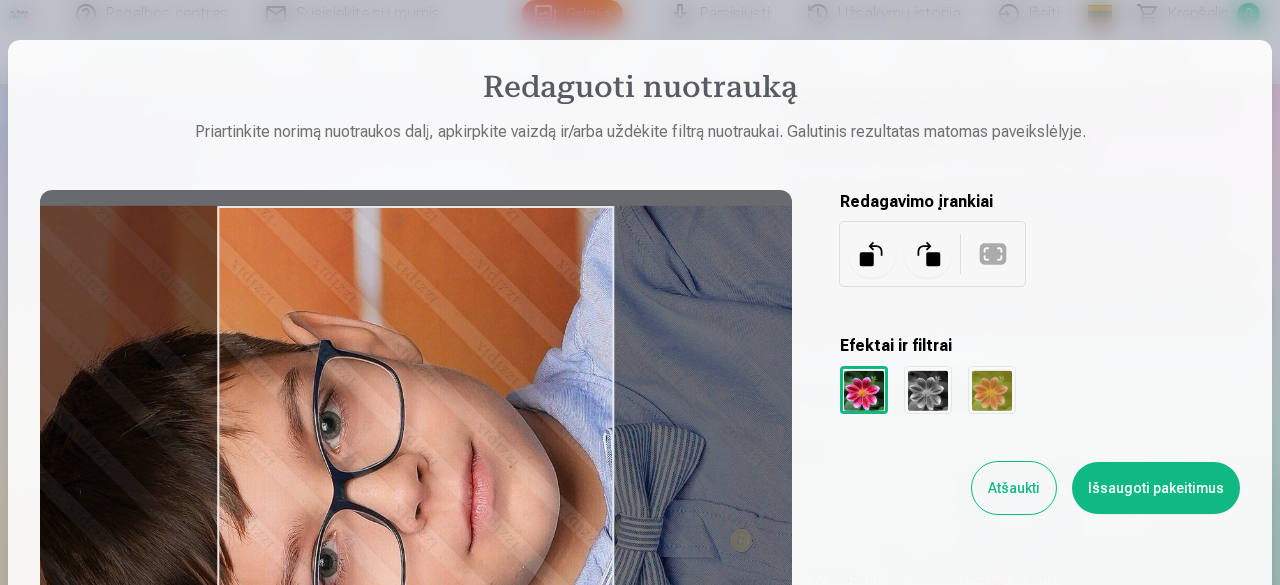 click at bounding box center [872, 254] 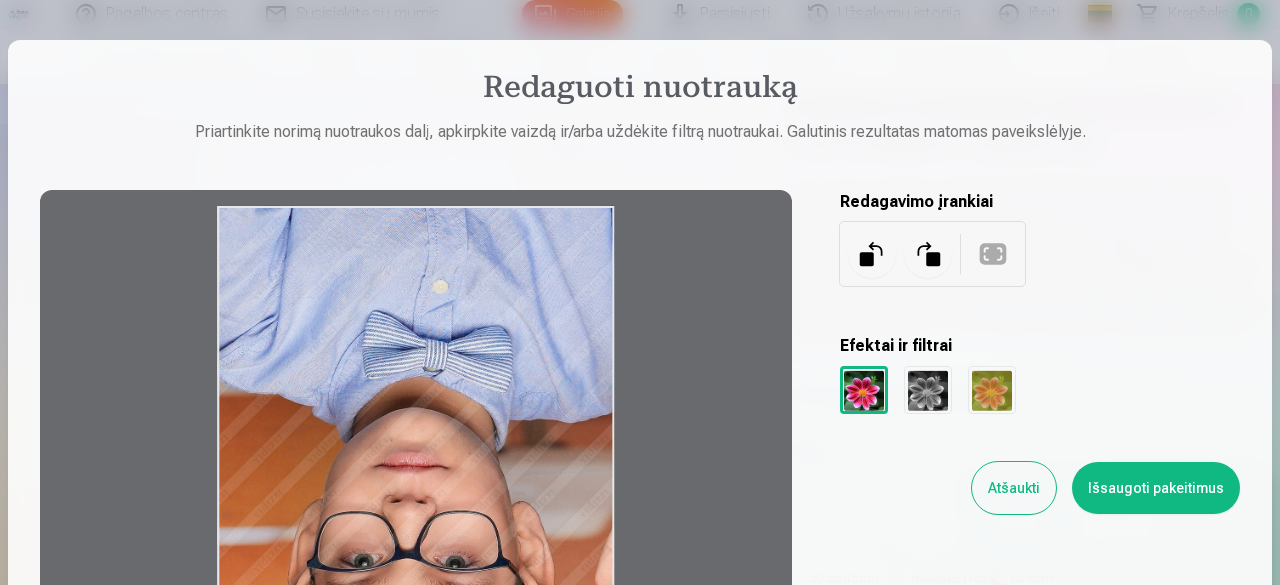 click at bounding box center (872, 254) 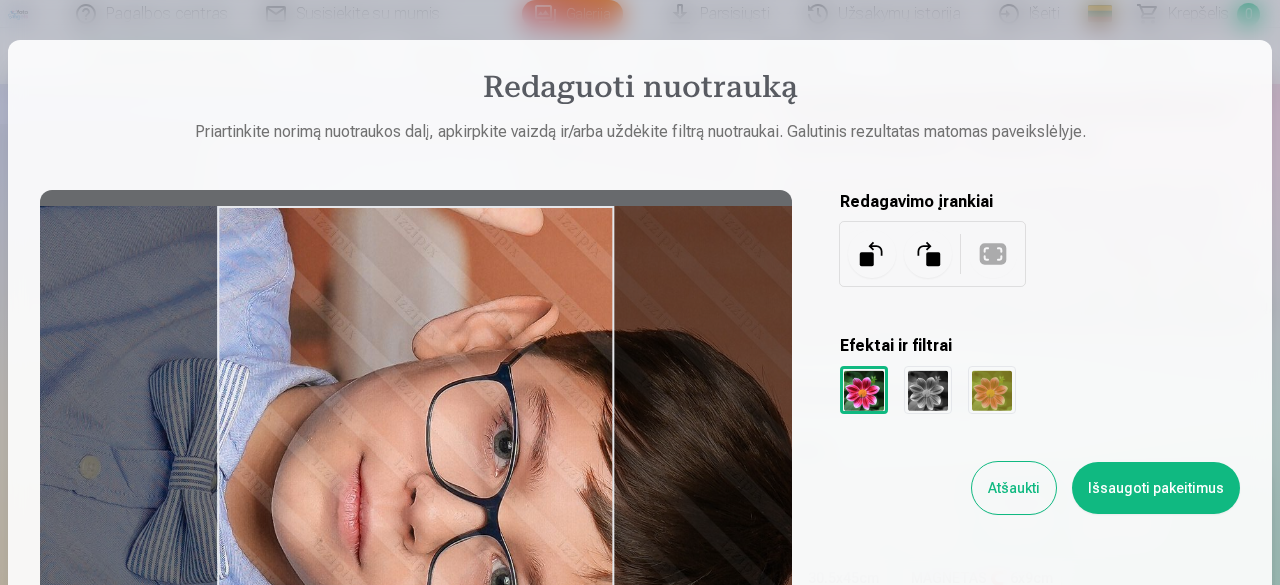 click at bounding box center [872, 254] 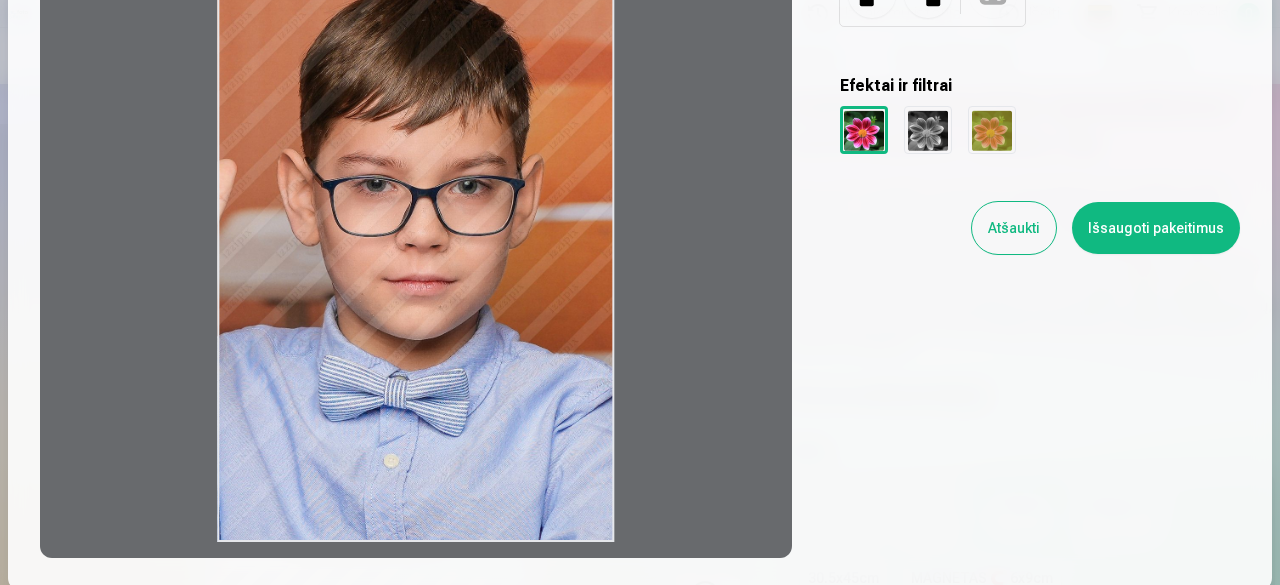 scroll, scrollTop: 300, scrollLeft: 0, axis: vertical 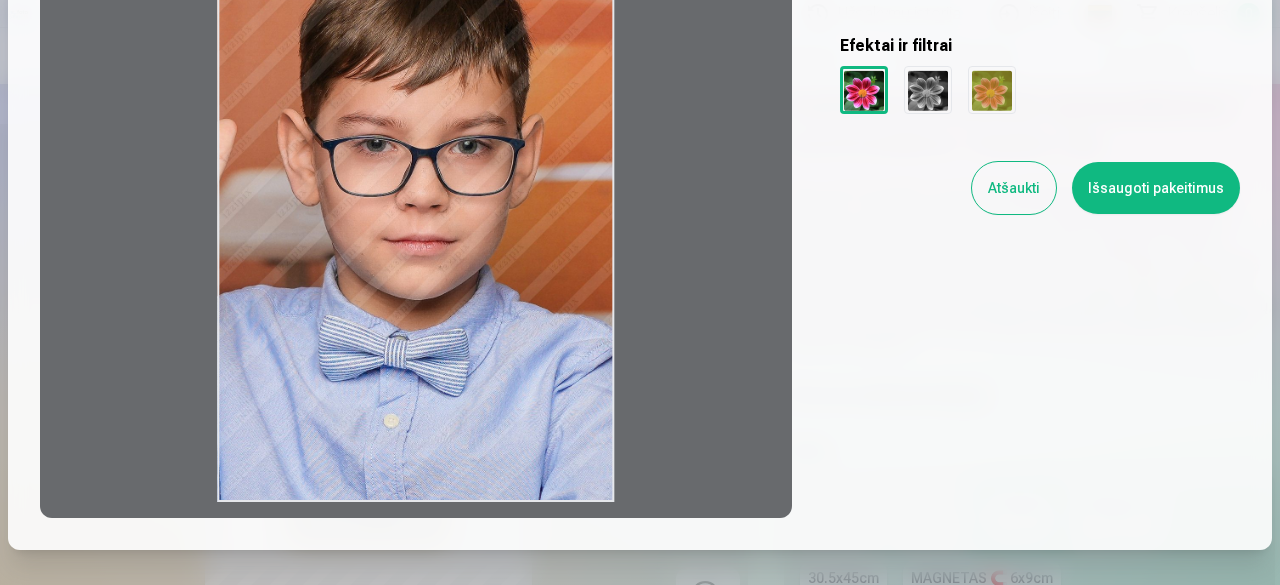 drag, startPoint x: 615, startPoint y: 503, endPoint x: 606, endPoint y: 490, distance: 15.811388 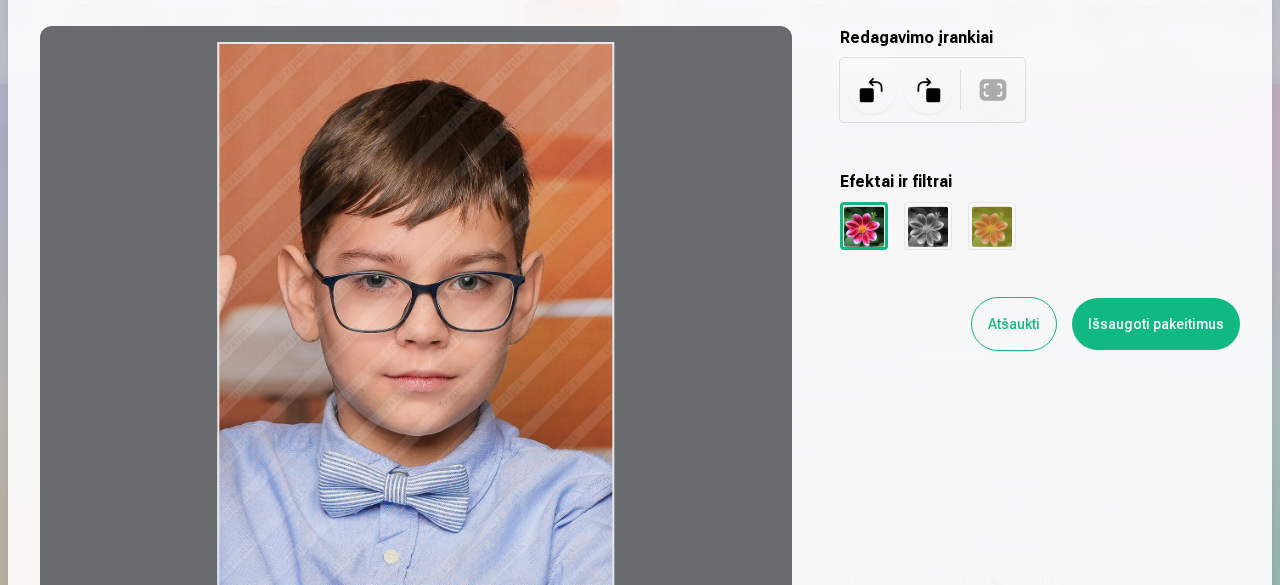 scroll, scrollTop: 300, scrollLeft: 0, axis: vertical 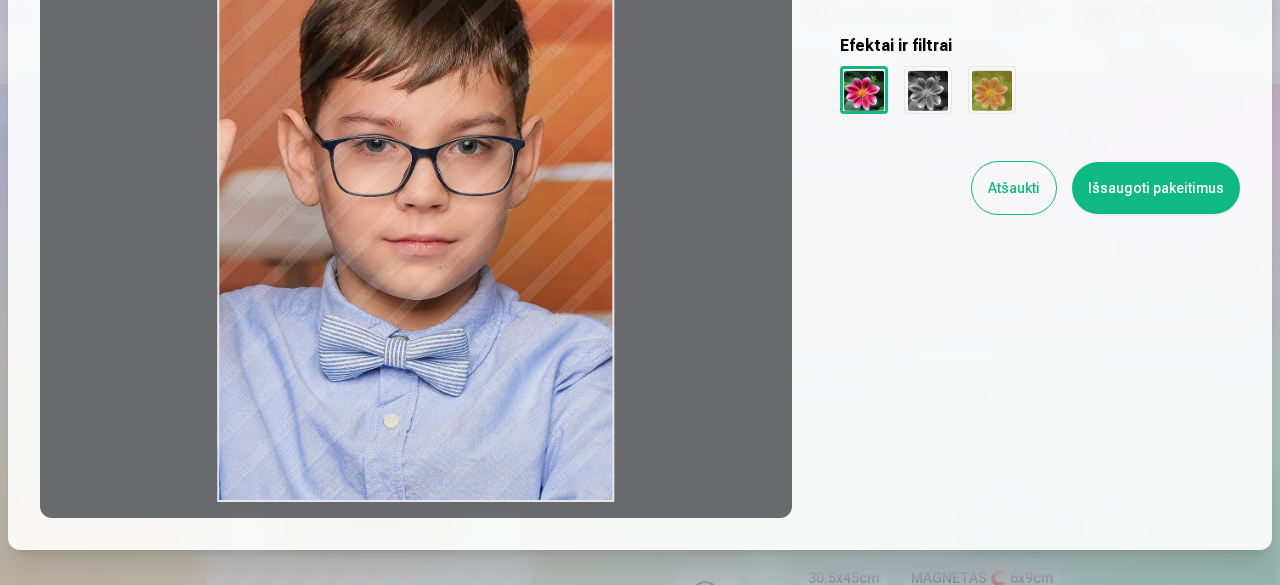 click at bounding box center [416, 204] 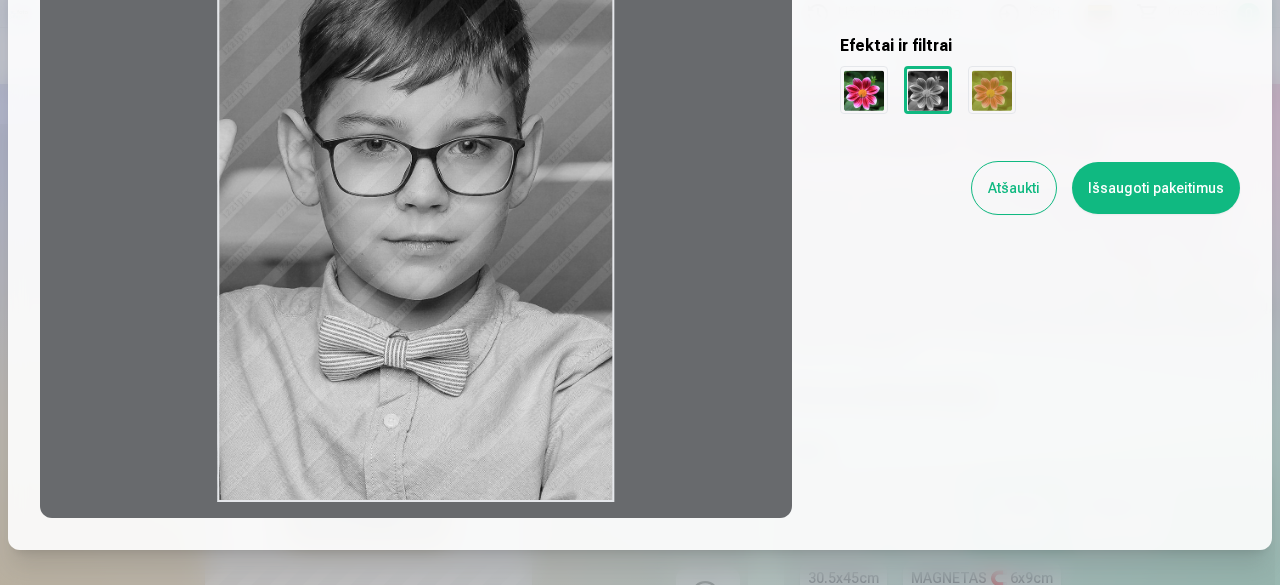 click at bounding box center [992, 90] 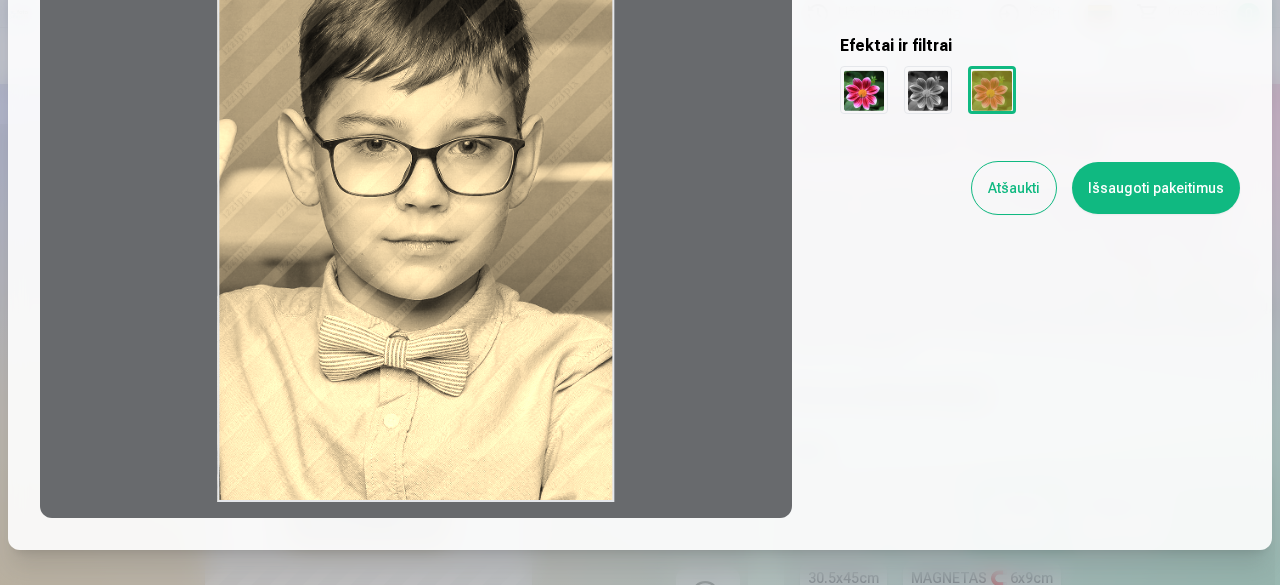 click at bounding box center [864, 90] 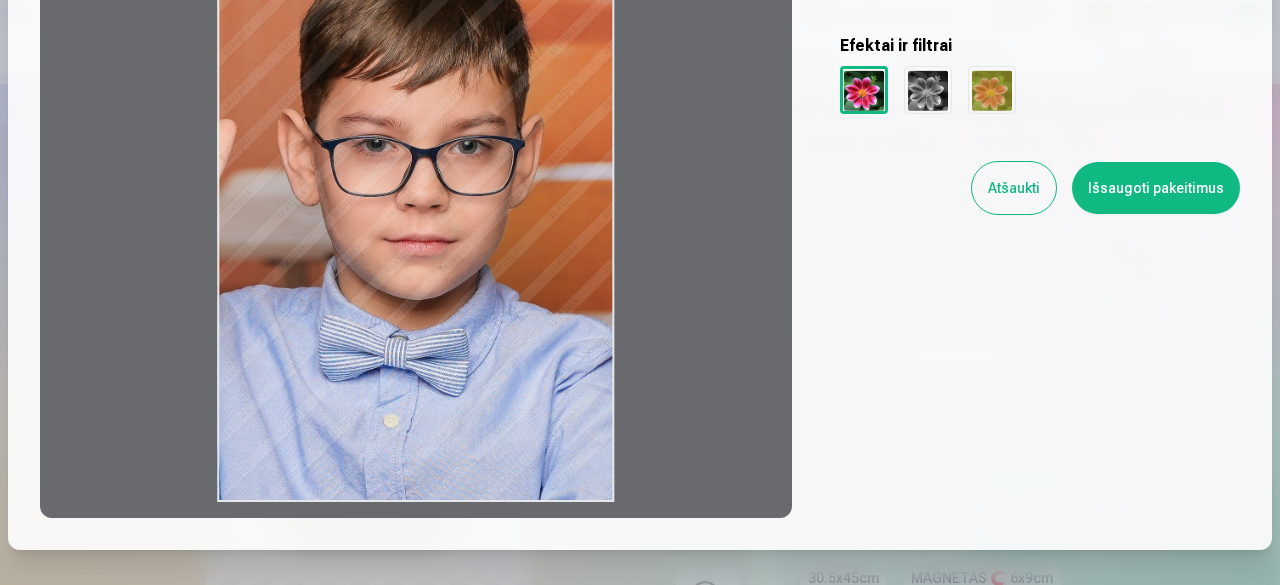scroll, scrollTop: 200, scrollLeft: 0, axis: vertical 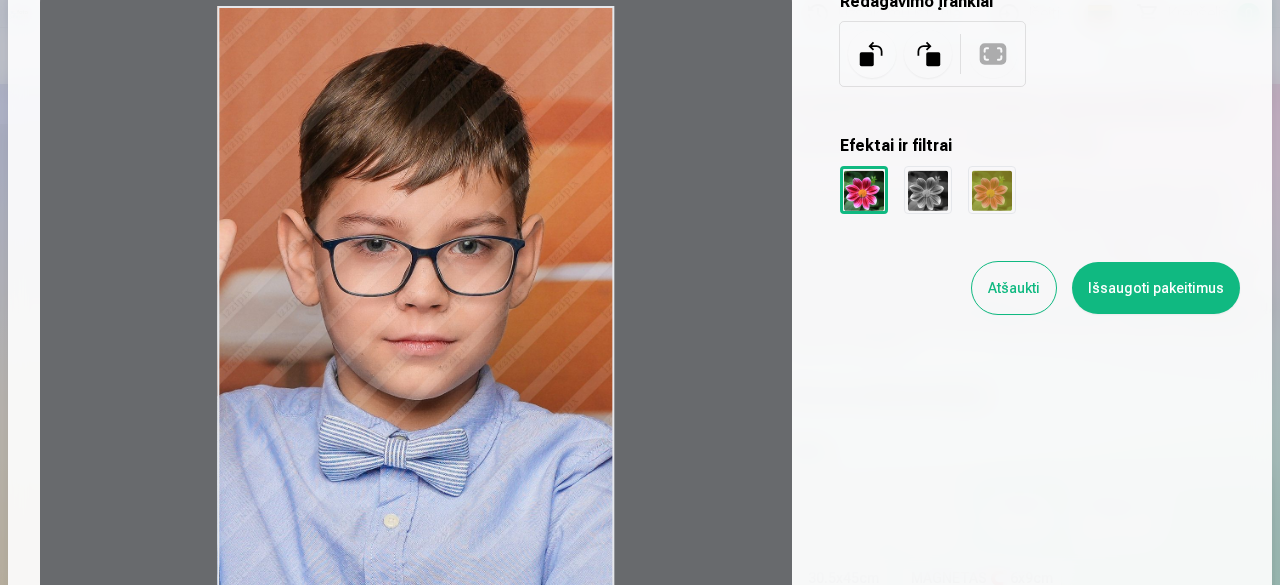 click at bounding box center (864, 190) 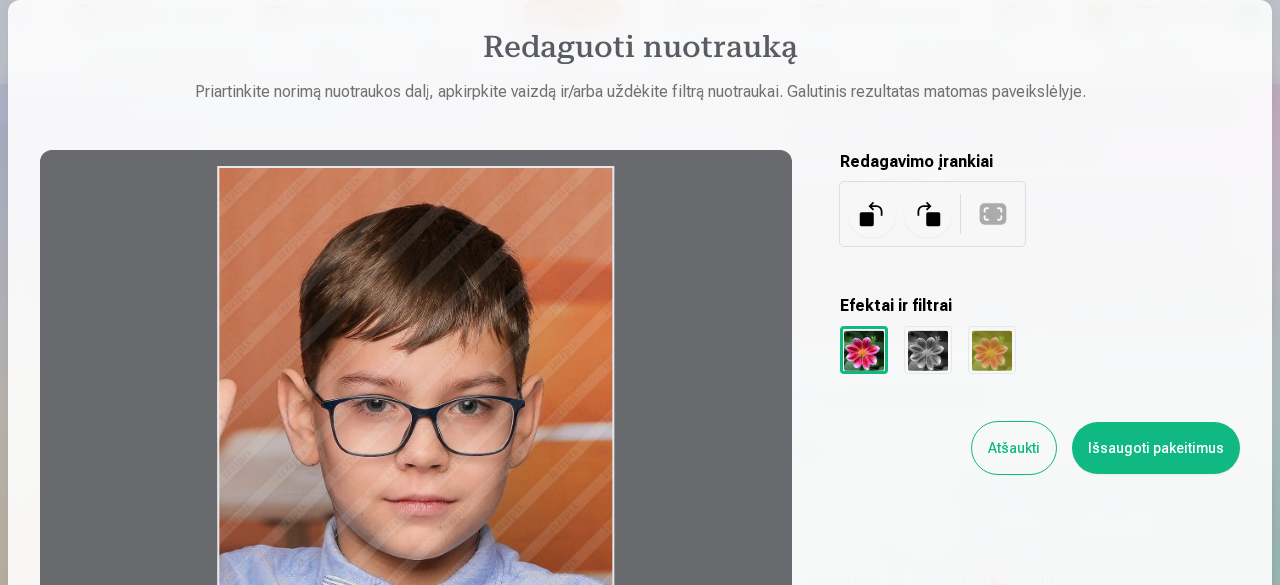 scroll, scrollTop: 0, scrollLeft: 0, axis: both 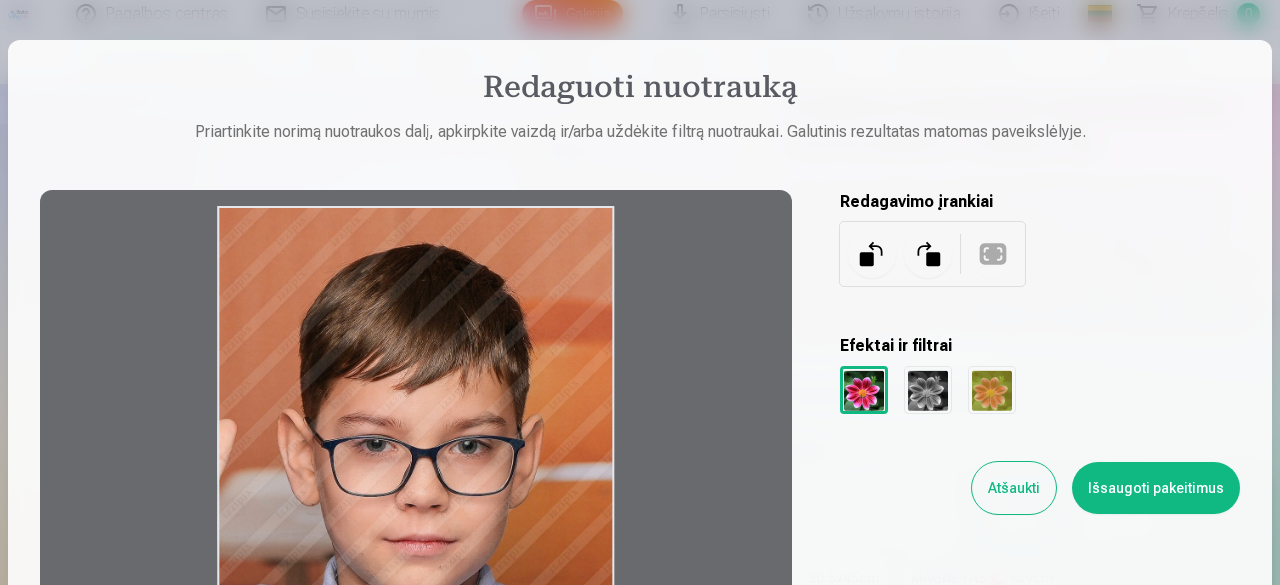 click on "Atšaukti" at bounding box center (1014, 488) 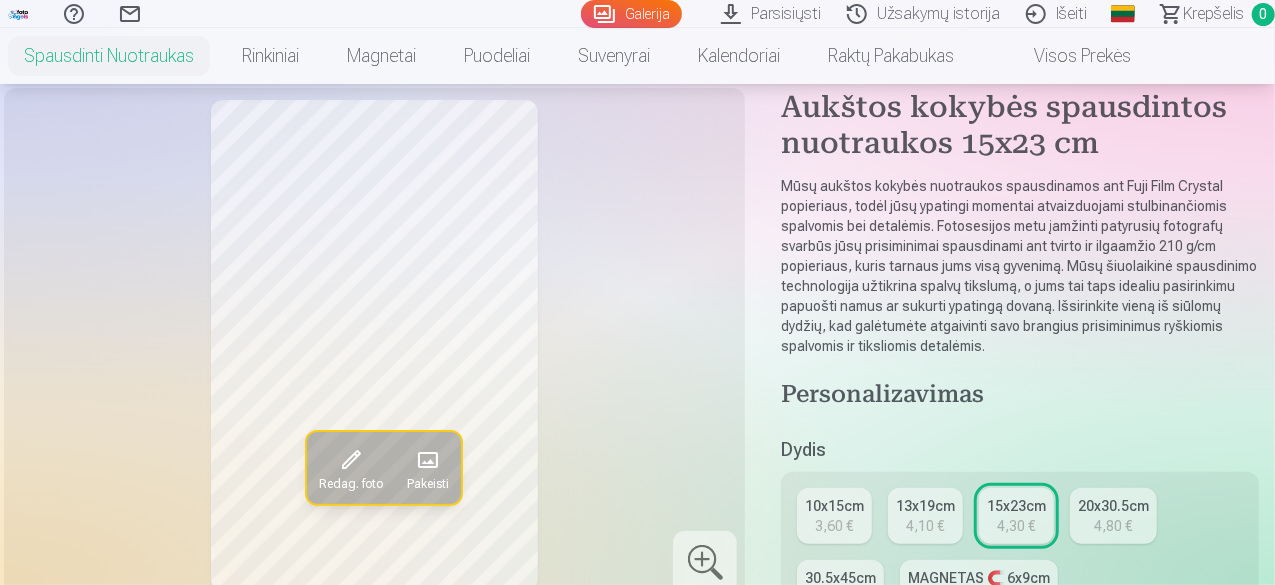 click on "Redag. foto" at bounding box center (351, 484) 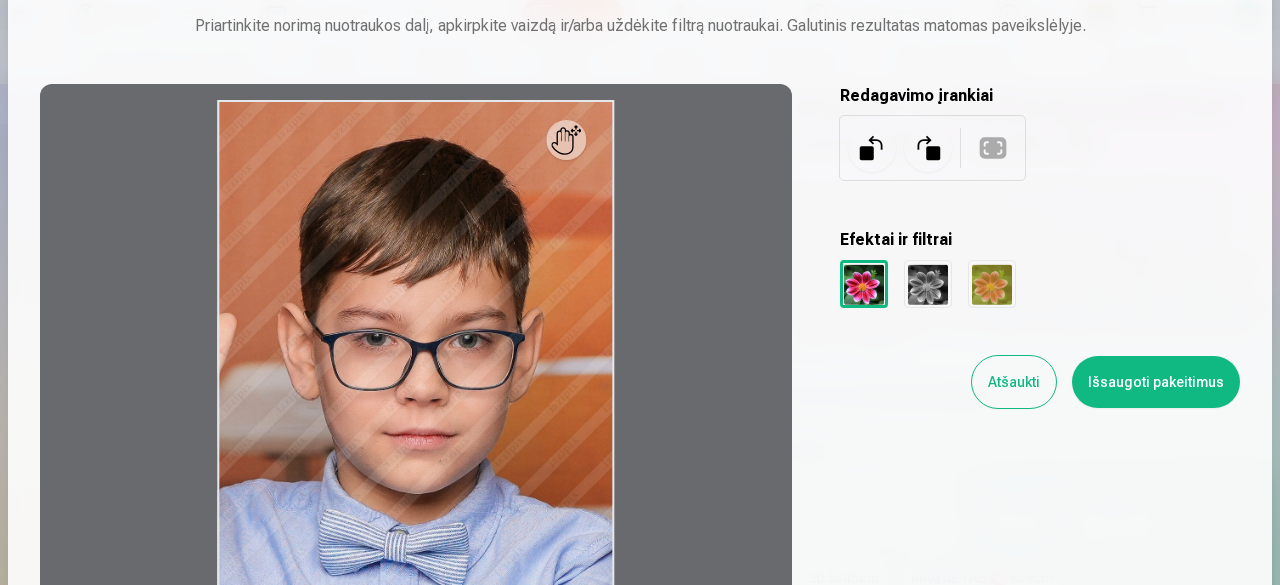 scroll, scrollTop: 200, scrollLeft: 0, axis: vertical 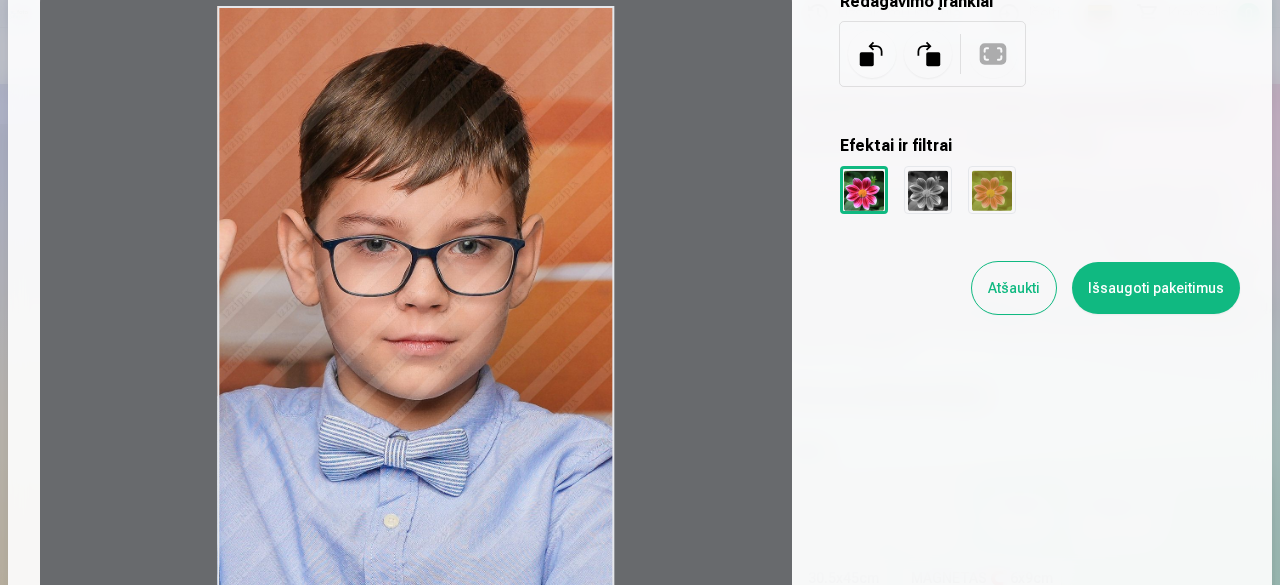 drag, startPoint x: 573, startPoint y: 47, endPoint x: 422, endPoint y: 276, distance: 274.30276 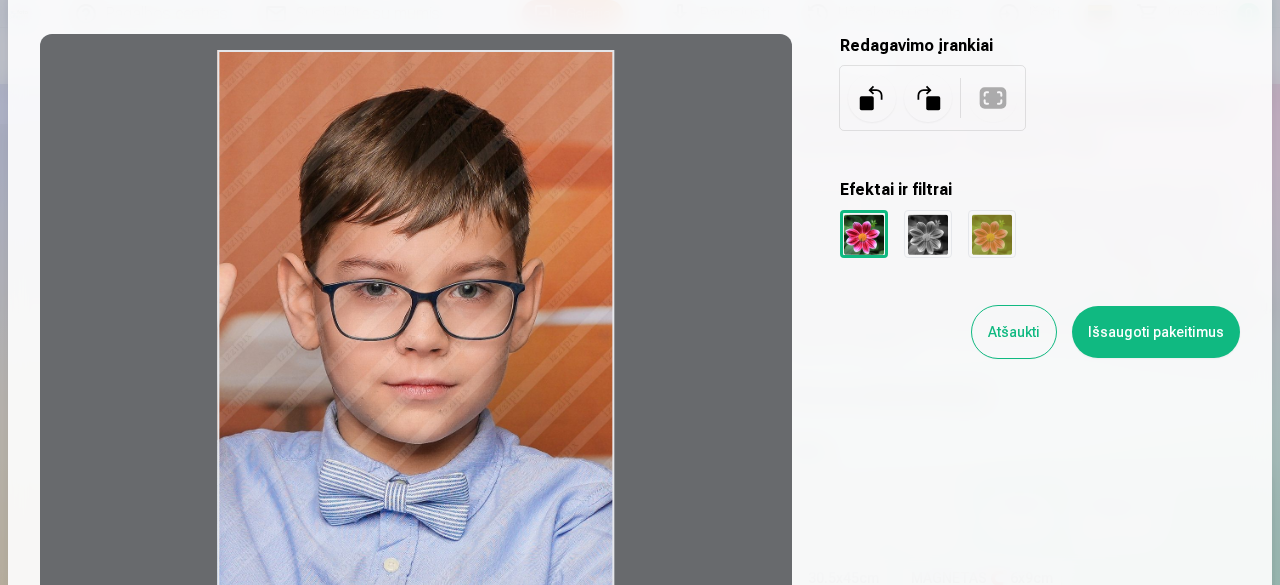 scroll, scrollTop: 200, scrollLeft: 0, axis: vertical 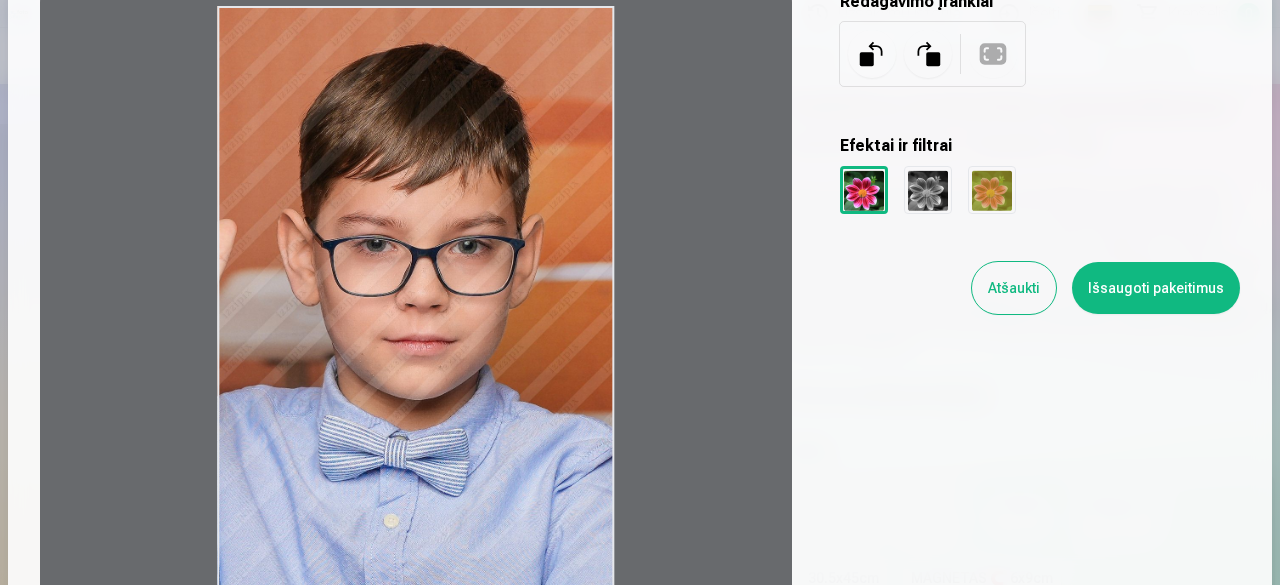 drag, startPoint x: 424, startPoint y: 320, endPoint x: 430, endPoint y: 268, distance: 52.34501 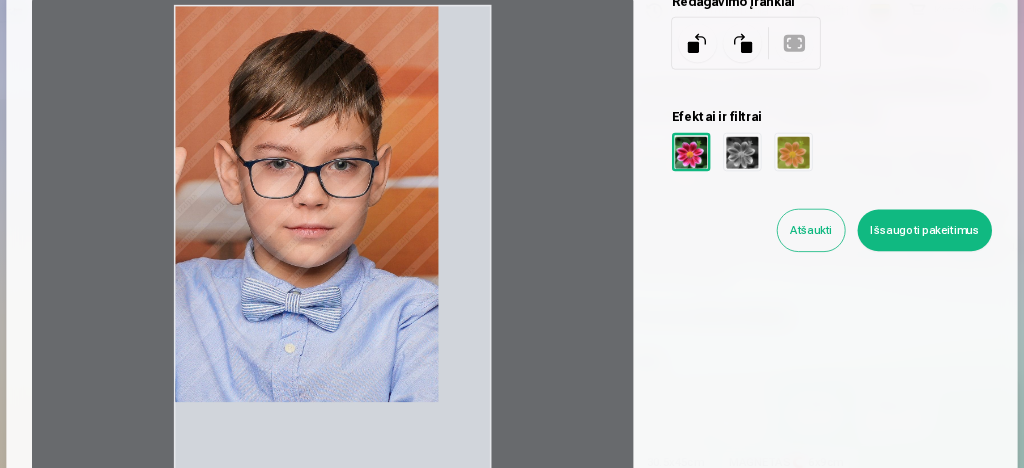 scroll, scrollTop: 100, scrollLeft: 0, axis: vertical 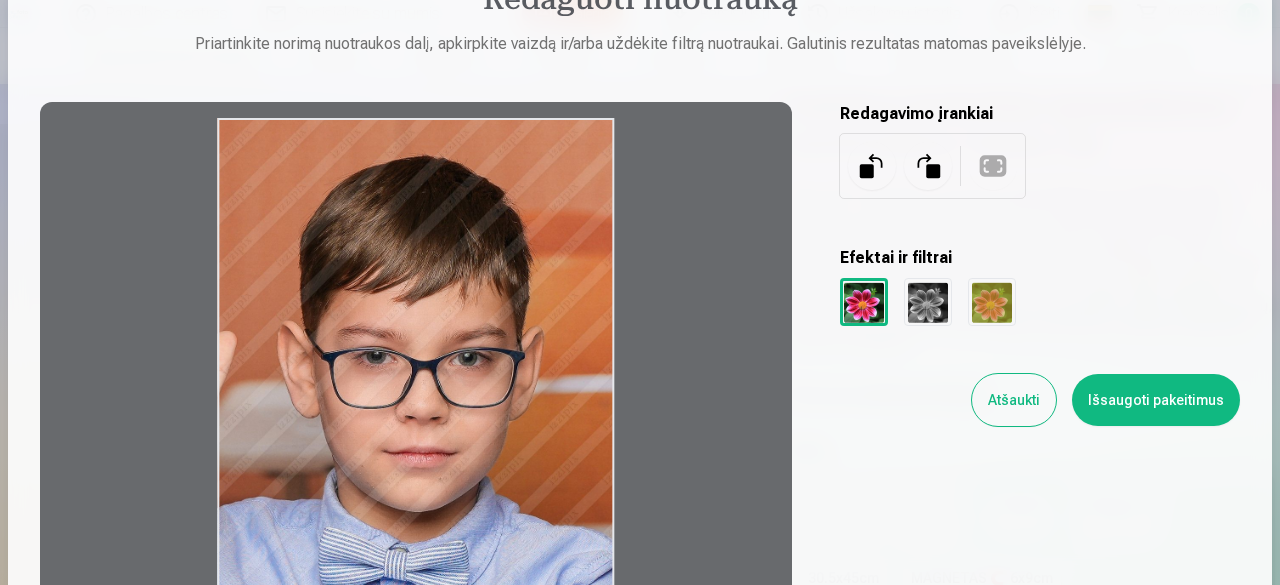drag, startPoint x: 516, startPoint y: 387, endPoint x: 420, endPoint y: 369, distance: 97.67292 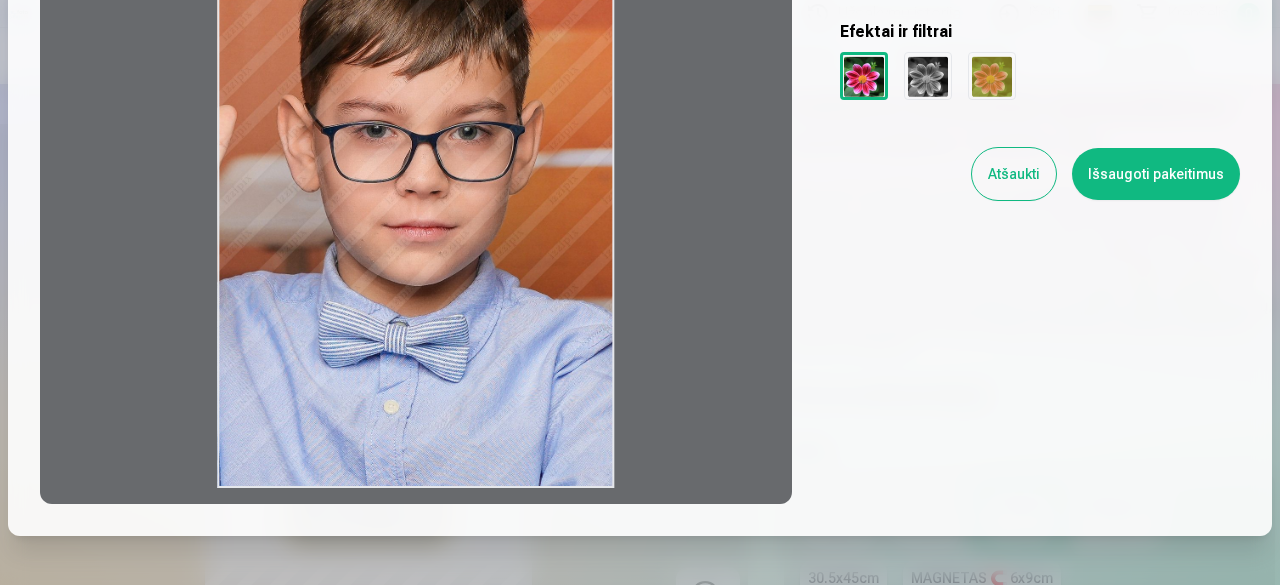 scroll, scrollTop: 288, scrollLeft: 0, axis: vertical 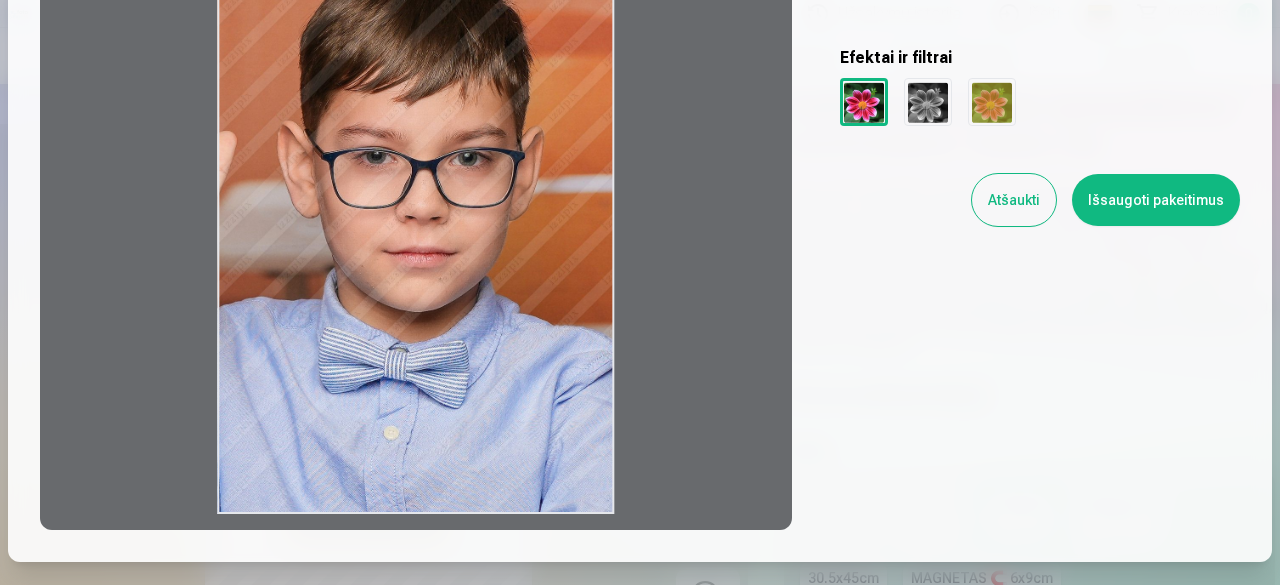 drag, startPoint x: 577, startPoint y: 487, endPoint x: 558, endPoint y: 387, distance: 101.788994 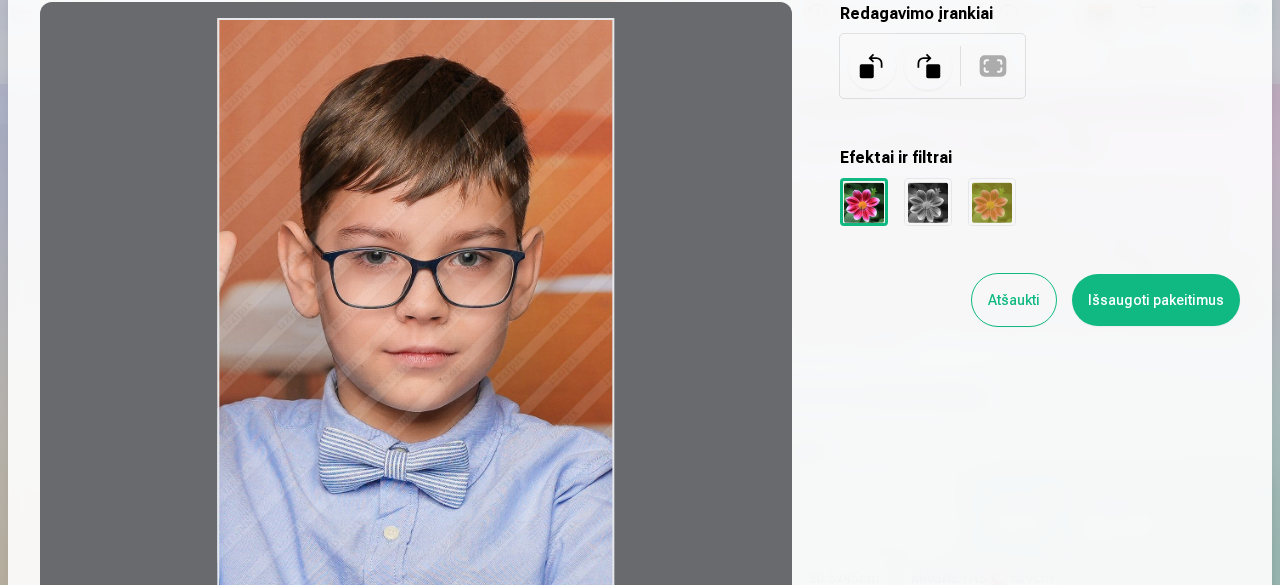 click at bounding box center [928, 66] 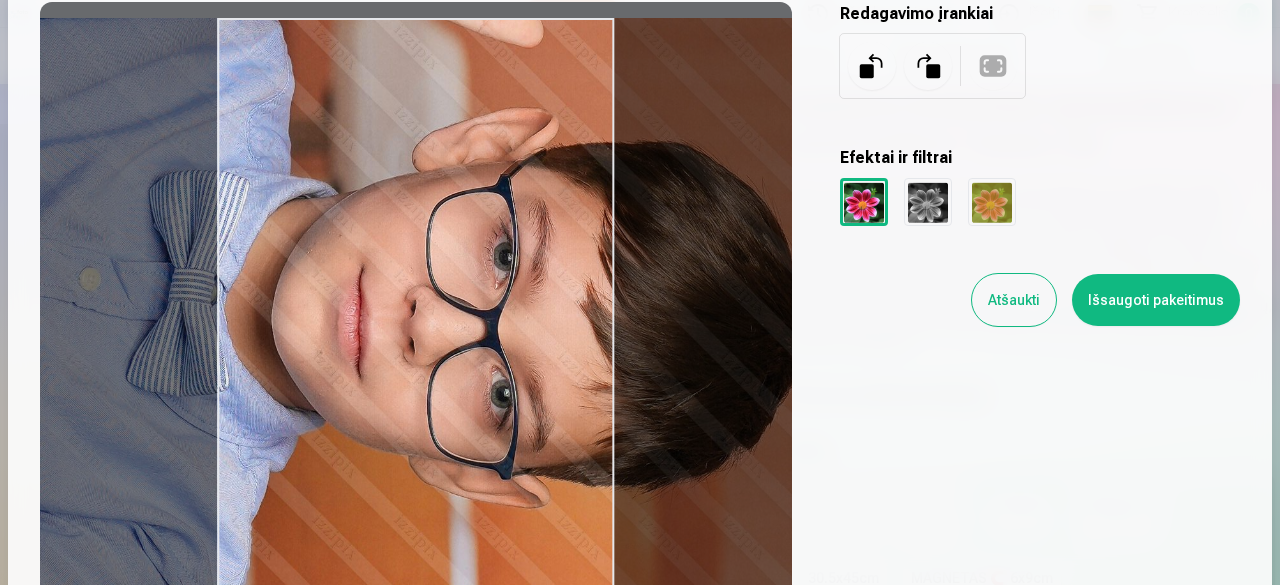 click at bounding box center [872, 66] 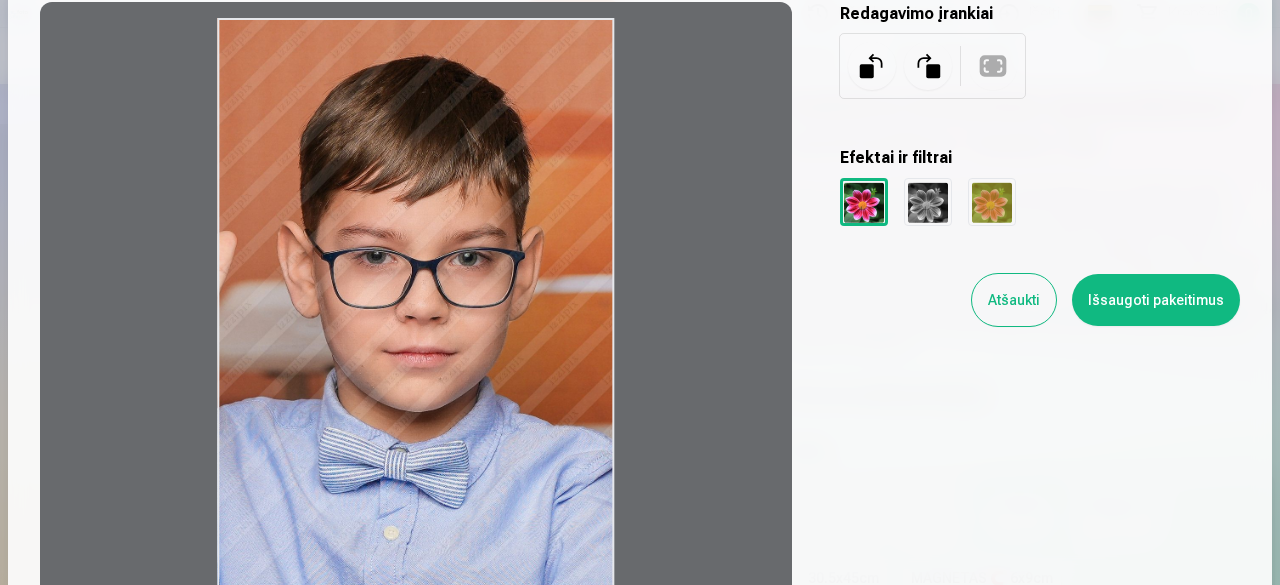 click on "Atšaukti Išsaugoti pakeitimus" at bounding box center [1040, 300] 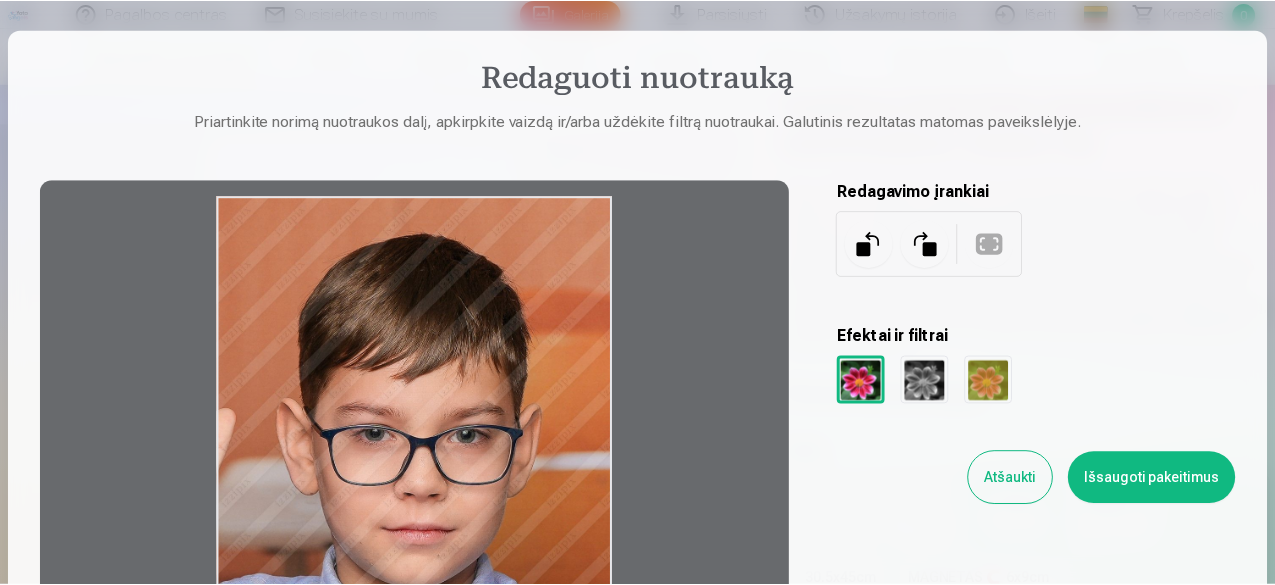 scroll, scrollTop: 0, scrollLeft: 0, axis: both 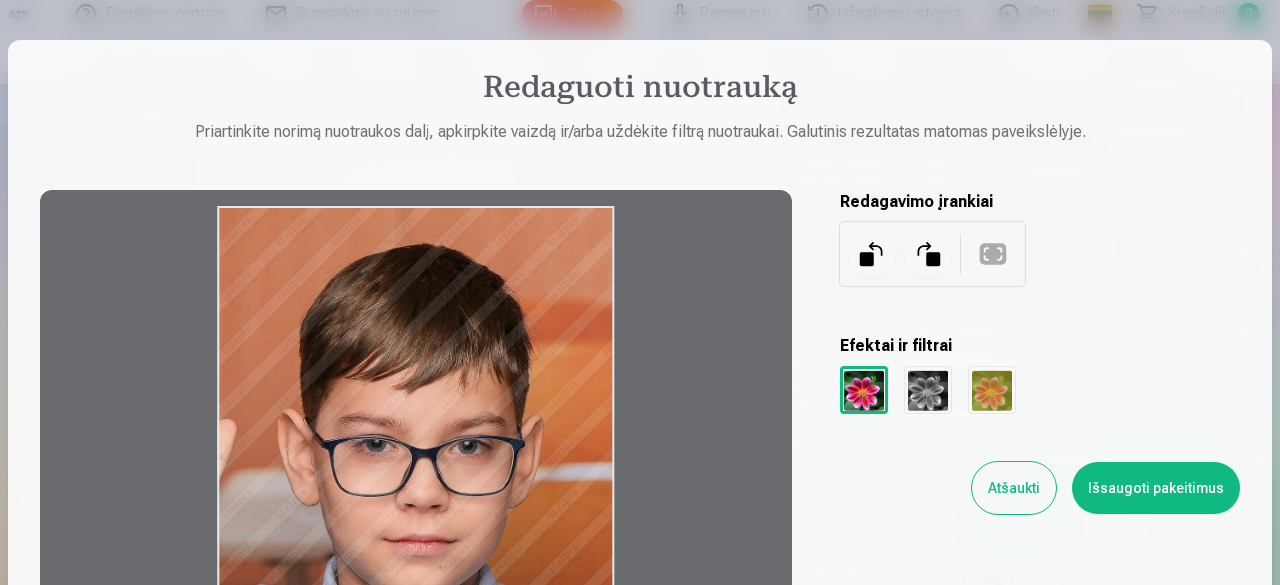 click on "Atšaukti" at bounding box center [1014, 488] 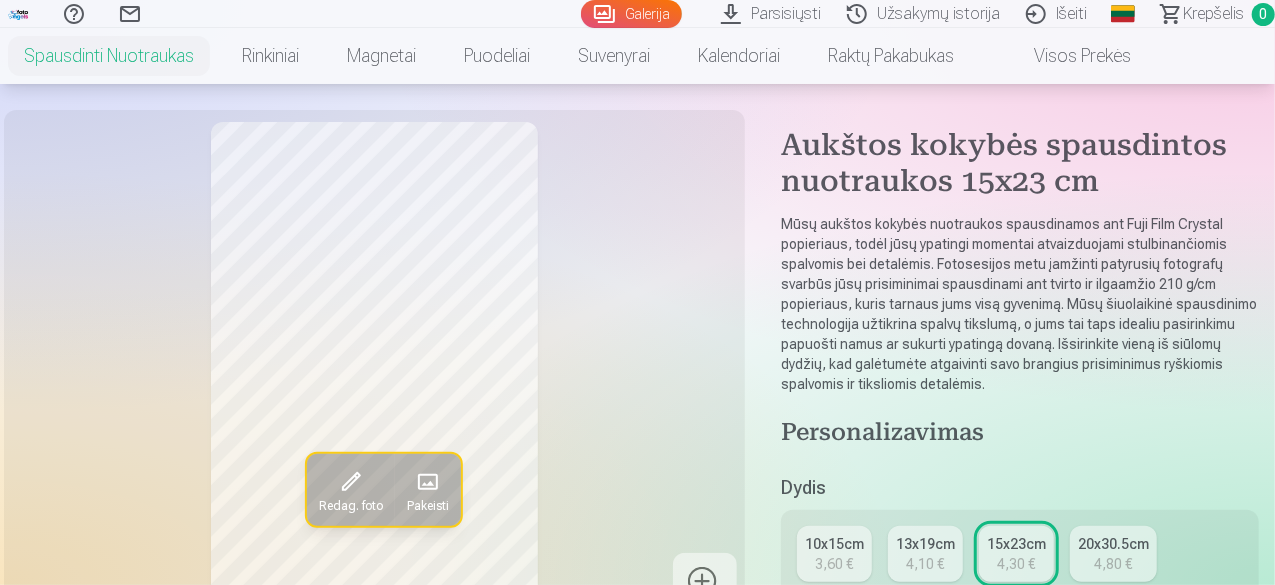 scroll, scrollTop: 0, scrollLeft: 0, axis: both 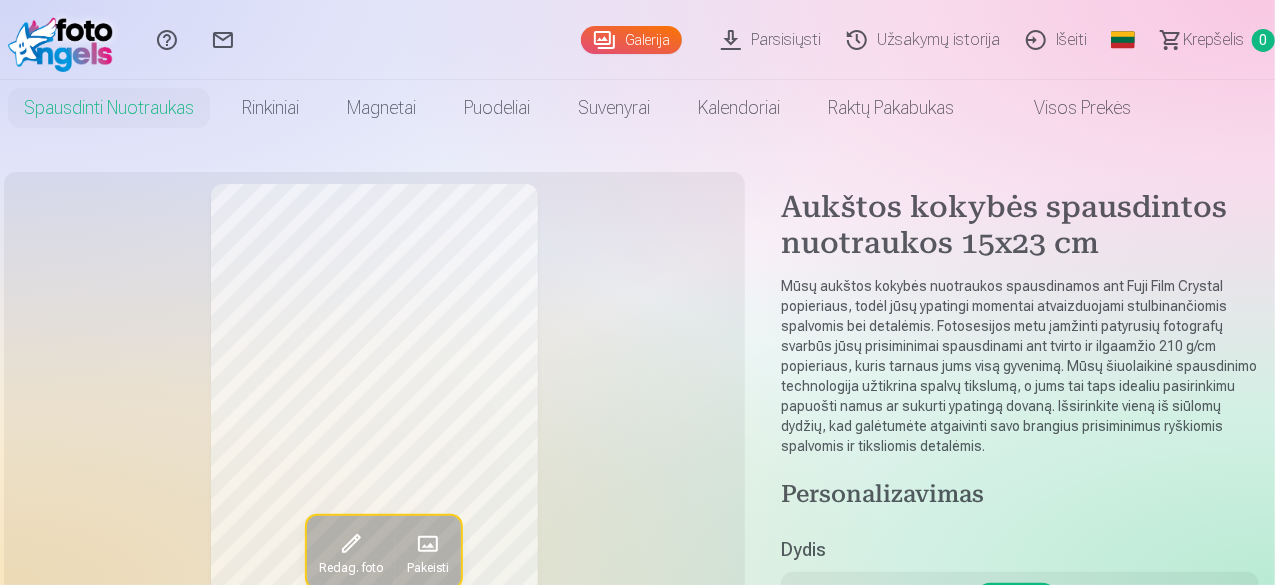 click on "Galerija" at bounding box center [631, 40] 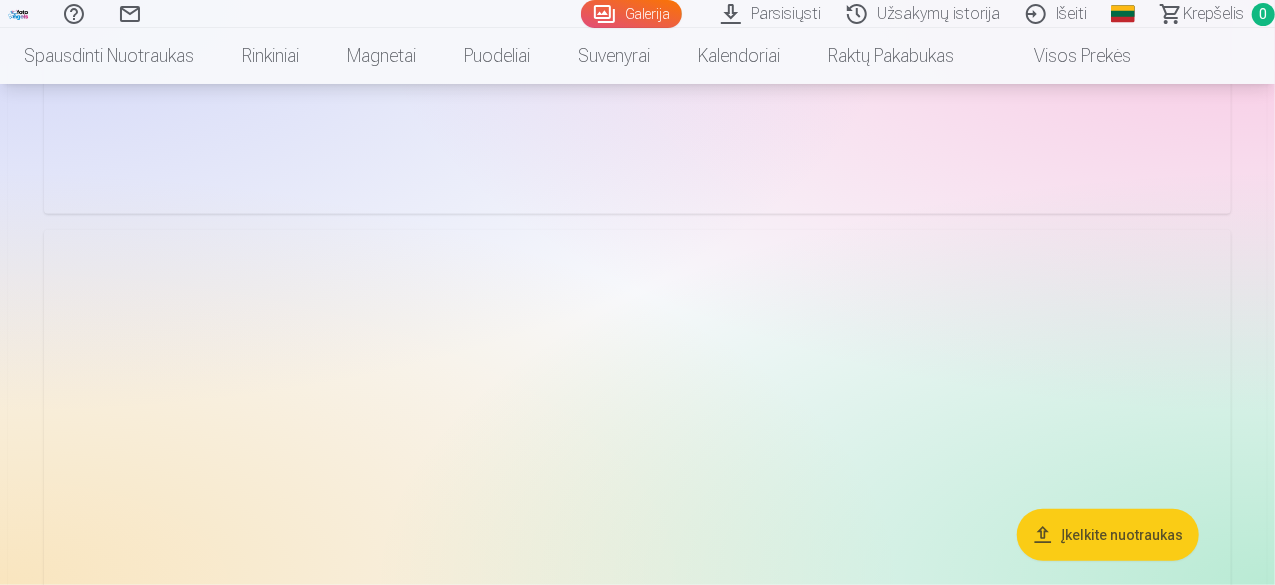 scroll, scrollTop: 4600, scrollLeft: 0, axis: vertical 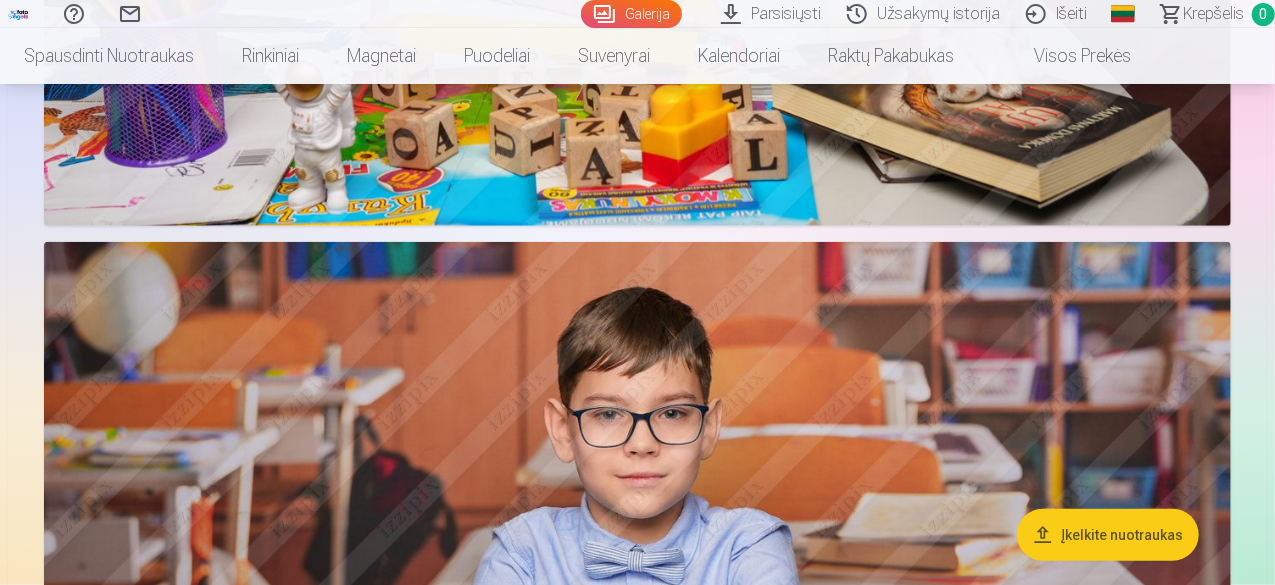 click at bounding box center (186, -2333) 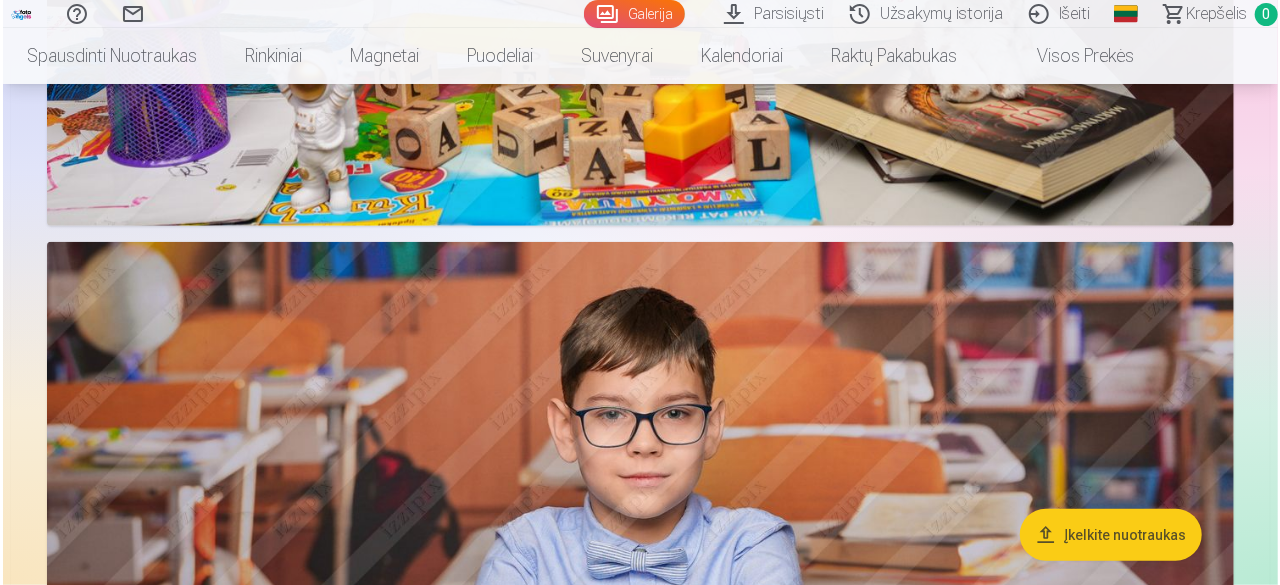 scroll, scrollTop: 4514, scrollLeft: 0, axis: vertical 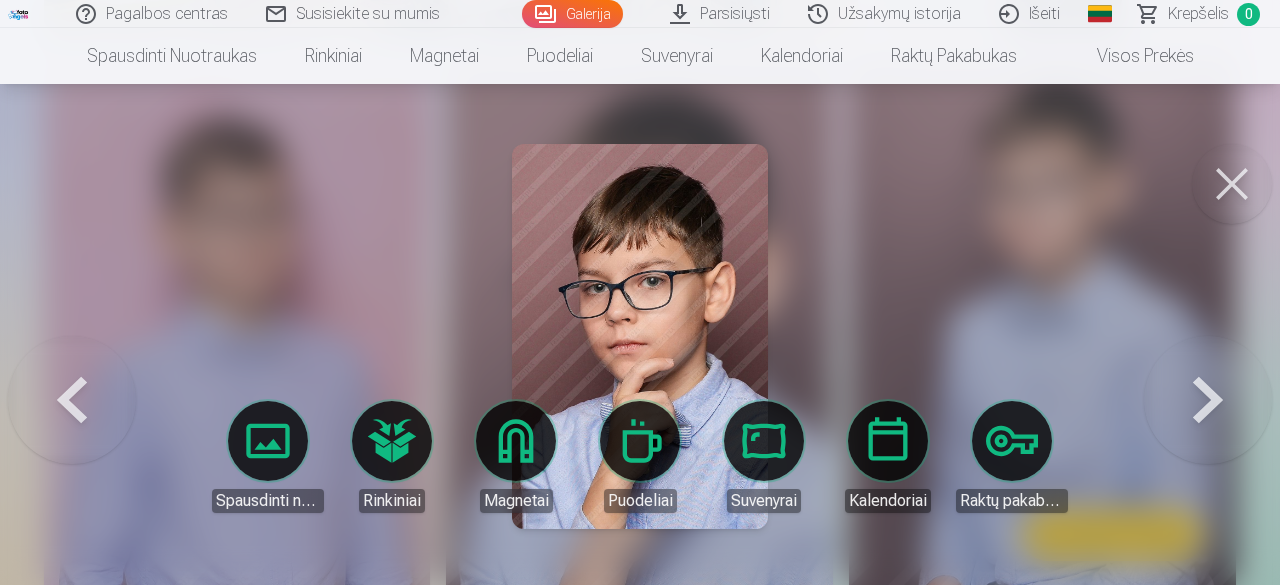 click on "Pagalbos centras Susisiekite su mumis Galerija Parsisiųsti Užsakymų istorija Išeiti Global English (en) Latvian (lv) Russian (ru) Lithuanian (lt) Estonian (et) Krepšelis 0 Spausdinti nuotraukas Aukštos kokybės spausdintos nuotraukos  210 gsm popierius, stulbinančios spalvos ir detalumas Pradedant nuo  3,60 € Profesionalios panoraminės grupinės nuotraukų spaudos 15×30 cm Ryškios spalvos ir detalės ant Fuji Film Crystal popieriaus Pradedant nuo  5,10 € Fotokoliažas iš 2 nuotraukų Du įsimintini momentai - vienas įstabus vaizdas Pradedant nuo  4,10 € Nuotraukos dokumentams Universalios ID nuotraukos (6 vnt.)  Pradedant nuo  4,40 € Didelės raiškos skaitmeninė nuotrauka JPG formatu Įamžinkite savo prisiminimus stulbinančiose detalėse Pradedant nuo  6,00 € See all products Rinkiniai Pilnas Atsiminimų Rinkinys – Spausdintos (15×23cm, 40% NUOLAIDA) ir 🎁 Skaitmeninės Nuotraukos Klasikinis rinkinys Pradedant nuo  19,20 € Populiarus rinkinys Pradedant nuo  24,00 €" at bounding box center (640, -4222) 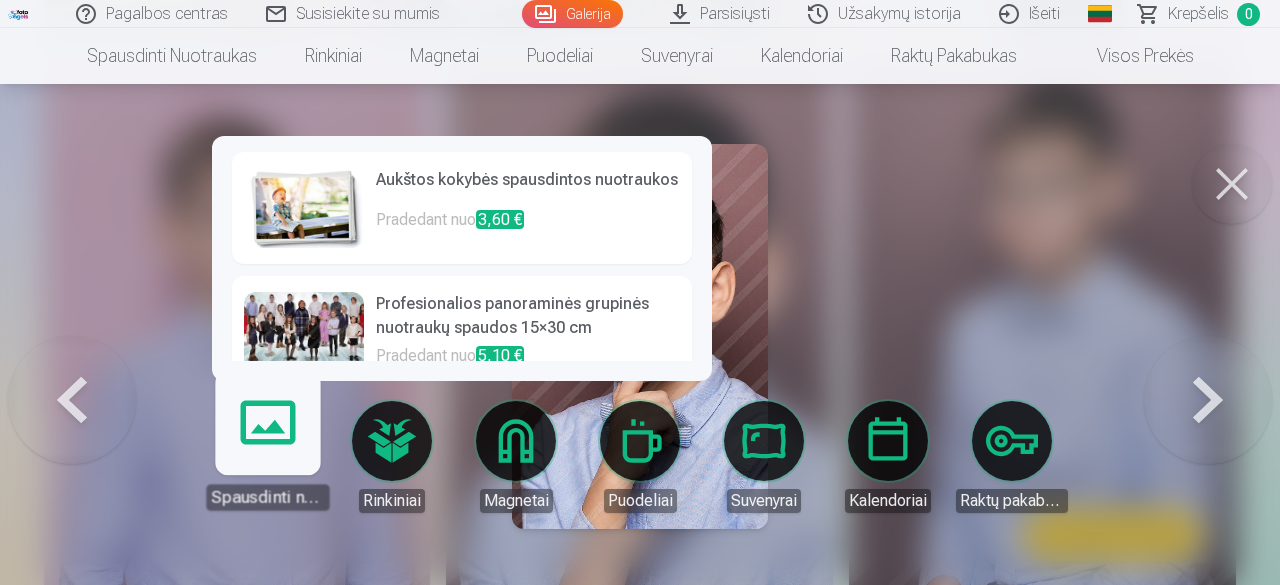 click at bounding box center [304, 208] 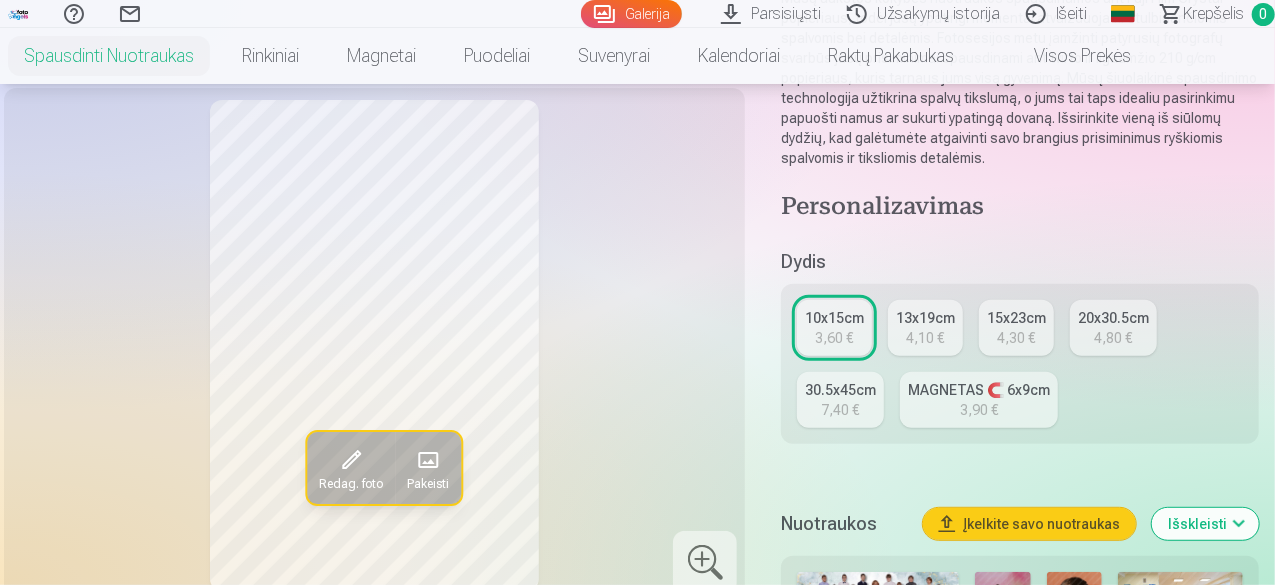 scroll, scrollTop: 300, scrollLeft: 0, axis: vertical 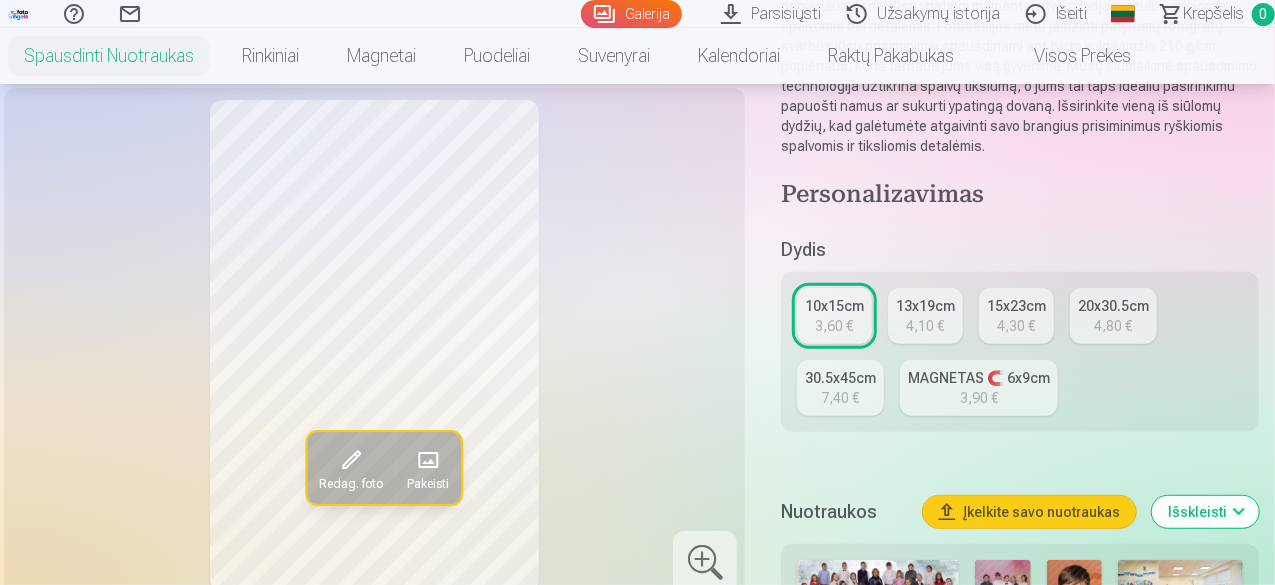 click on "4,30 €" at bounding box center [1017, 326] 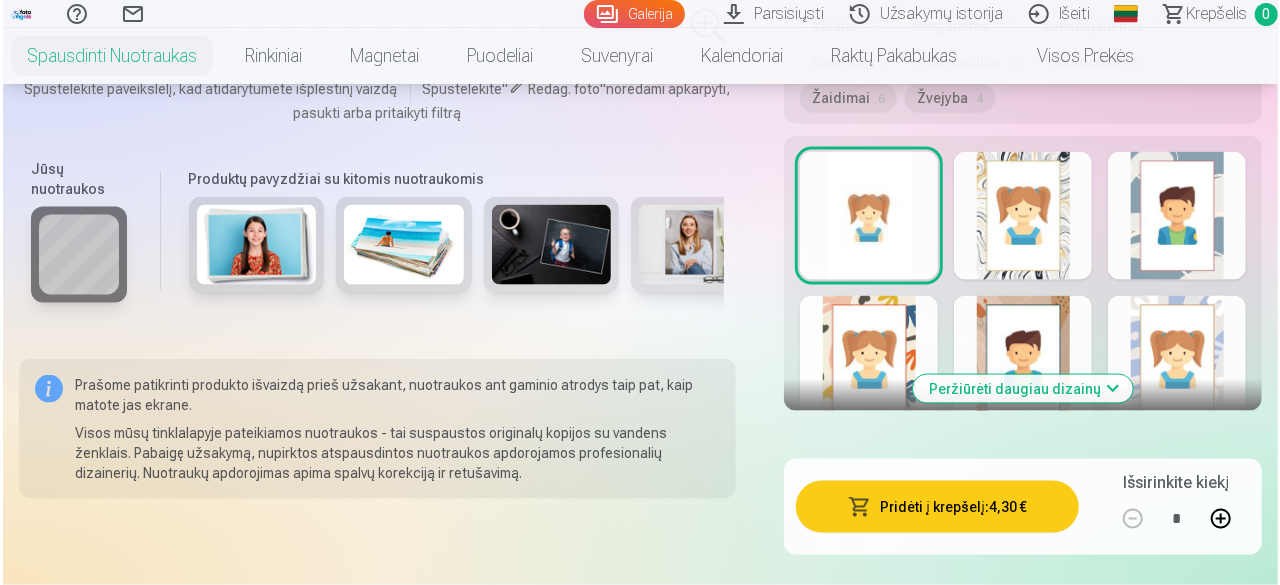 scroll, scrollTop: 1300, scrollLeft: 0, axis: vertical 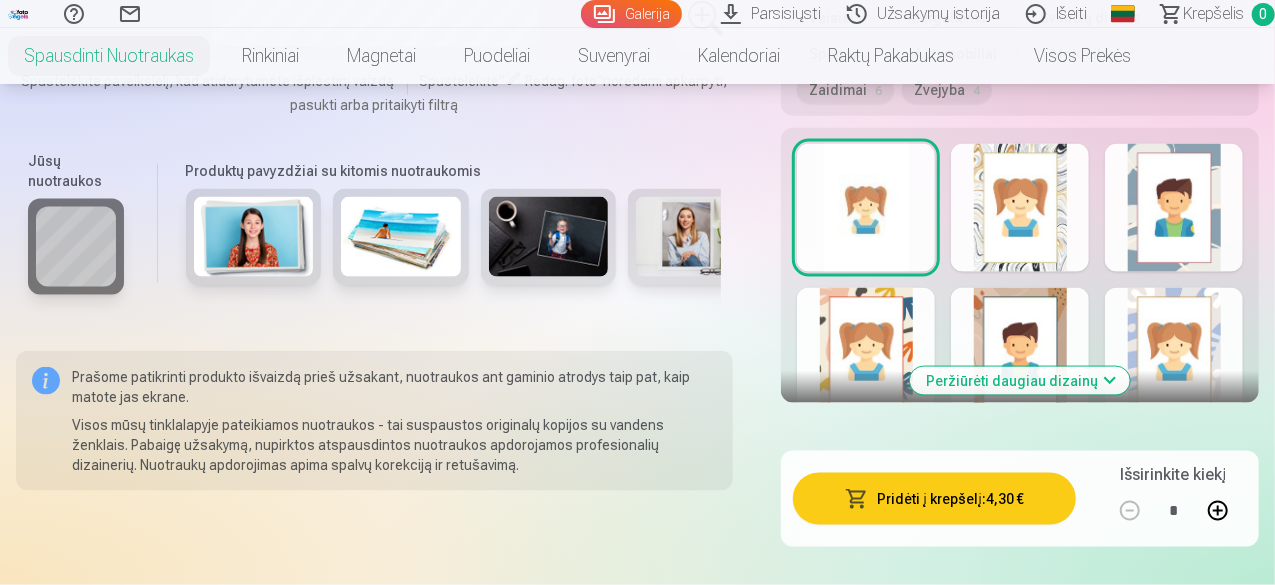click on "Pridėti į krepšelį :  4,30 €" at bounding box center [934, 499] 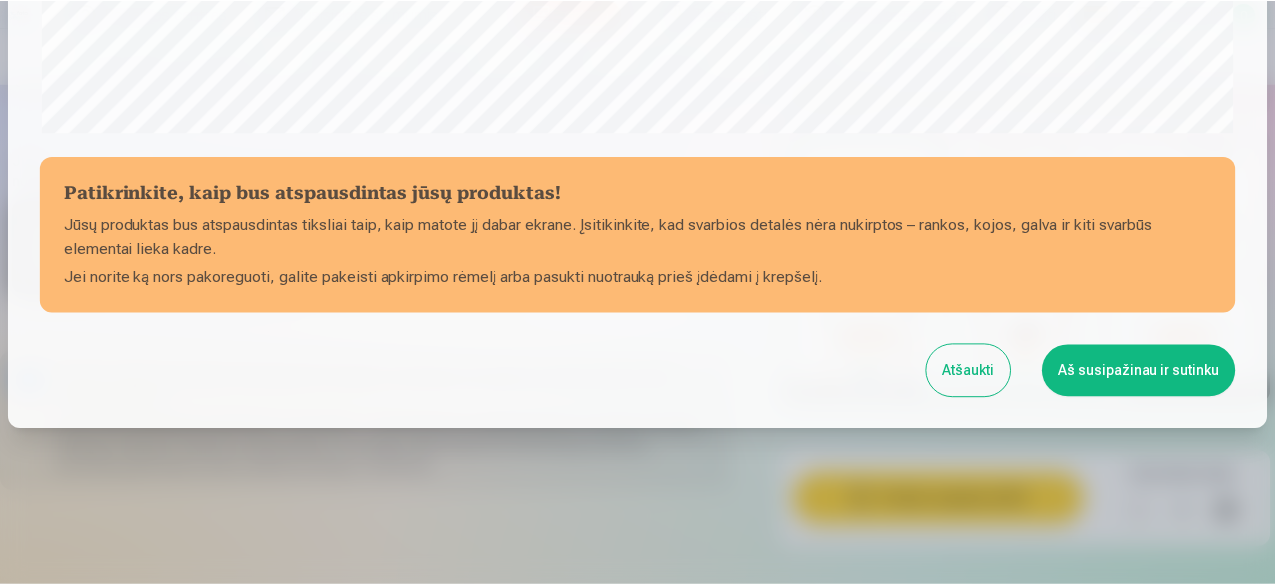 scroll, scrollTop: 839, scrollLeft: 0, axis: vertical 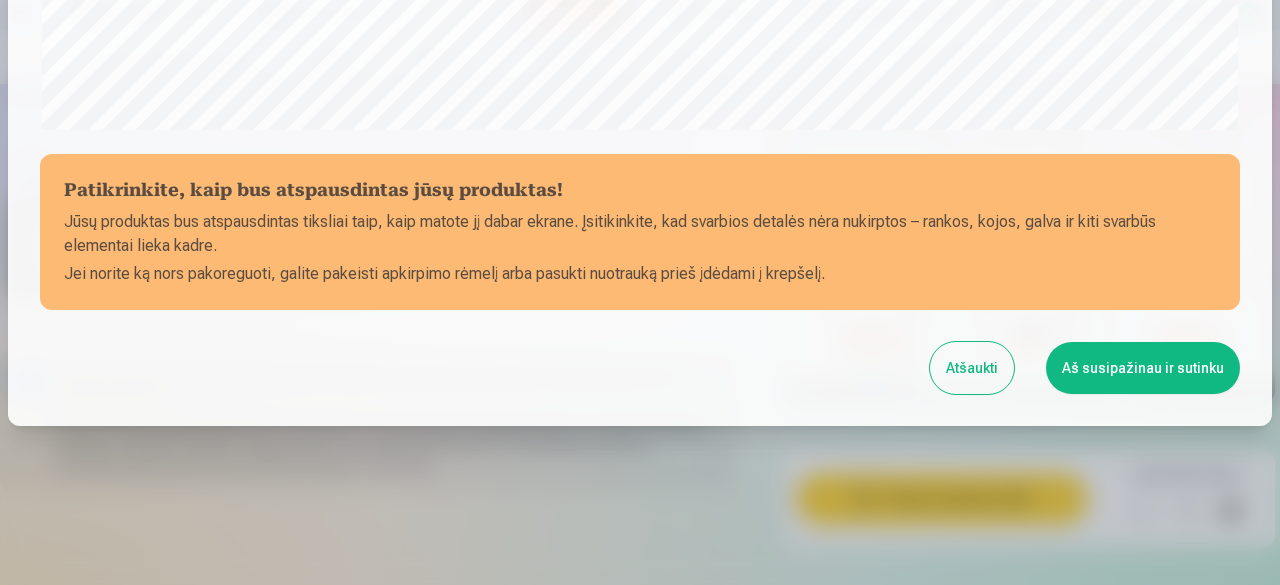 click on "Aš susipažinau ir sutinku" at bounding box center [1143, 368] 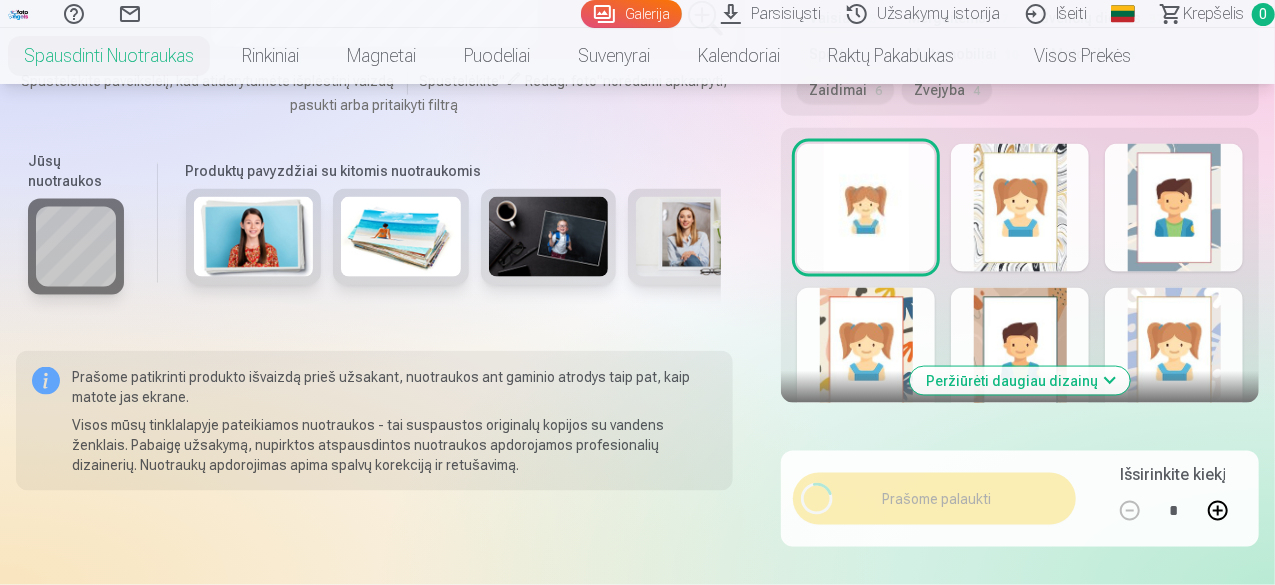 scroll, scrollTop: 836, scrollLeft: 0, axis: vertical 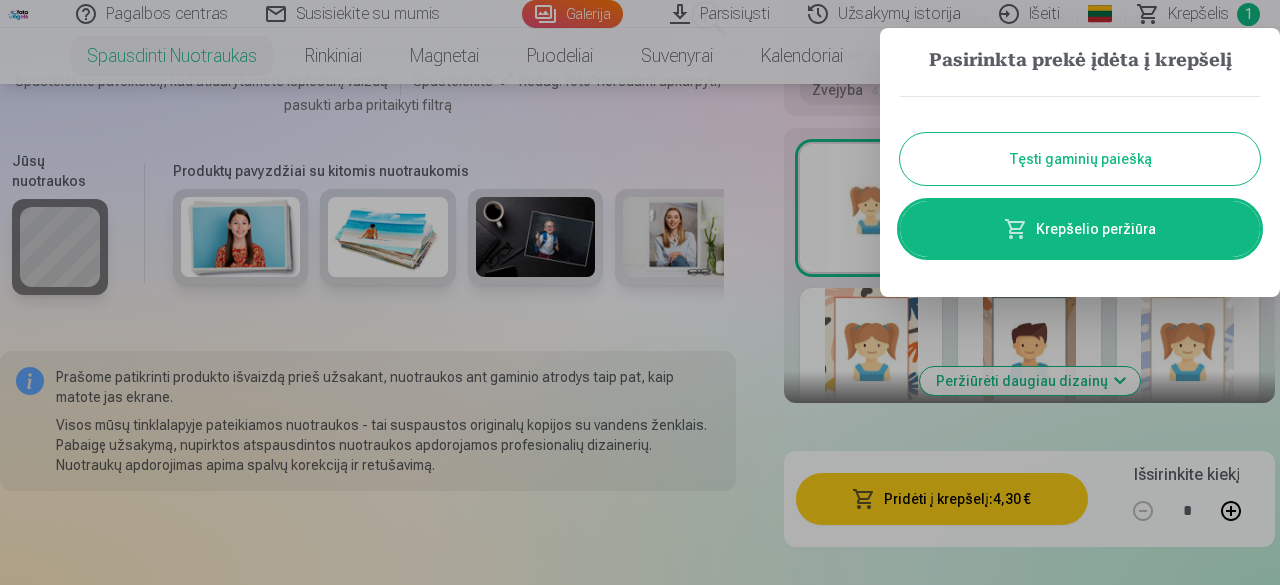 click on "Tęsti gaminių paiešką" at bounding box center [1080, 159] 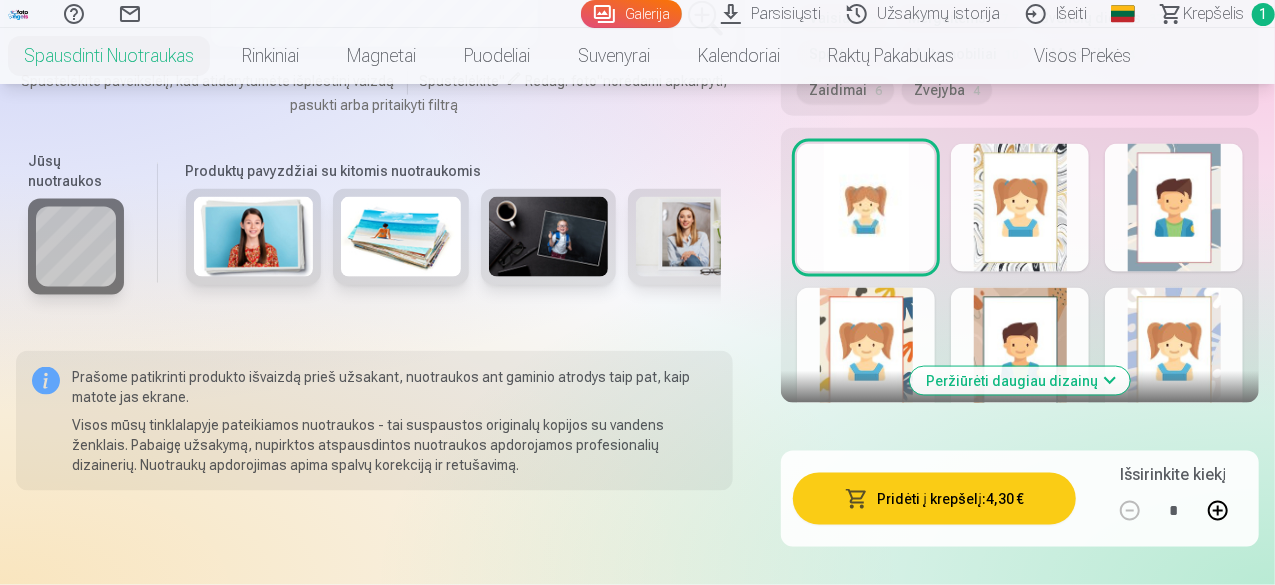 click on "Galerija" at bounding box center (631, 14) 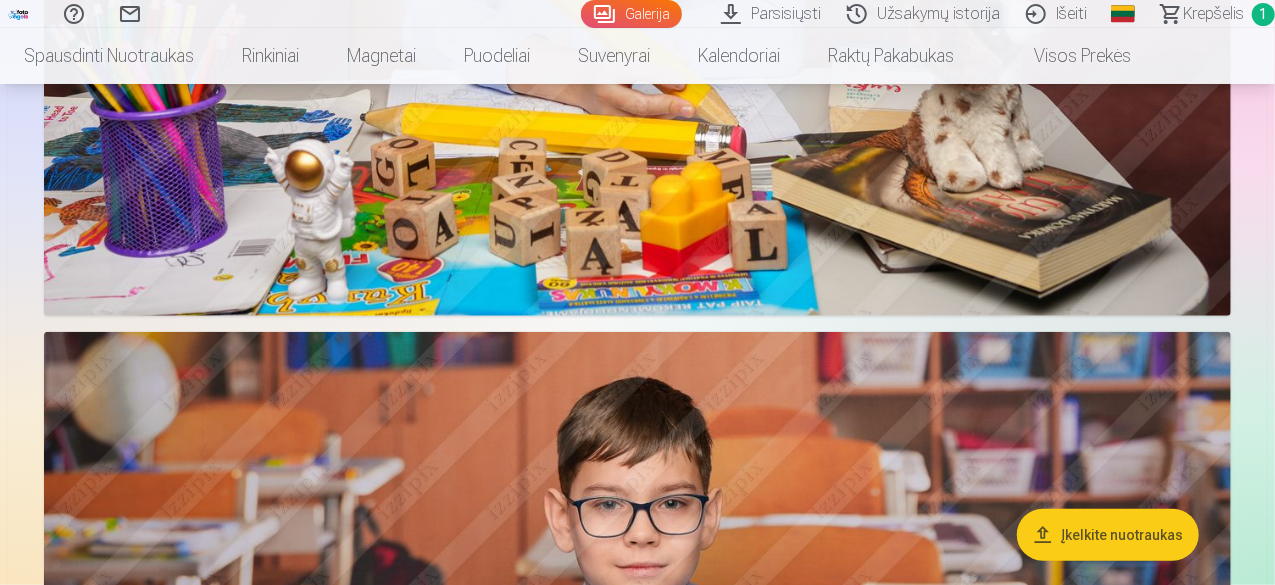 scroll, scrollTop: 4600, scrollLeft: 0, axis: vertical 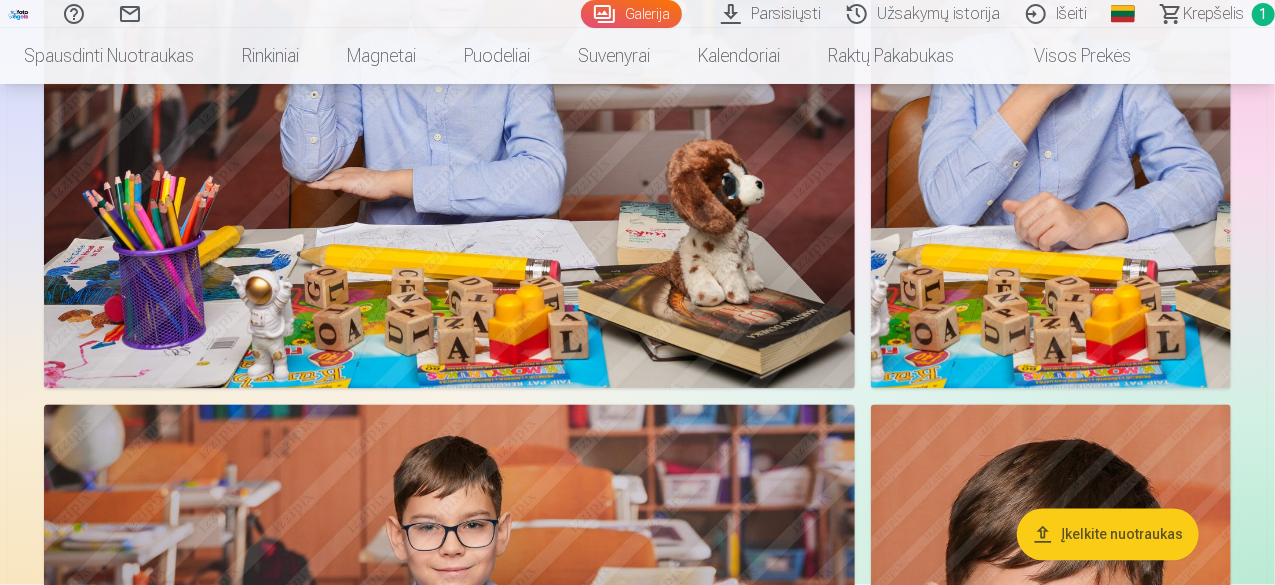 click at bounding box center [468, -3098] 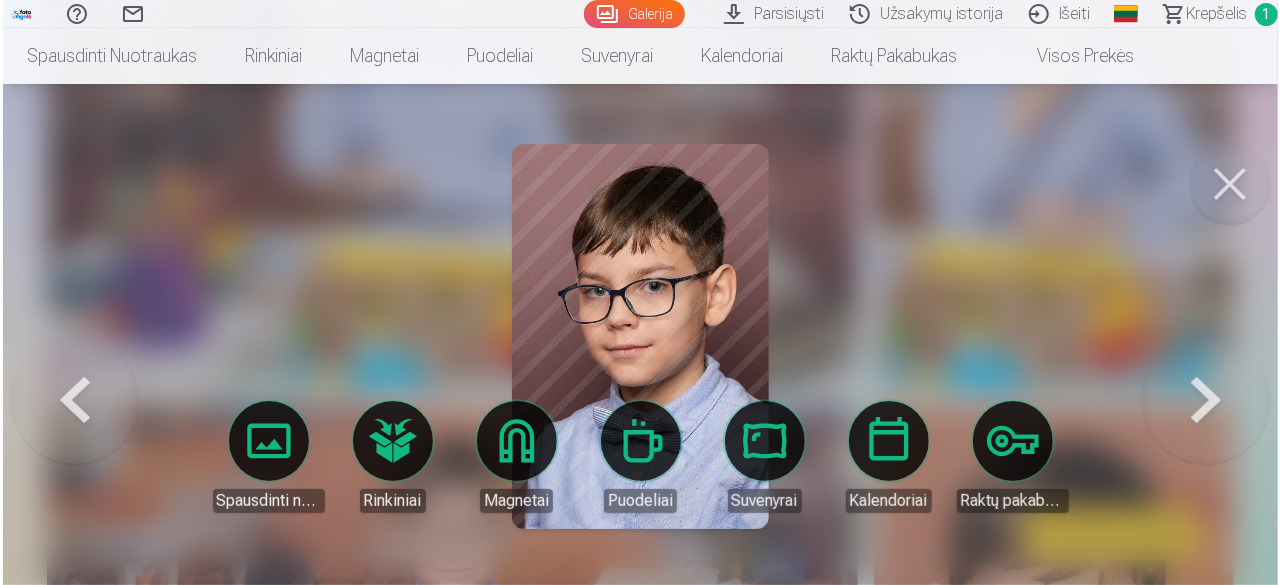 scroll, scrollTop: 5718, scrollLeft: 0, axis: vertical 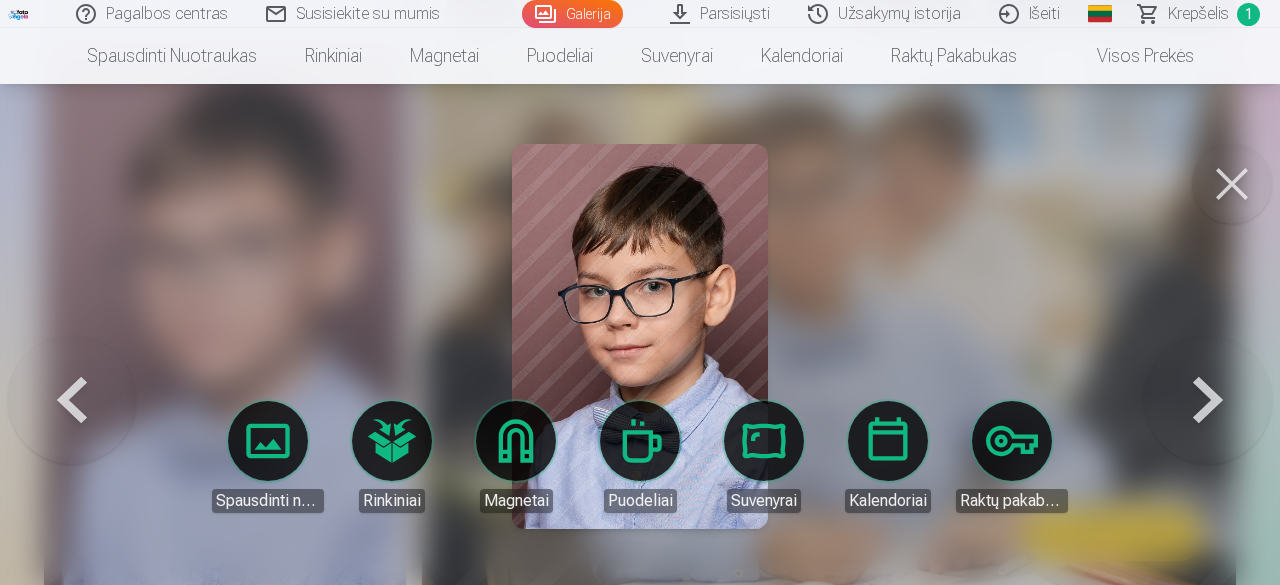 click on "Spausdinti nuotraukas" at bounding box center [268, 457] 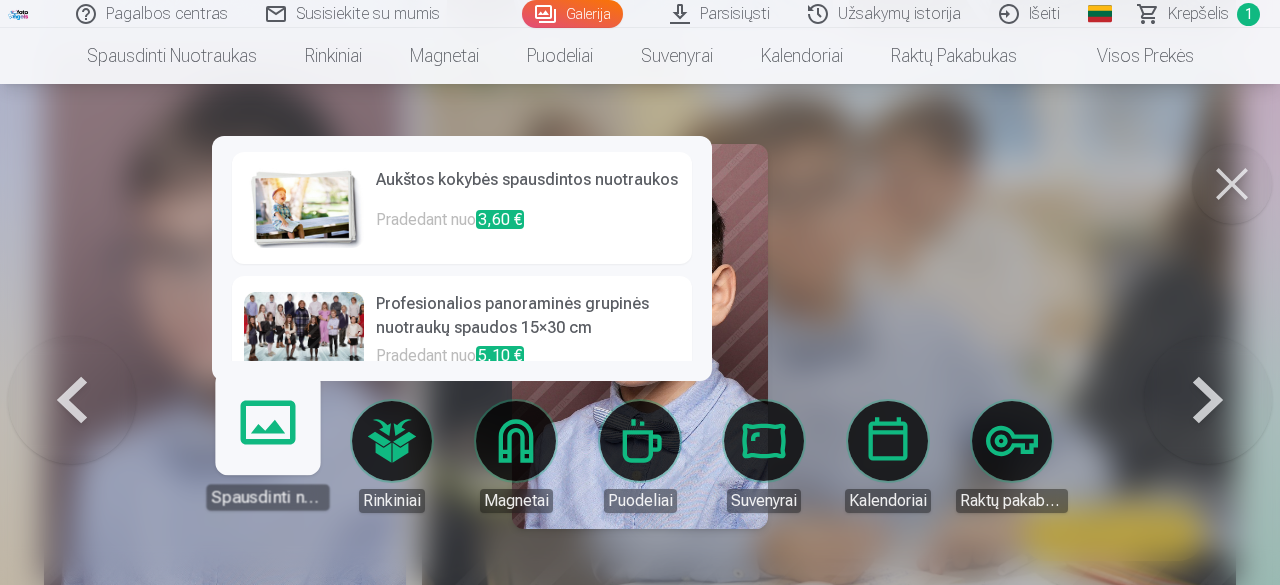 click at bounding box center (304, 208) 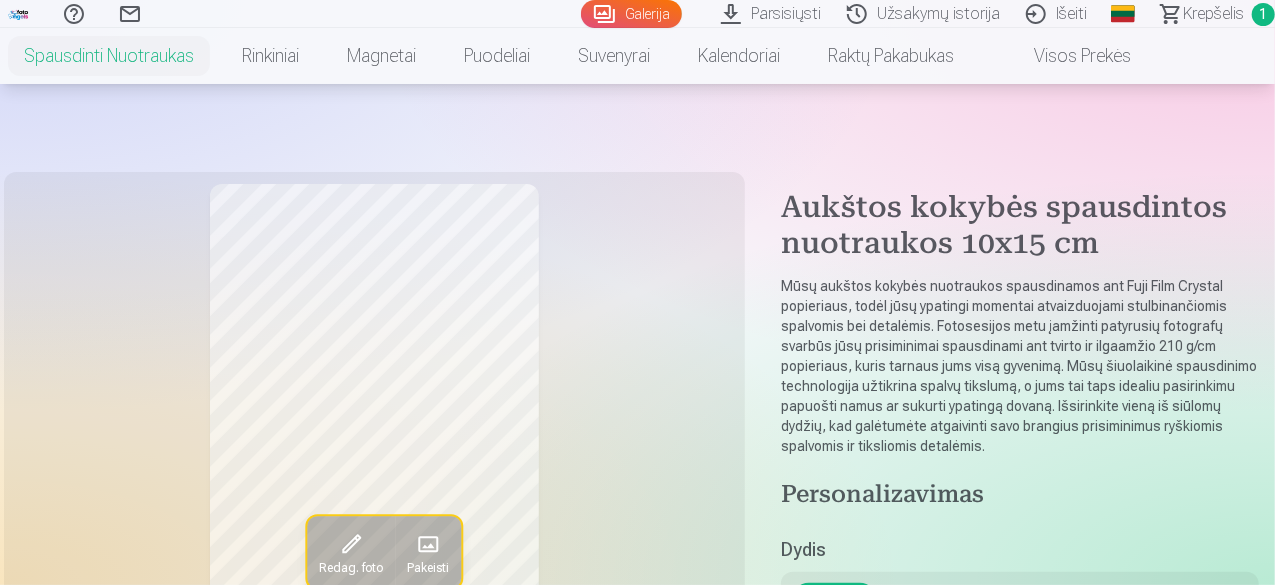 scroll, scrollTop: 400, scrollLeft: 0, axis: vertical 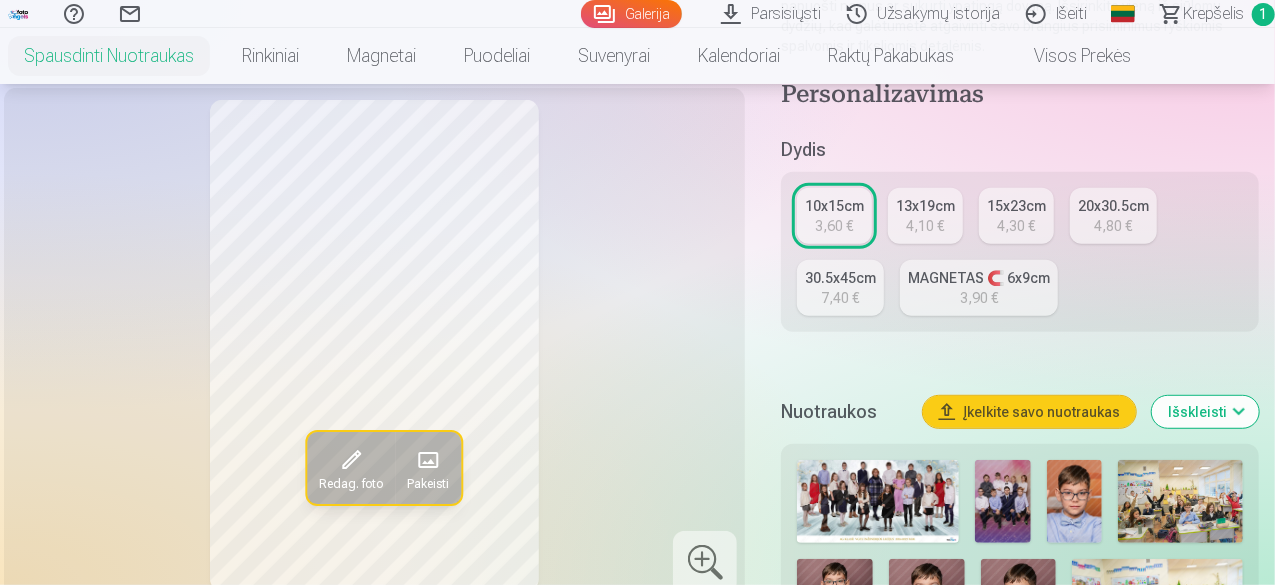 click on "15x23cm" at bounding box center (1016, 206) 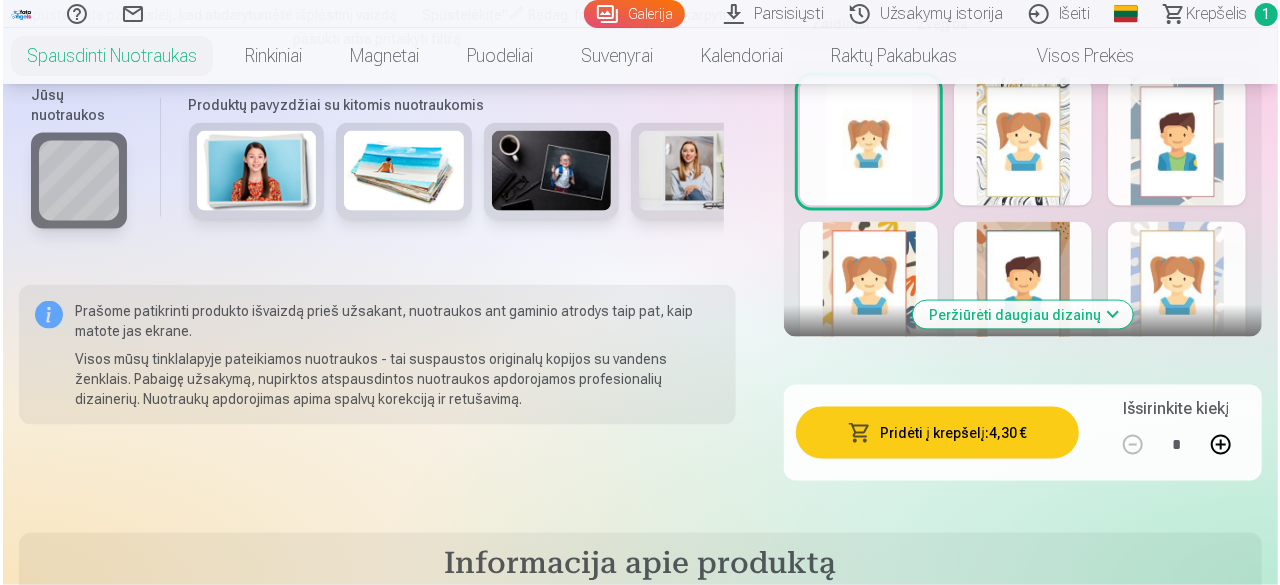 scroll, scrollTop: 1400, scrollLeft: 0, axis: vertical 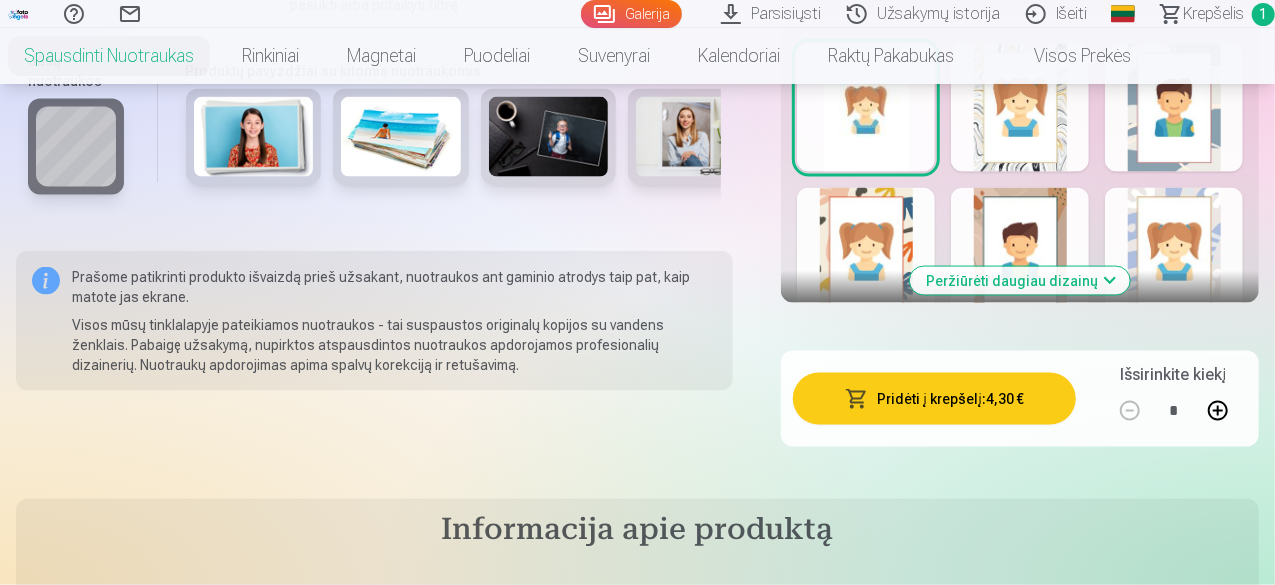 click on "Pridėti į krepšelį :  4,30 €" at bounding box center [934, 399] 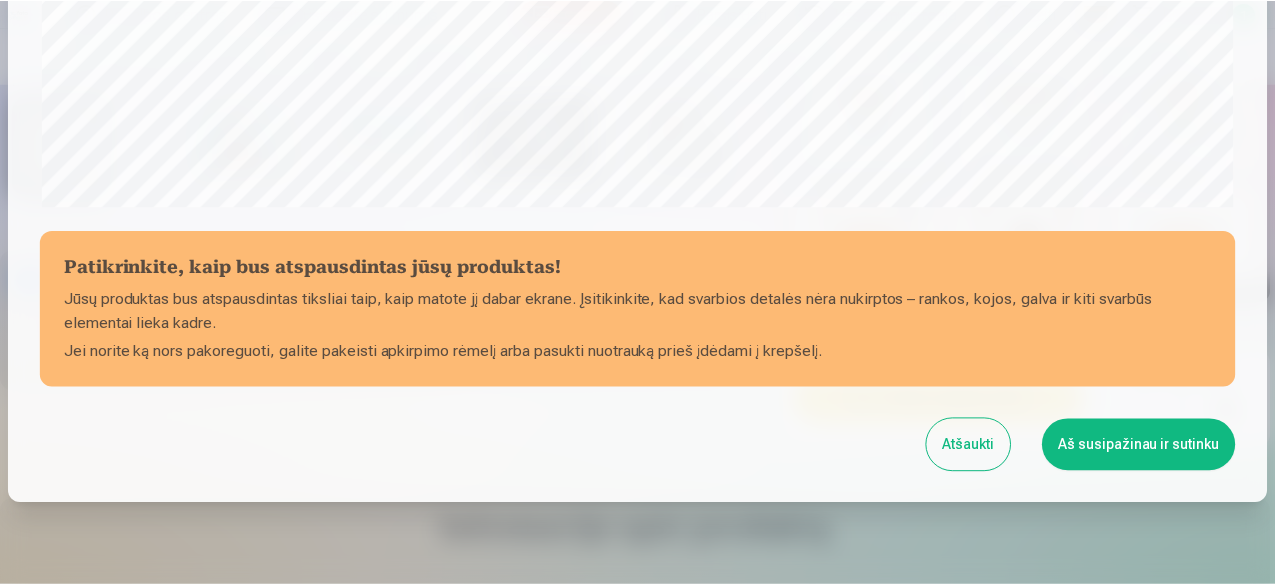 scroll, scrollTop: 839, scrollLeft: 0, axis: vertical 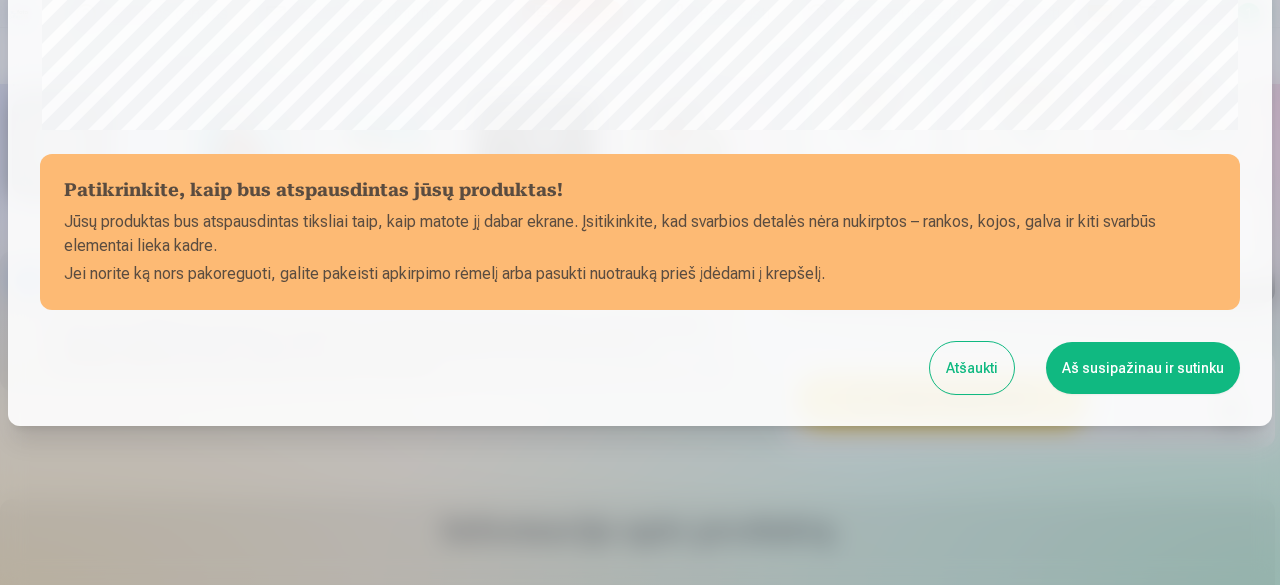 click on "Aš susipažinau ir sutinku" at bounding box center [1143, 368] 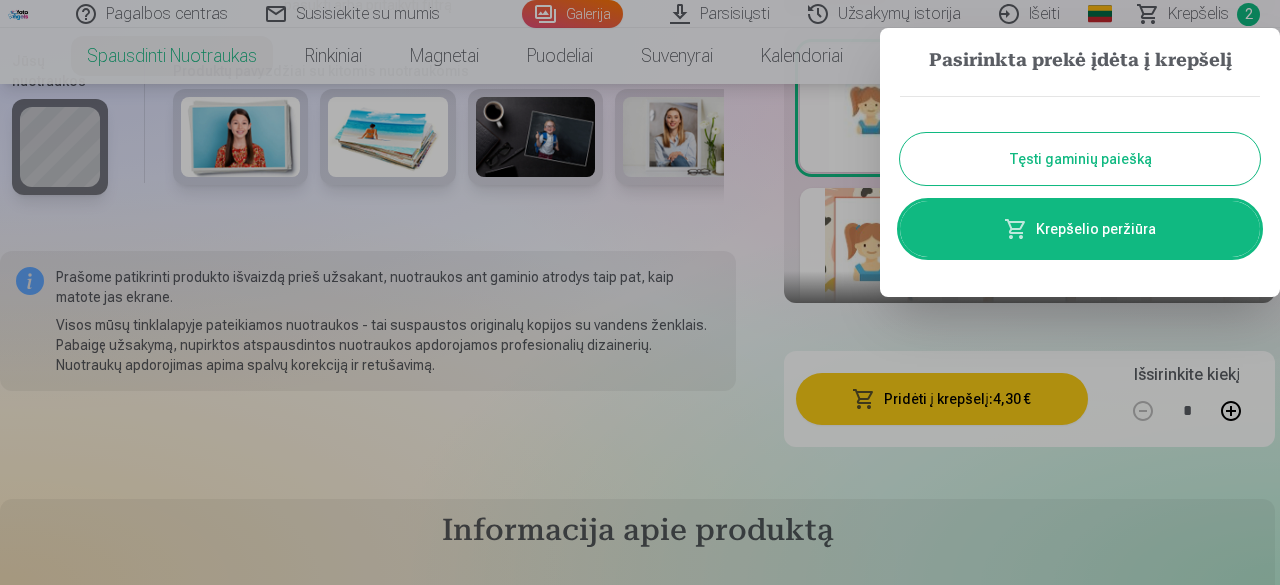 drag, startPoint x: 1112, startPoint y: 150, endPoint x: 1099, endPoint y: 150, distance: 13 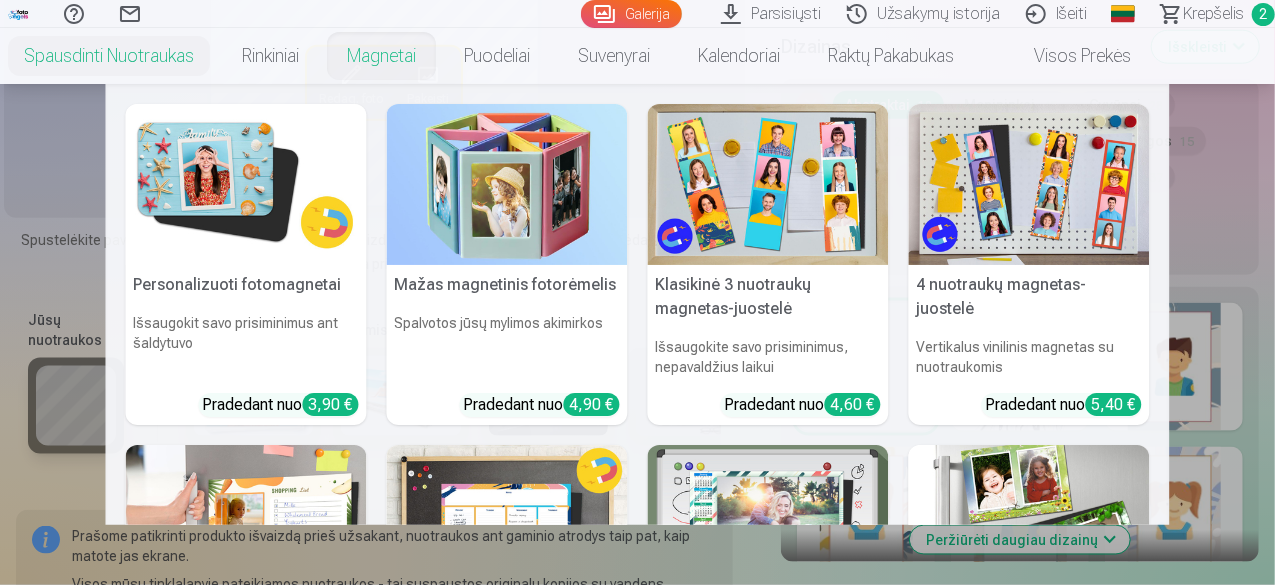 scroll, scrollTop: 800, scrollLeft: 0, axis: vertical 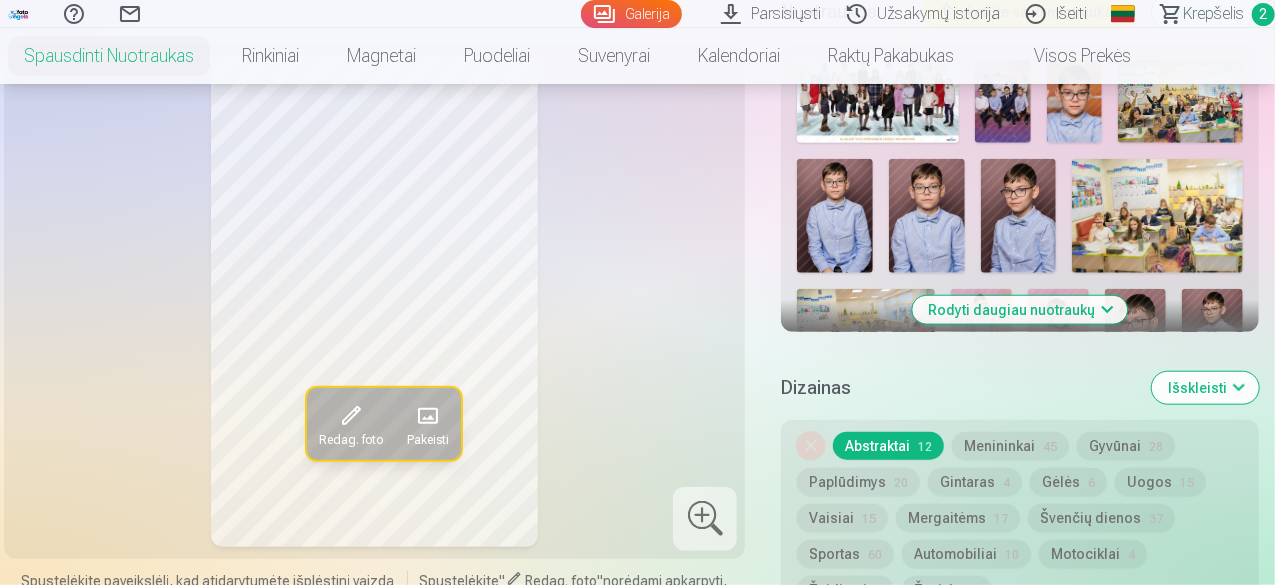 click on "Galerija" at bounding box center [631, 14] 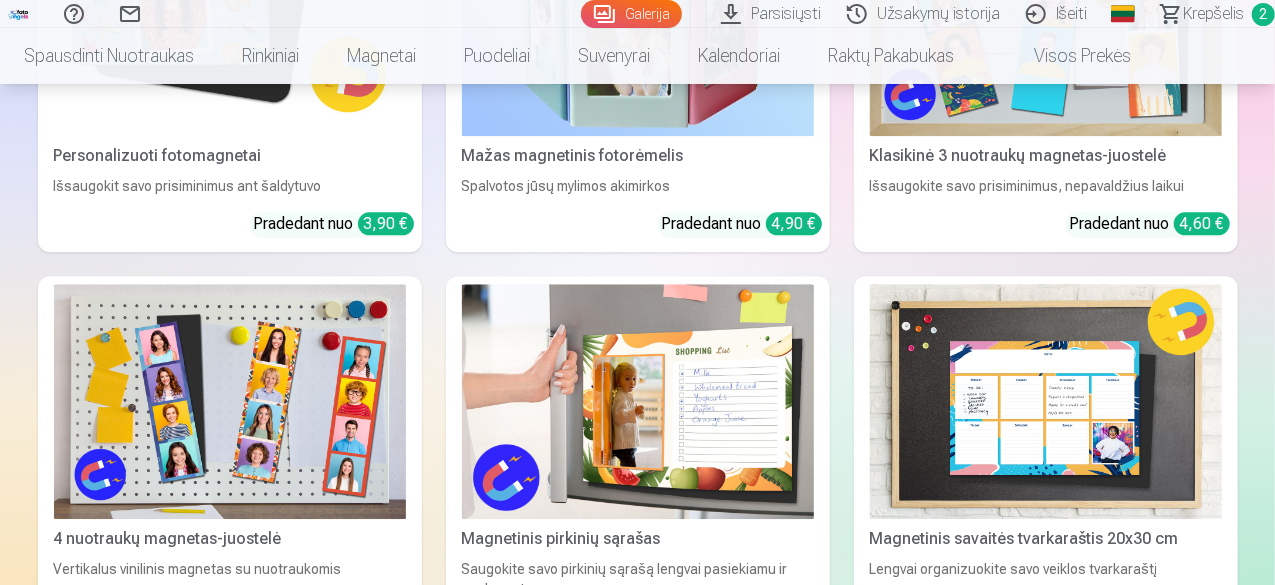 scroll, scrollTop: 10100, scrollLeft: 0, axis: vertical 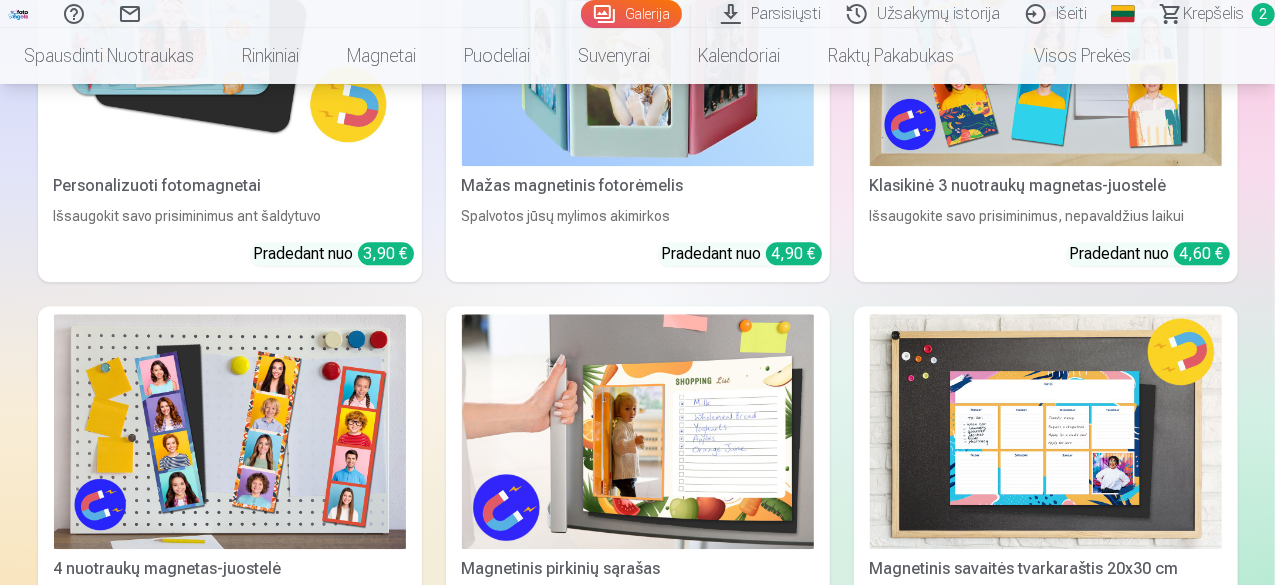 click at bounding box center [807, -3234] 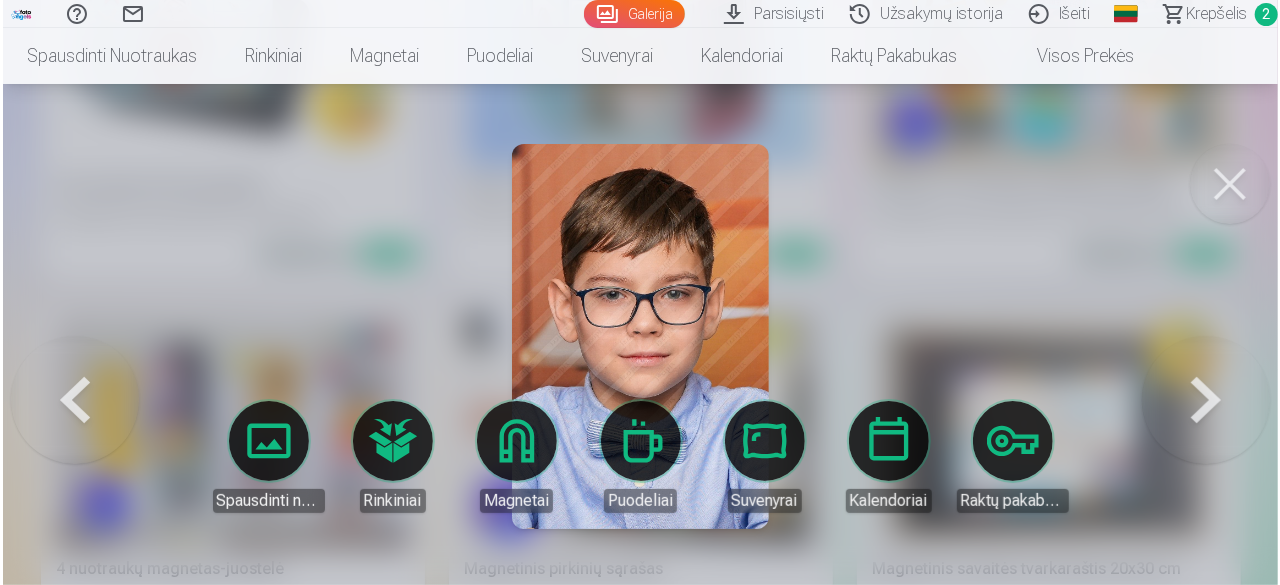 scroll, scrollTop: 10136, scrollLeft: 0, axis: vertical 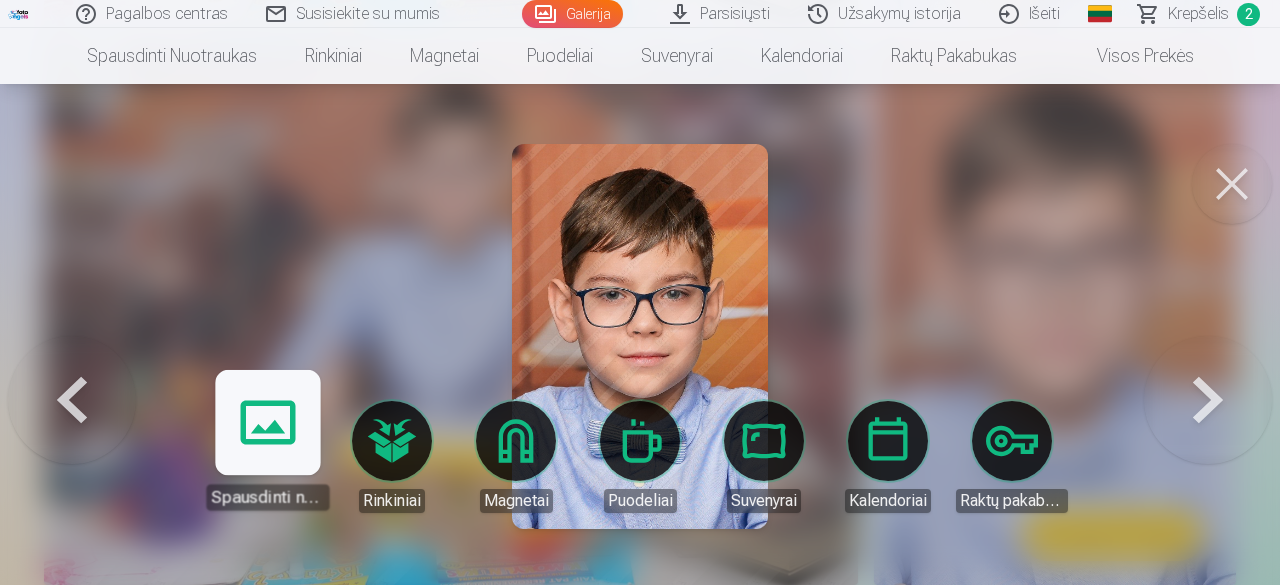 click on "Pagalbos centras Susisiekite su mumis Galerija Parsisiųsti Užsakymų istorija Išeiti Global English (en) Latvian (lv) Russian (ru) Lithuanian (lt) Estonian (et) Krepšelis 2 Spausdinti nuotraukas Aukštos kokybės spausdintos nuotraukos  210 gsm popierius, stulbinančios spalvos ir detalumas Pradedant nuo  3,60 € Profesionalios panoraminės grupinės nuotraukų spaudos 15×30 cm Ryškios spalvos ir detalės ant Fuji Film Crystal popieriaus Pradedant nuo  5,10 € Fotokoliažas iš 2 nuotraukų Du įsimintini momentai - vienas įstabus vaizdas Pradedant nuo  4,10 € Nuotraukos dokumentams Universalios ID nuotraukos (6 vnt.)  Pradedant nuo  4,40 € Didelės raiškos skaitmeninė nuotrauka JPG formatu Įamžinkite savo prisiminimus stulbinančiose detalėse Pradedant nuo  6,00 € See all products Rinkiniai Pilnas Atsiminimų Rinkinys – Spausdintos (15×23cm, 40% NUOLAIDA) ir 🎁 Skaitmeninės Nuotraukos Klasikinis rinkinys Pradedant nuo  19,20 € Populiarus rinkinys Pradedant nuo  24,00 €" at bounding box center (640, -9844) 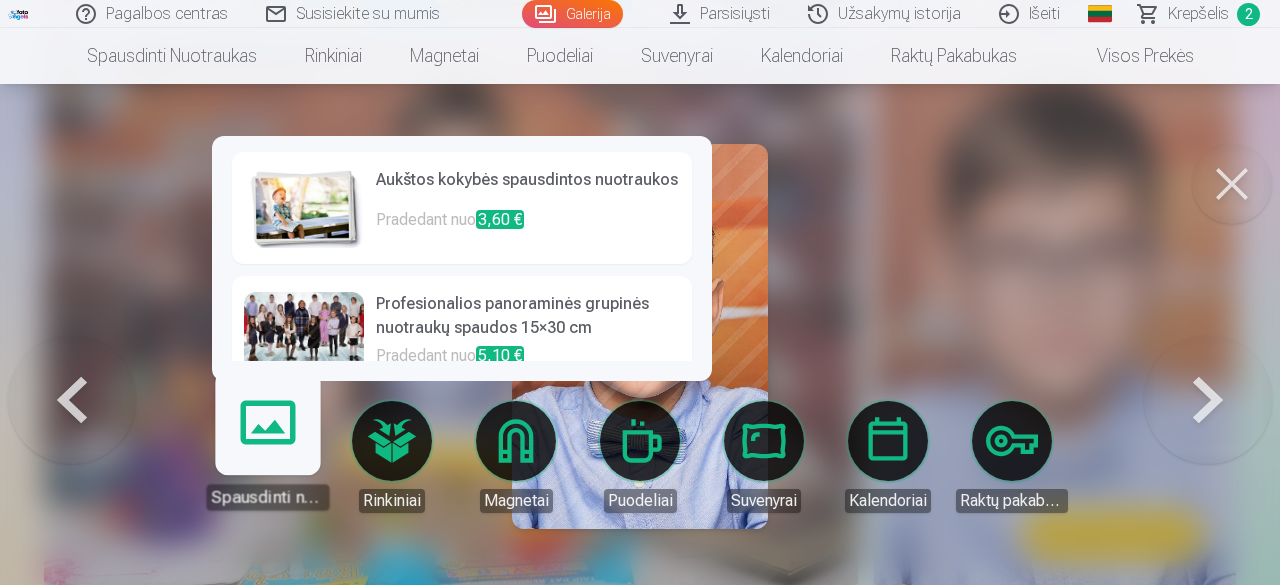 click on "Aukštos kokybės spausdintos nuotraukos" at bounding box center (528, 188) 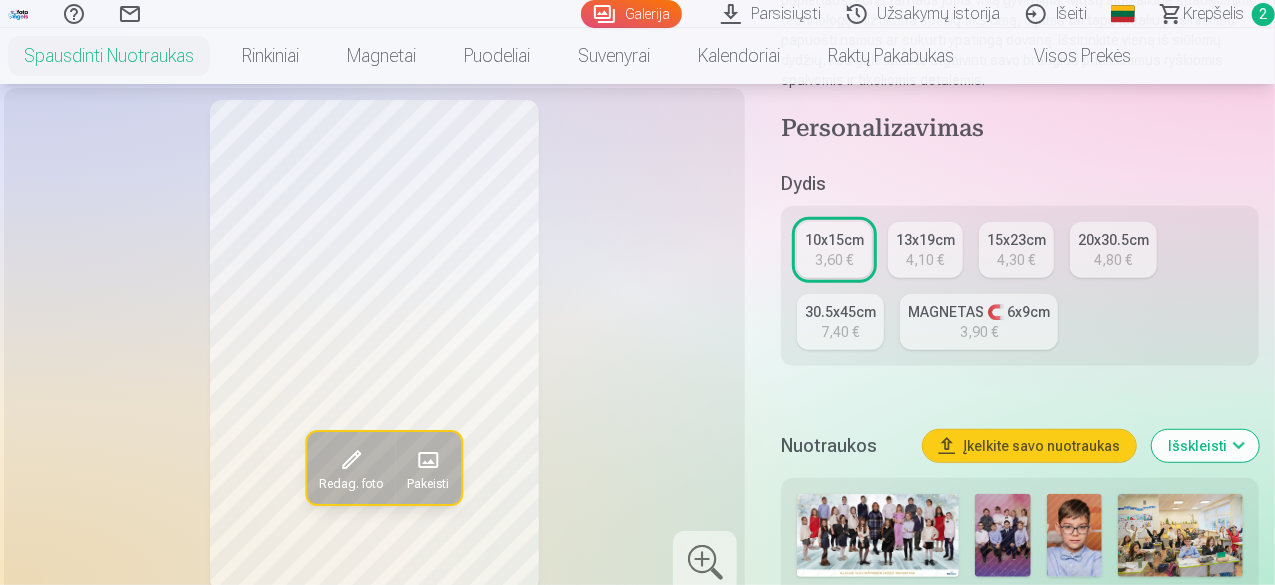 scroll, scrollTop: 300, scrollLeft: 0, axis: vertical 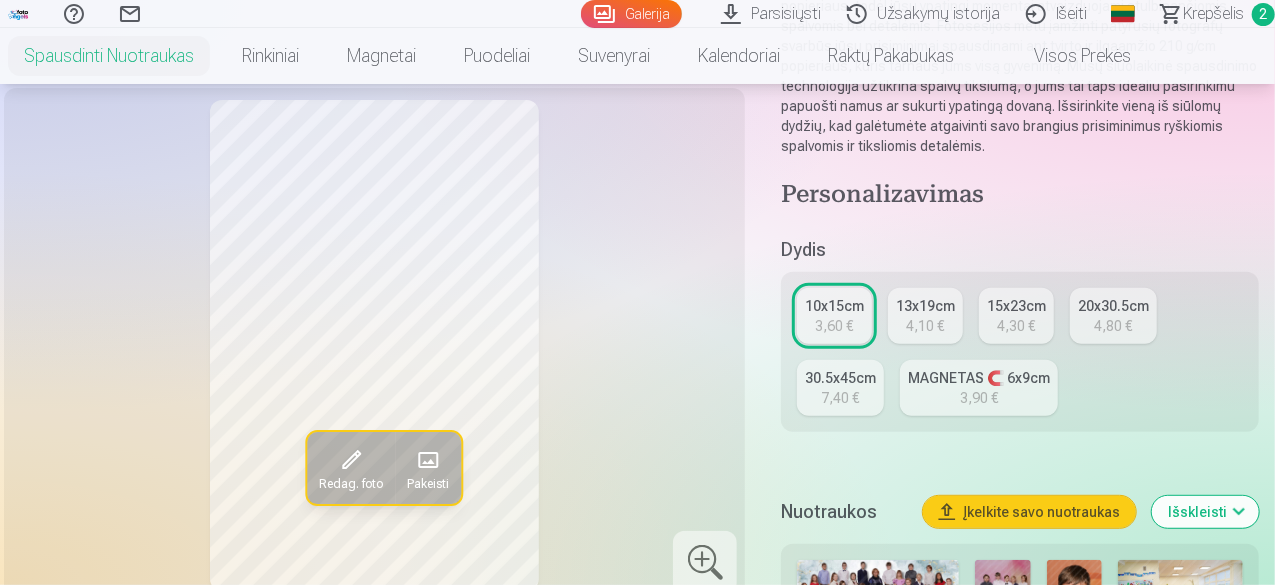 click on "15x23cm" at bounding box center [1016, 306] 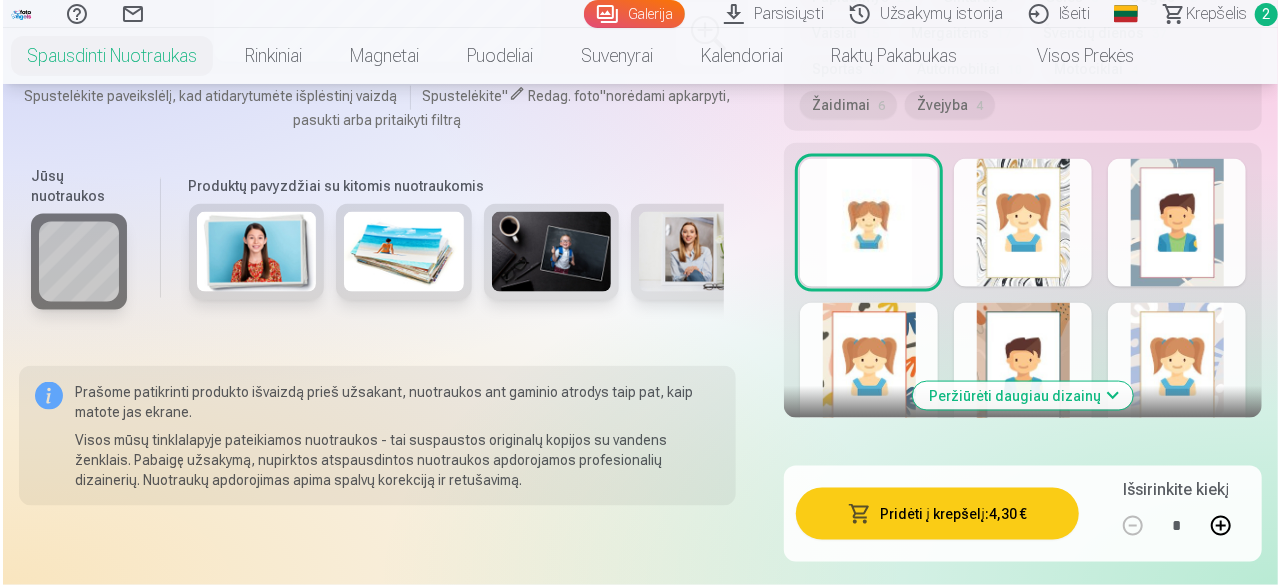scroll, scrollTop: 1300, scrollLeft: 0, axis: vertical 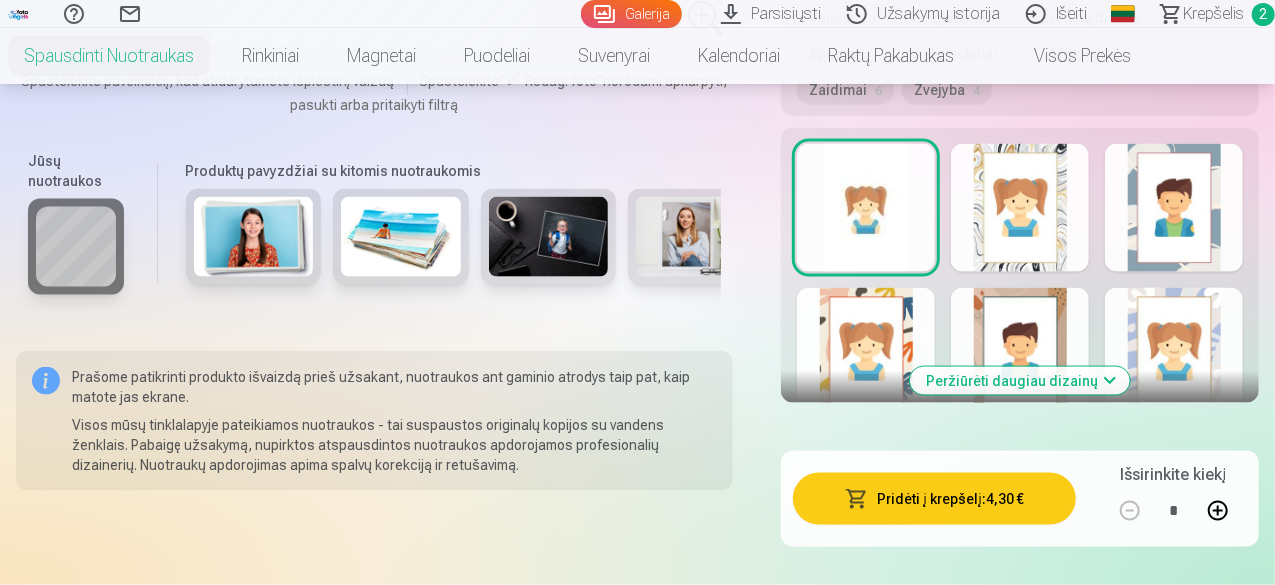 click on "Pridėti į krepšelį :  4,30 €" at bounding box center (934, 499) 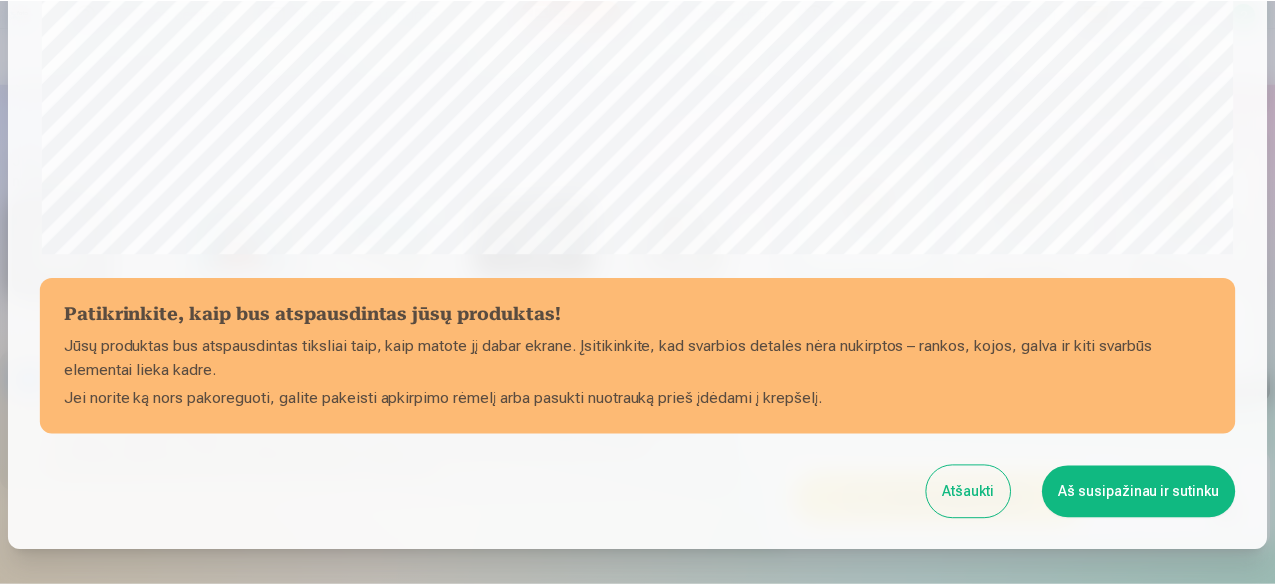 scroll, scrollTop: 839, scrollLeft: 0, axis: vertical 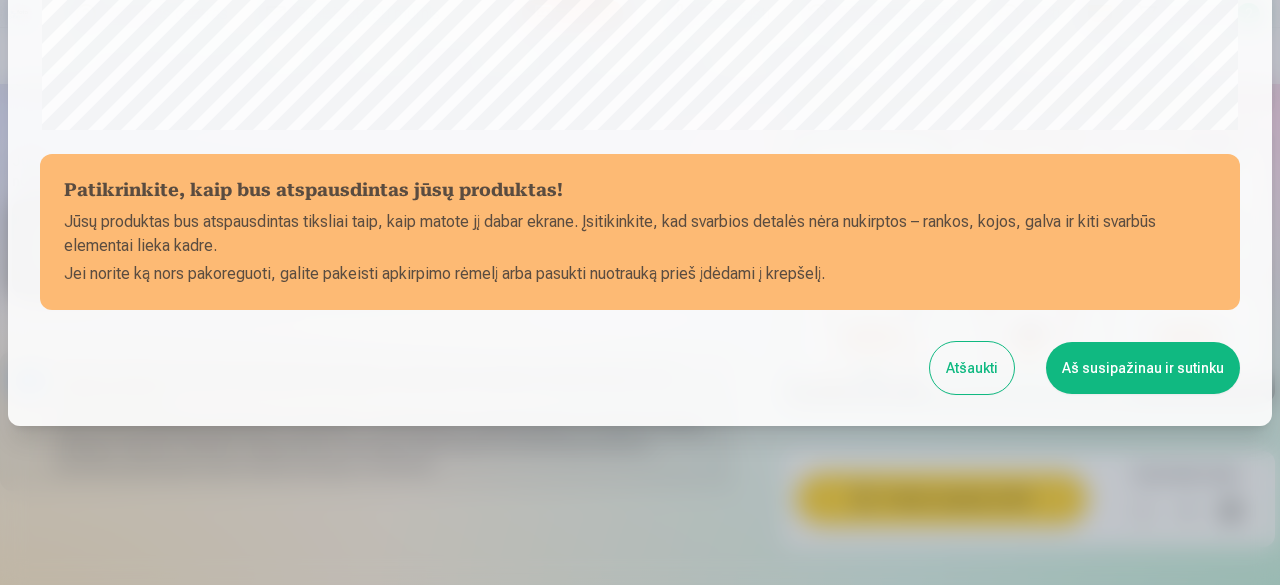 click on "Aš susipažinau ir sutinku" at bounding box center [1143, 368] 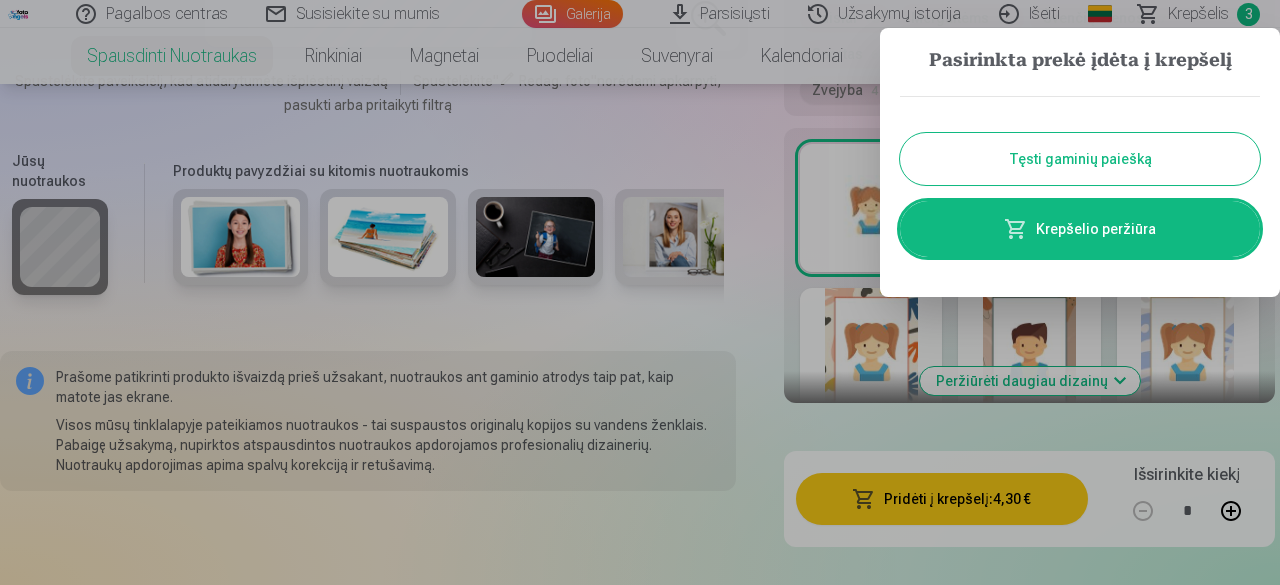 click on "Tęsti gaminių paiešką" at bounding box center (1080, 159) 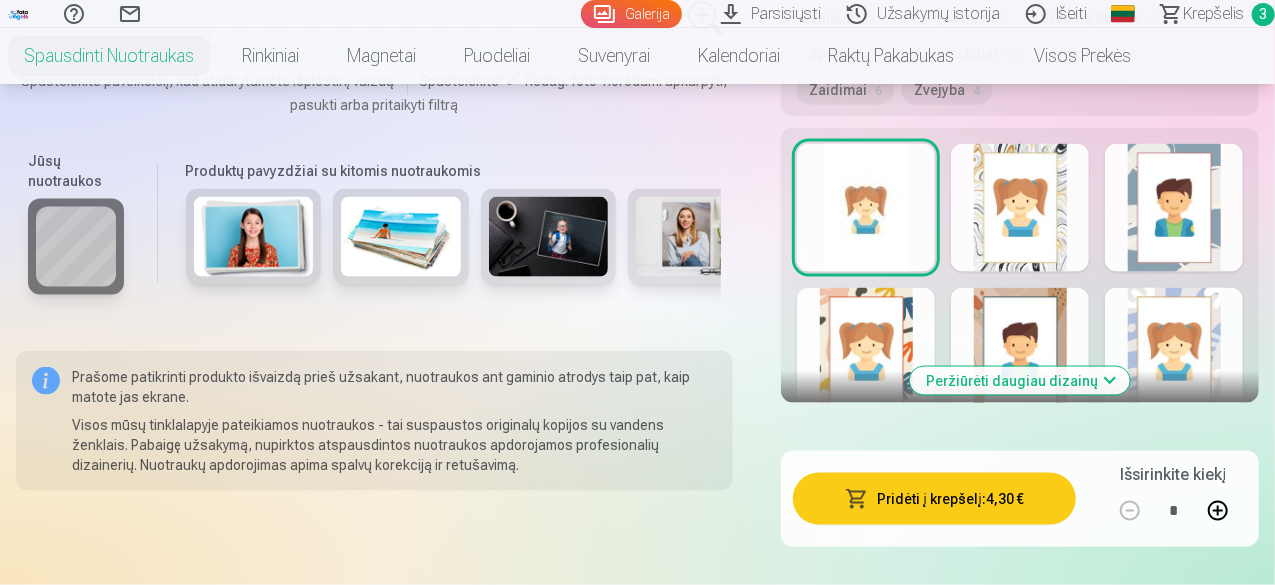 click on "Galerija" at bounding box center [631, 14] 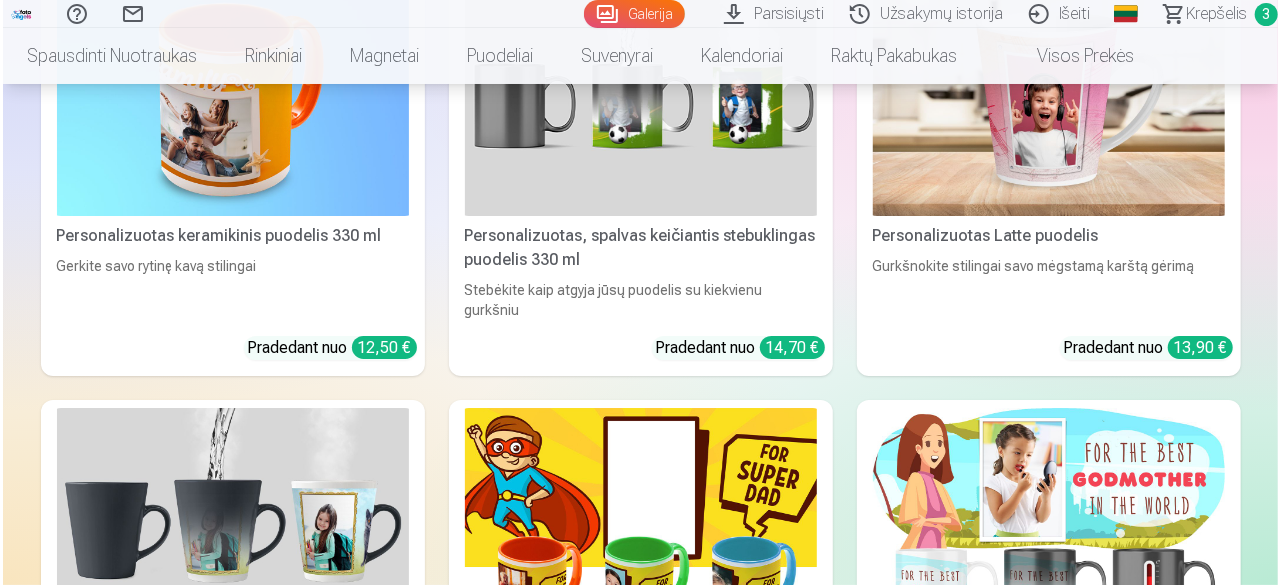 scroll, scrollTop: 11300, scrollLeft: 0, axis: vertical 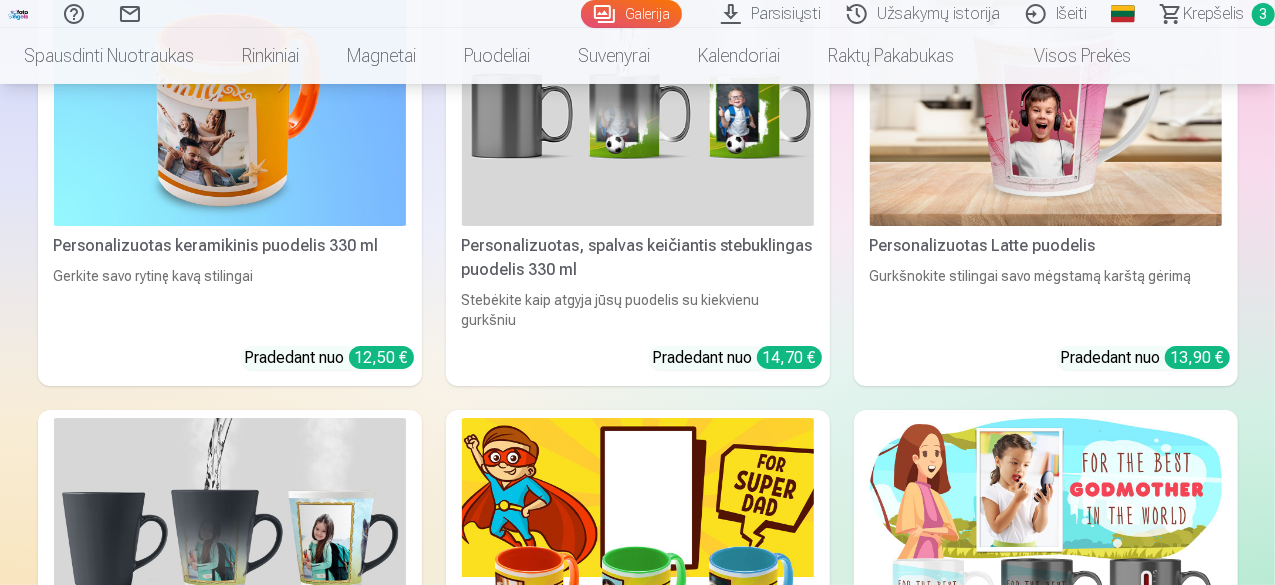 click at bounding box center [787, -4001] 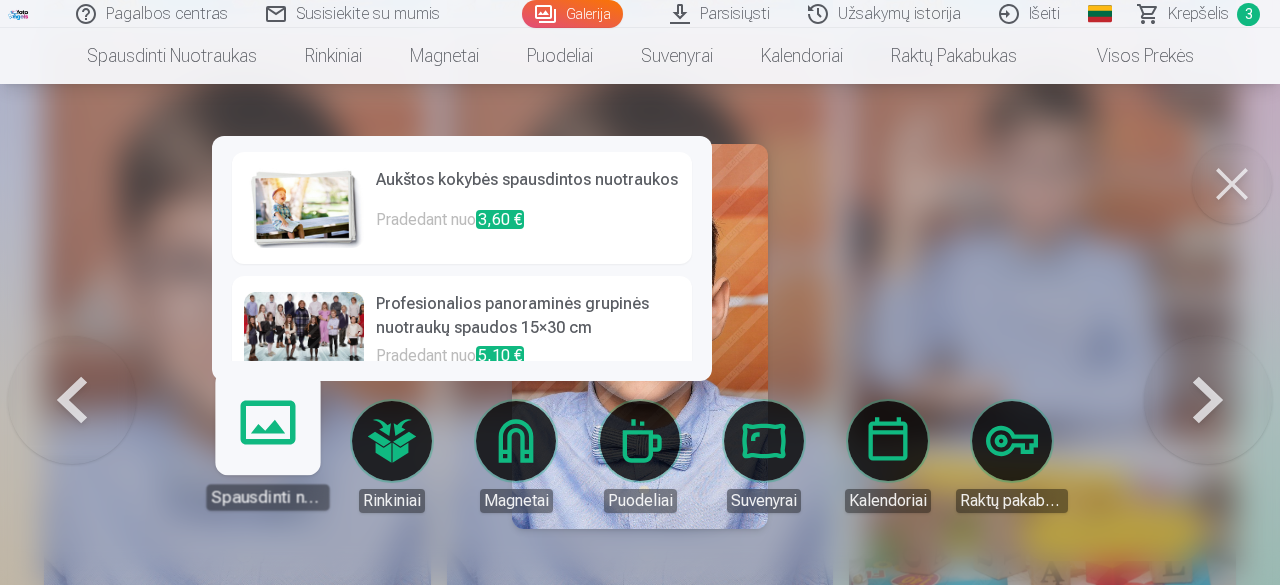 click on "Spausdinti nuotraukas" at bounding box center [267, 448] 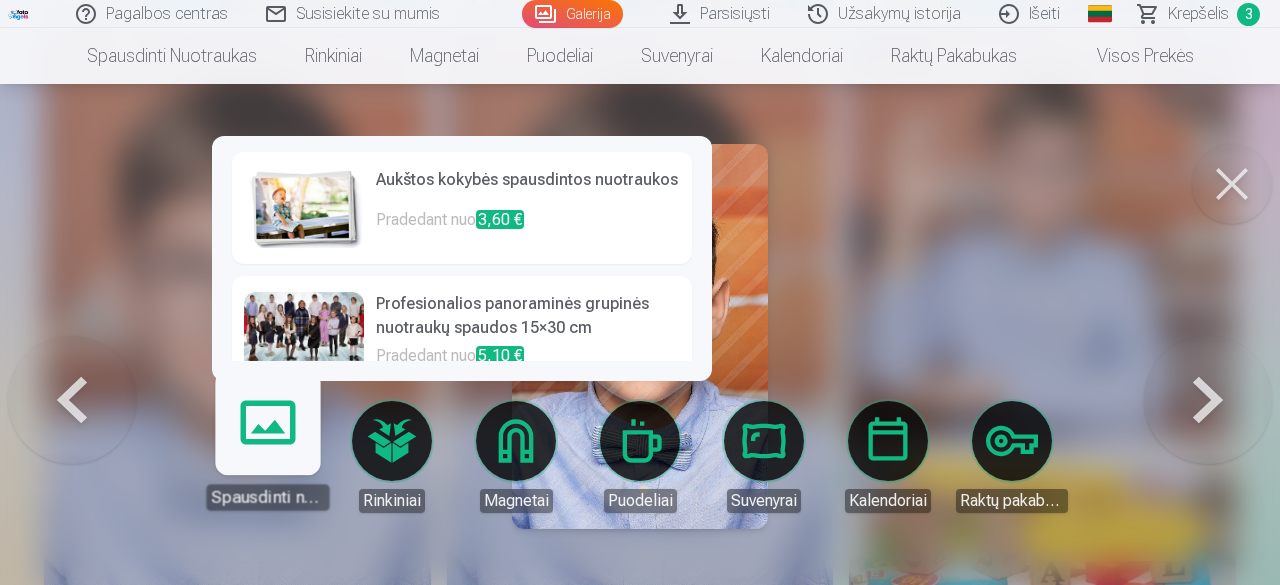 click on "Pradedant nuo  3,60 €" at bounding box center [528, 228] 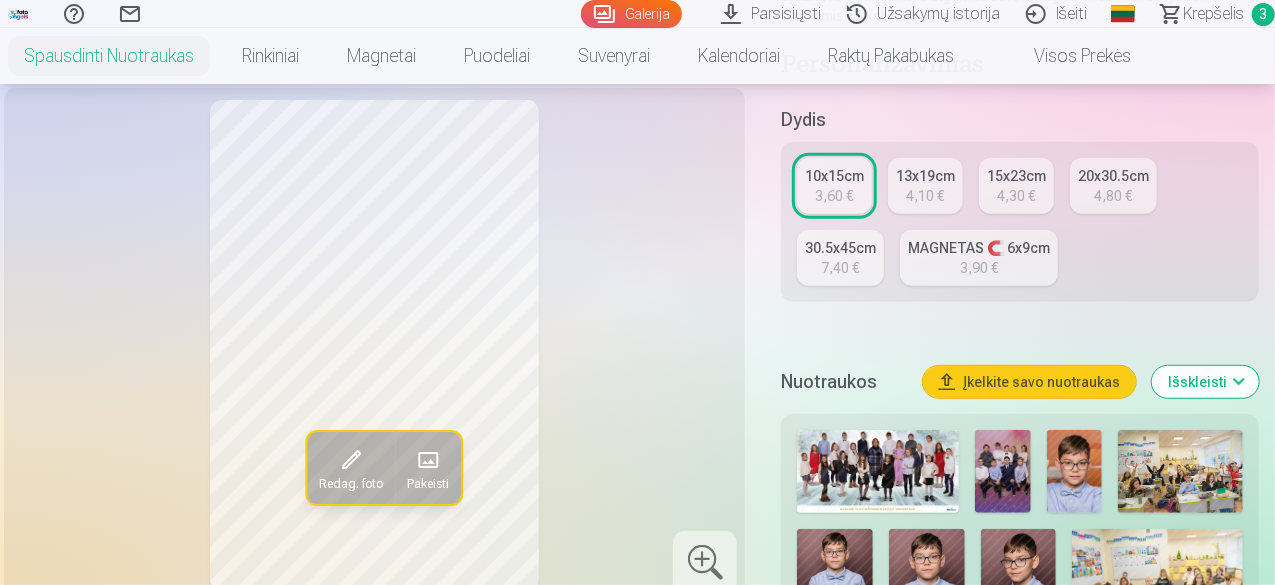 scroll, scrollTop: 400, scrollLeft: 0, axis: vertical 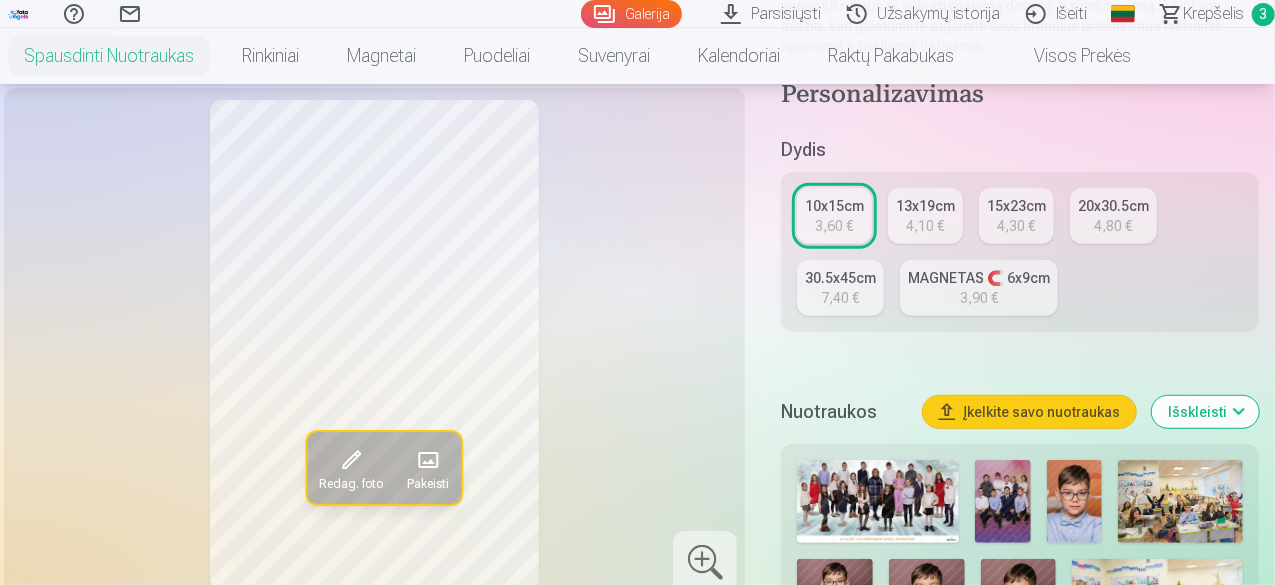 click on "15x23cm 4,30 €" at bounding box center (1016, 216) 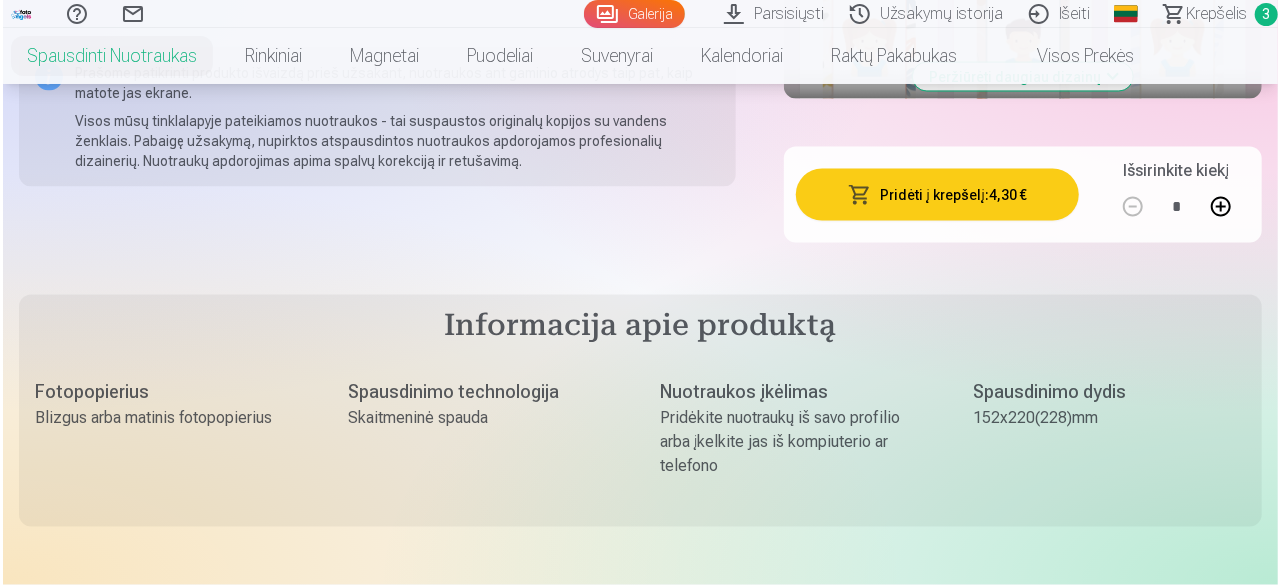 scroll, scrollTop: 1700, scrollLeft: 0, axis: vertical 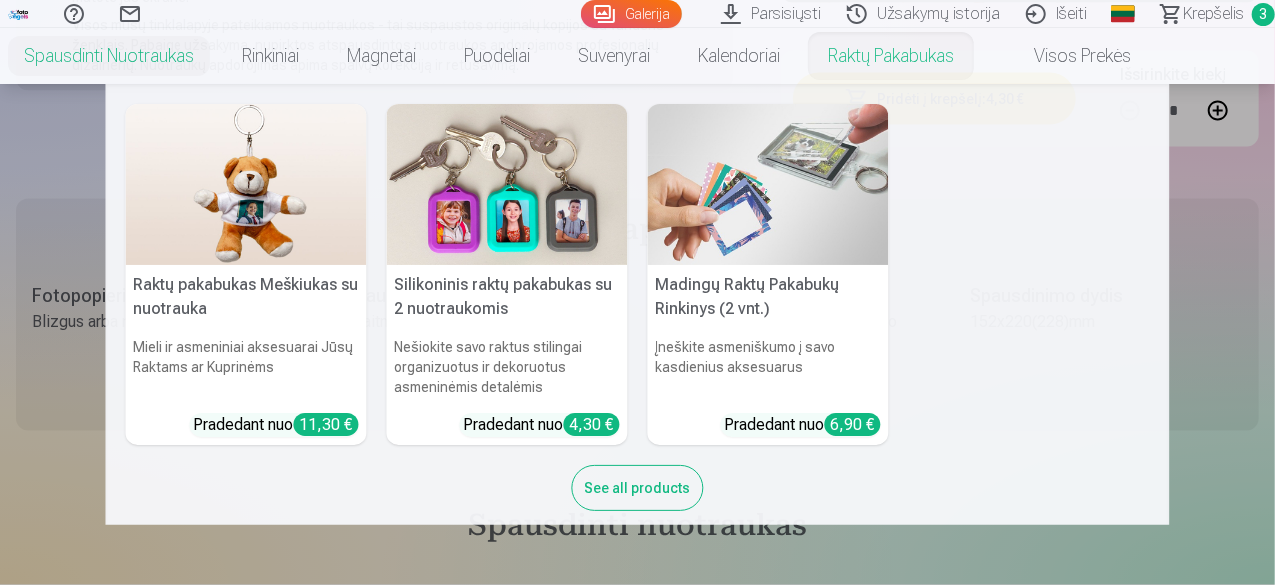 click on "Raktų pakabukas Meškiukas su nuotrauka Mieli ir asmeniniai aksesuarai Jūsų Raktams ar Kuprinėms  Pradedant nuo  11,30 € Silikoninis raktų pakabukas su 2 nuotraukomis Nešiokite savo raktus stilingai organizuotus ir dekoruotus asmeninėmis detalėmis Pradedant nuo  4,30 € Madingų Raktų Pakabukų Rinkinys (2 vnt.) Įneškite asmeniškumo į savo kasdienius aksesuarus Pradedant nuo  6,90 € See all products" at bounding box center (638, 317) 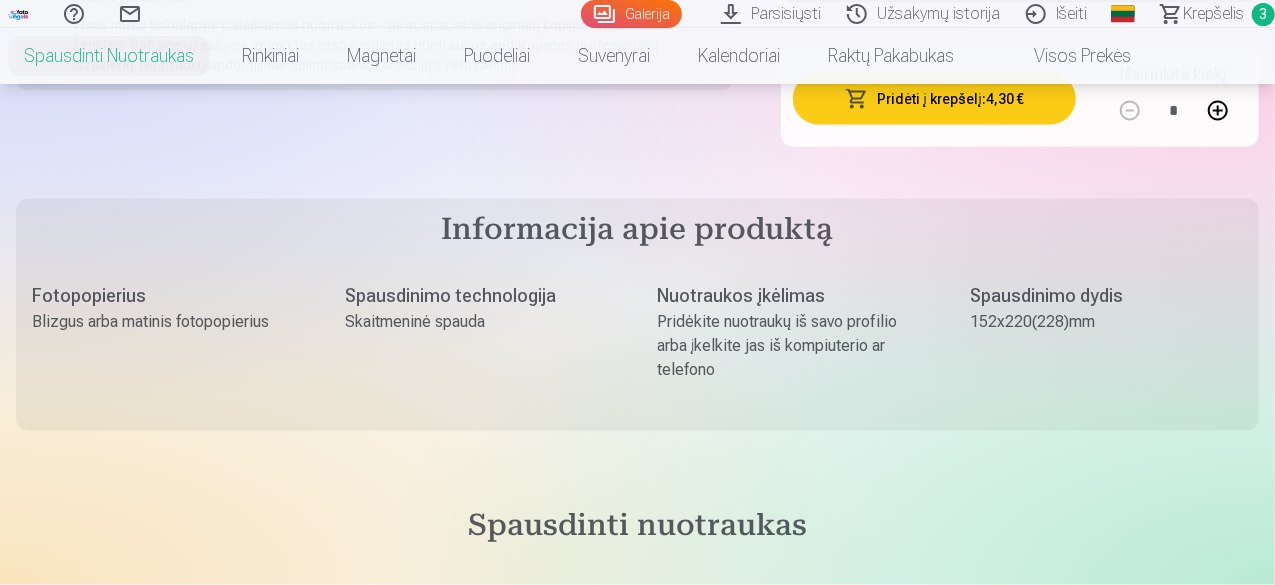 click on "Pridėti į krepšelį :  4,30 €" at bounding box center [934, 99] 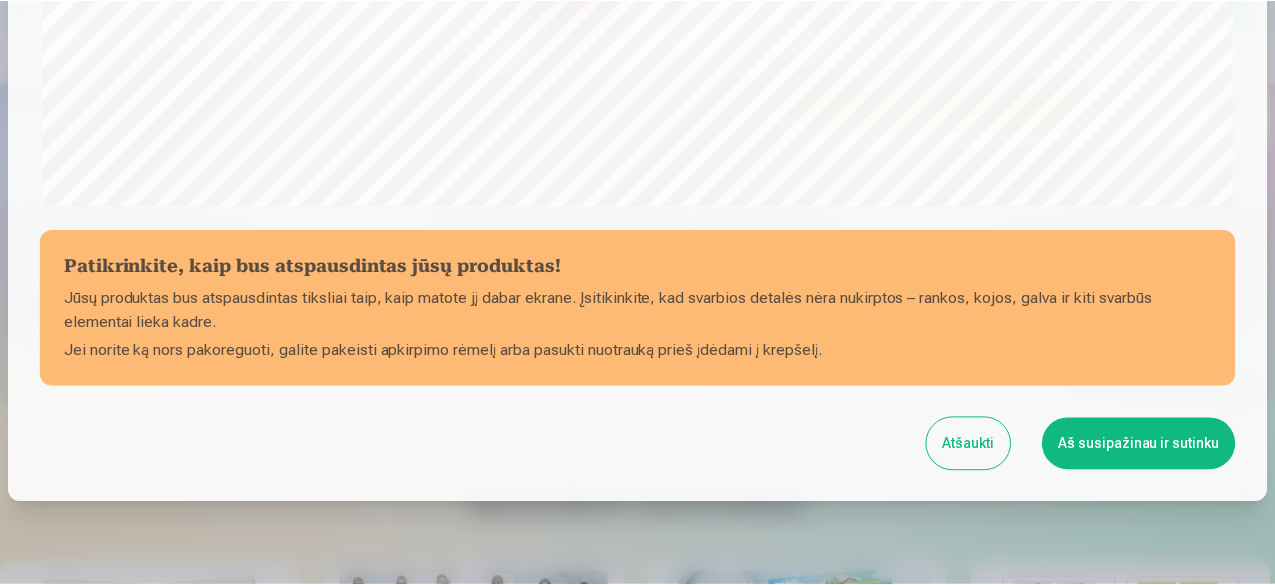scroll, scrollTop: 839, scrollLeft: 0, axis: vertical 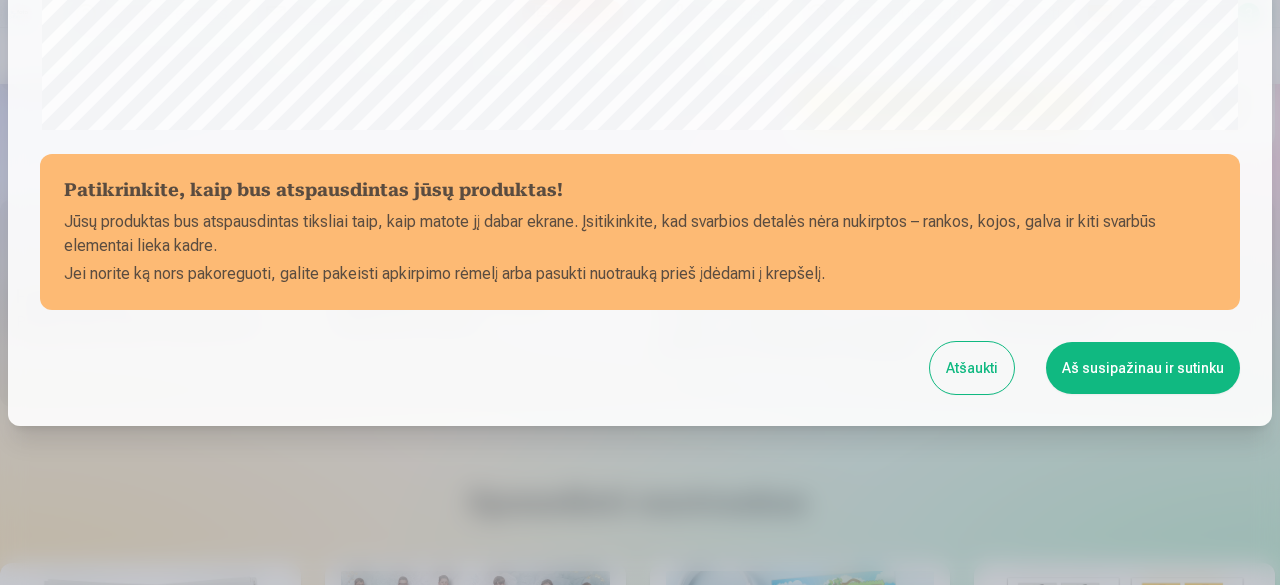 click on "Aš susipažinau ir sutinku" at bounding box center (1143, 368) 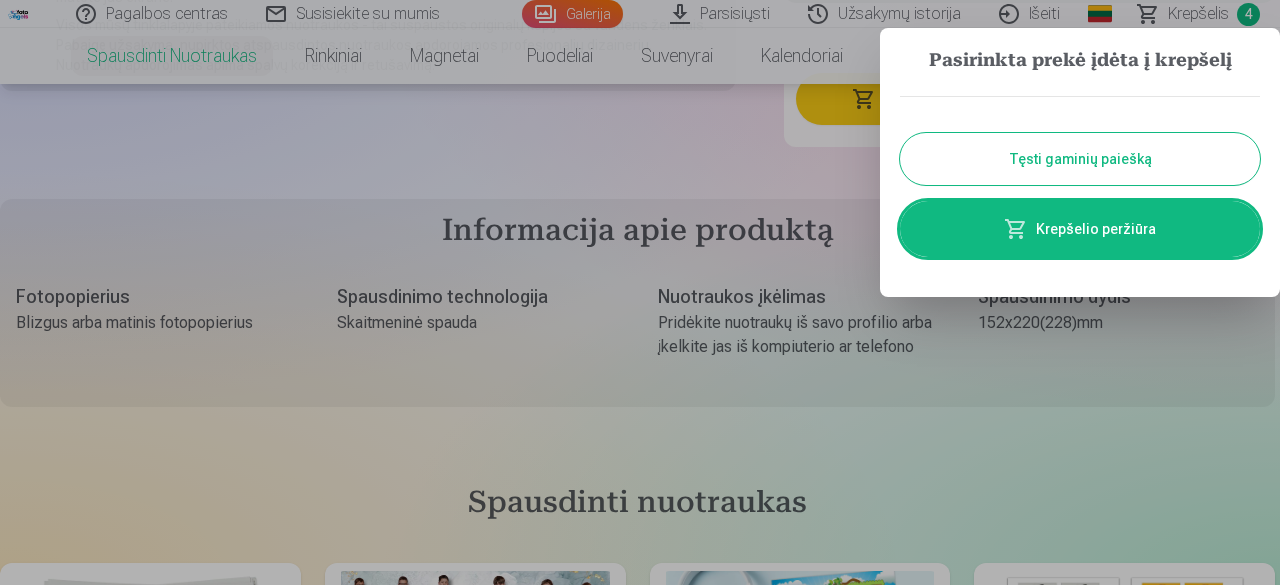 click on "Krepšelio peržiūra" at bounding box center [1080, 229] 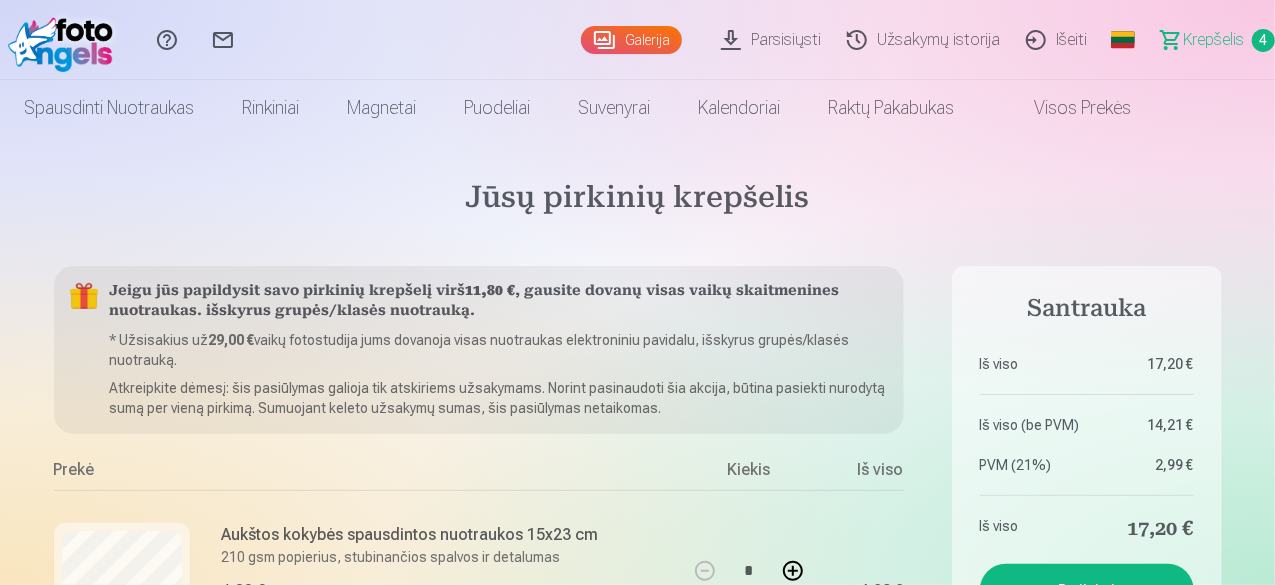 scroll, scrollTop: 0, scrollLeft: 0, axis: both 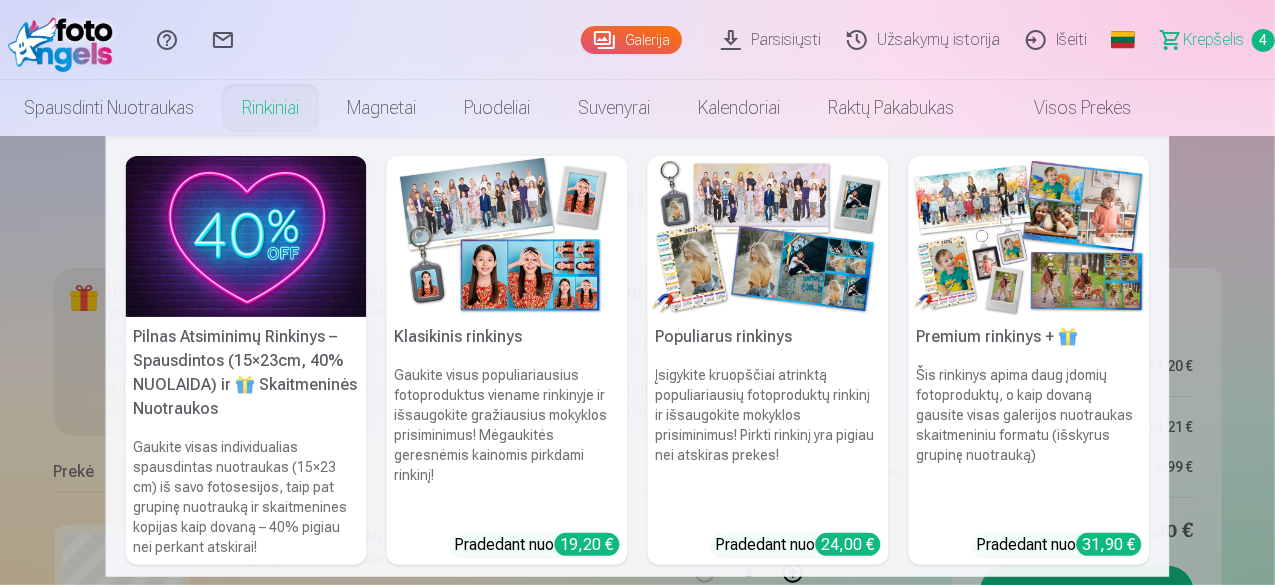 click at bounding box center [246, 236] 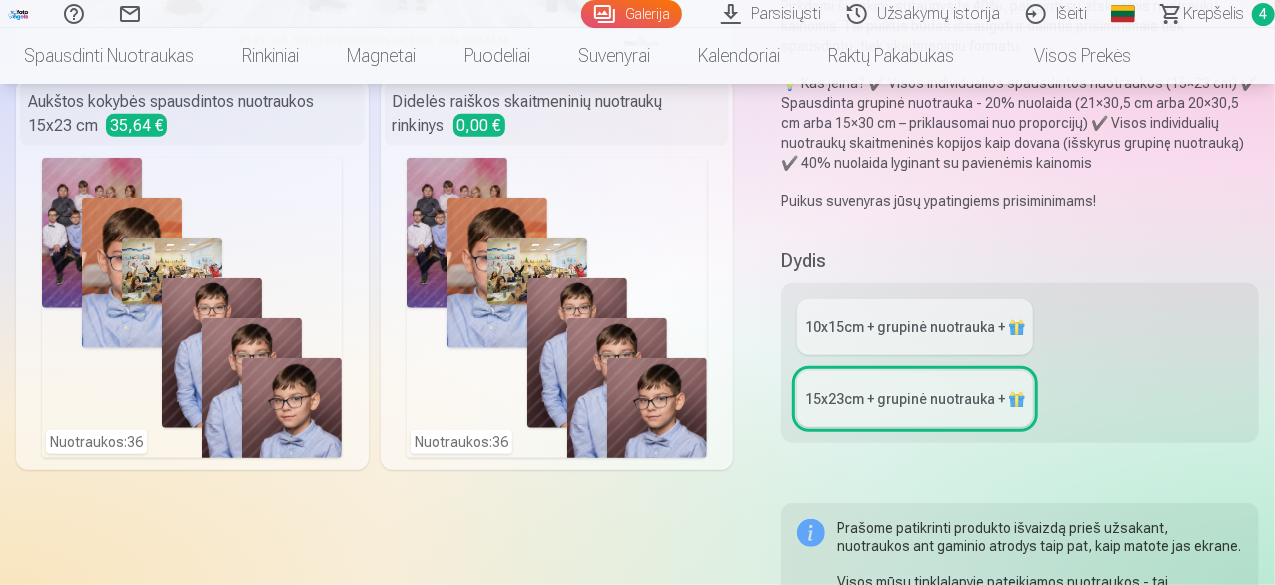 scroll, scrollTop: 500, scrollLeft: 0, axis: vertical 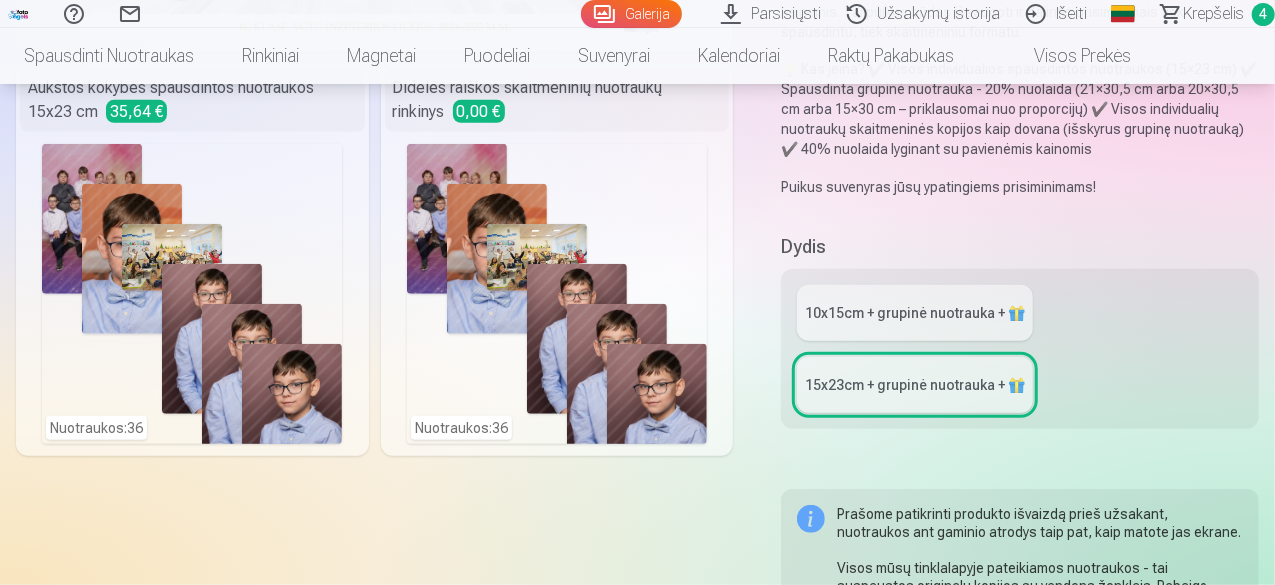 click on "10x15сm + grupinė nuotrauka + 🎁" at bounding box center [915, 313] 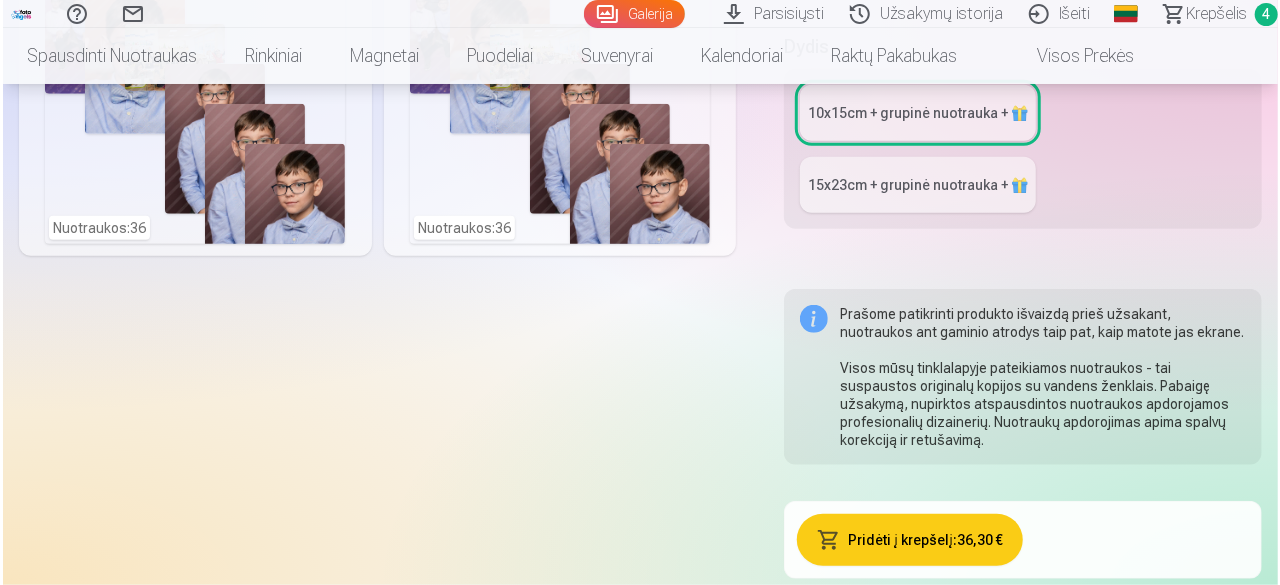 scroll, scrollTop: 800, scrollLeft: 0, axis: vertical 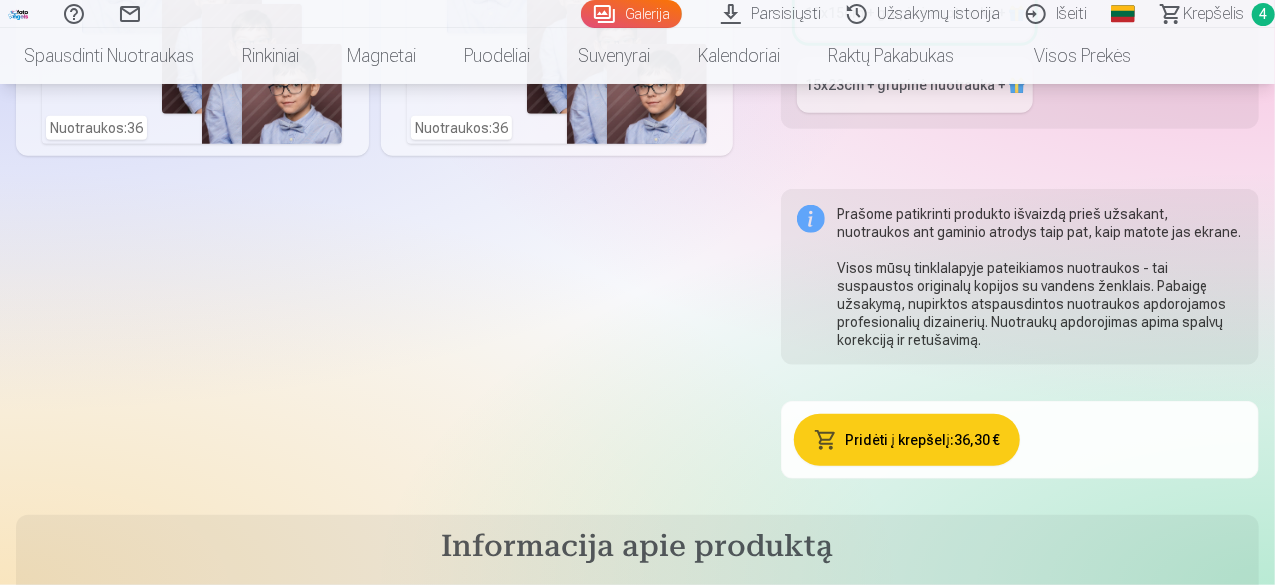 click on "Pridėti į krepšelį :  36,30 €" at bounding box center [907, 440] 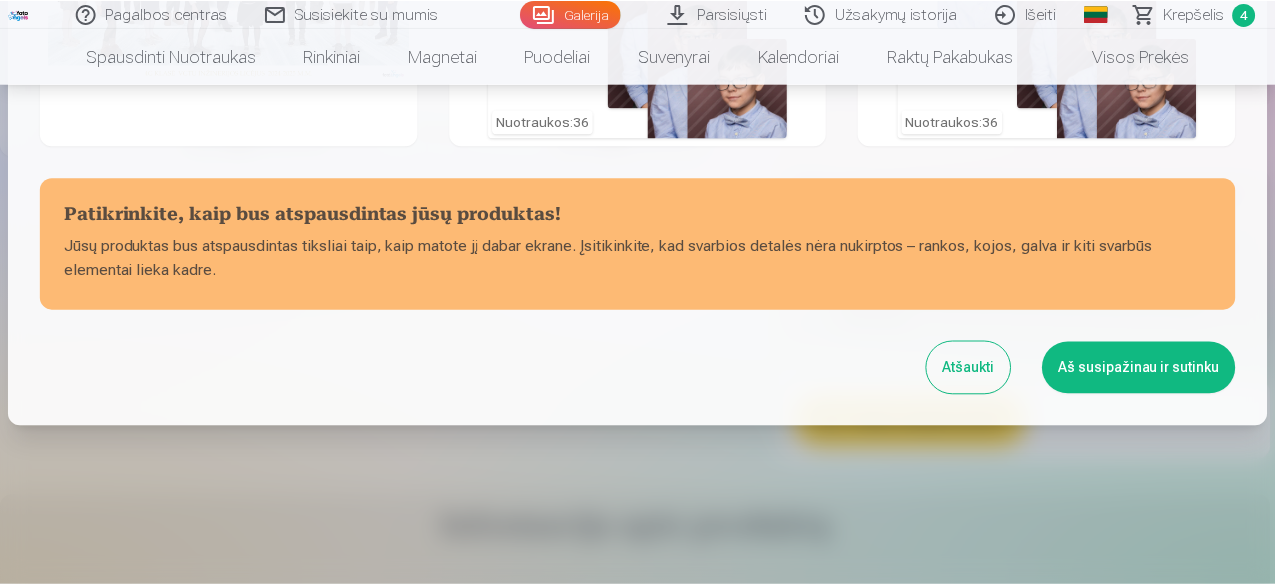 scroll, scrollTop: 298, scrollLeft: 0, axis: vertical 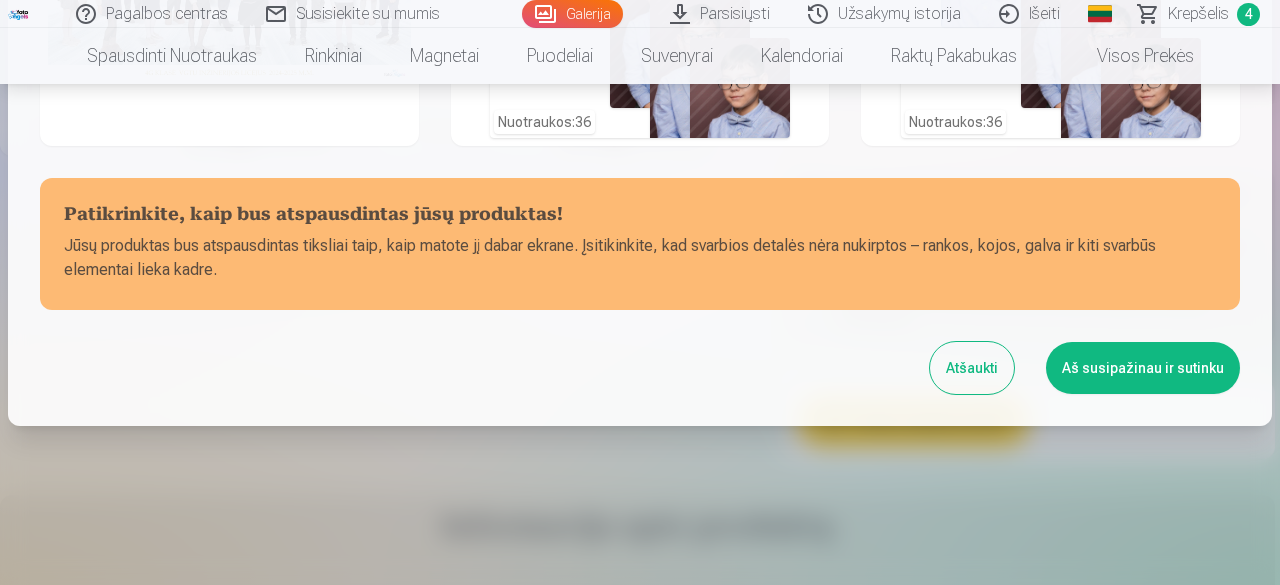 click on "Aš susipažinau ir sutinku" at bounding box center [1143, 368] 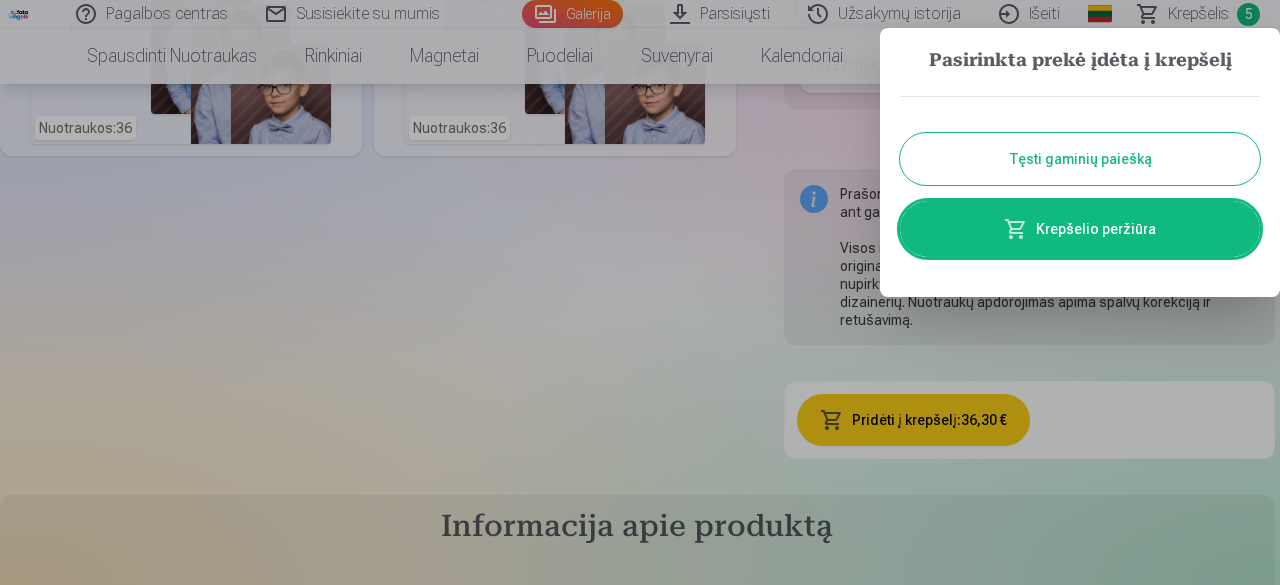 click on "Krepšelio peržiūra" at bounding box center [1080, 229] 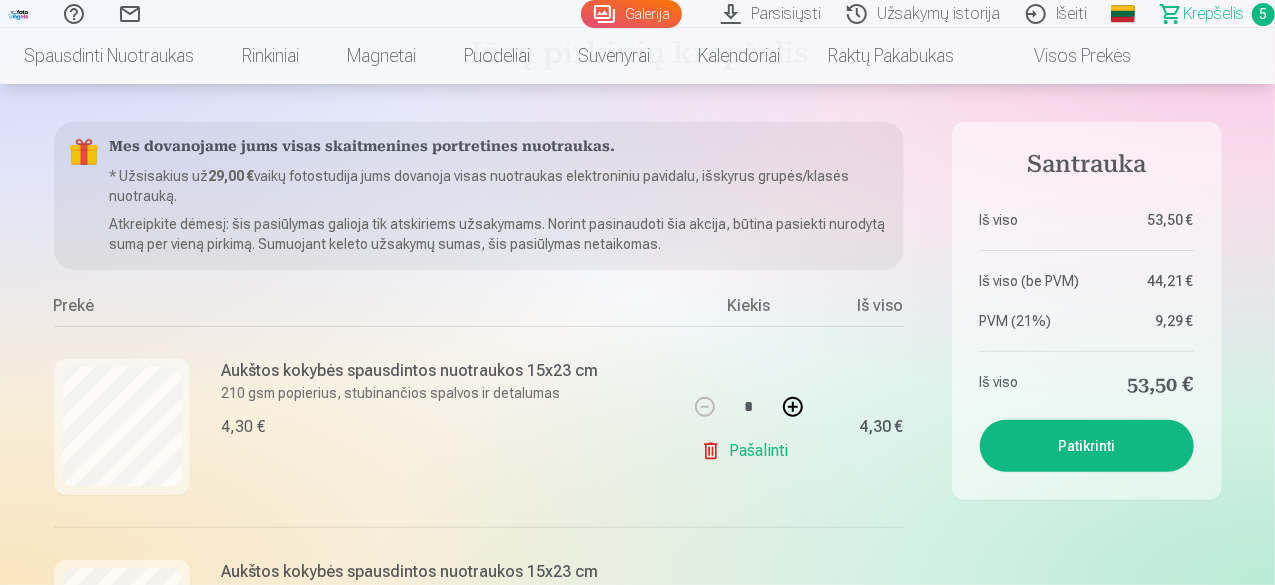 scroll, scrollTop: 200, scrollLeft: 0, axis: vertical 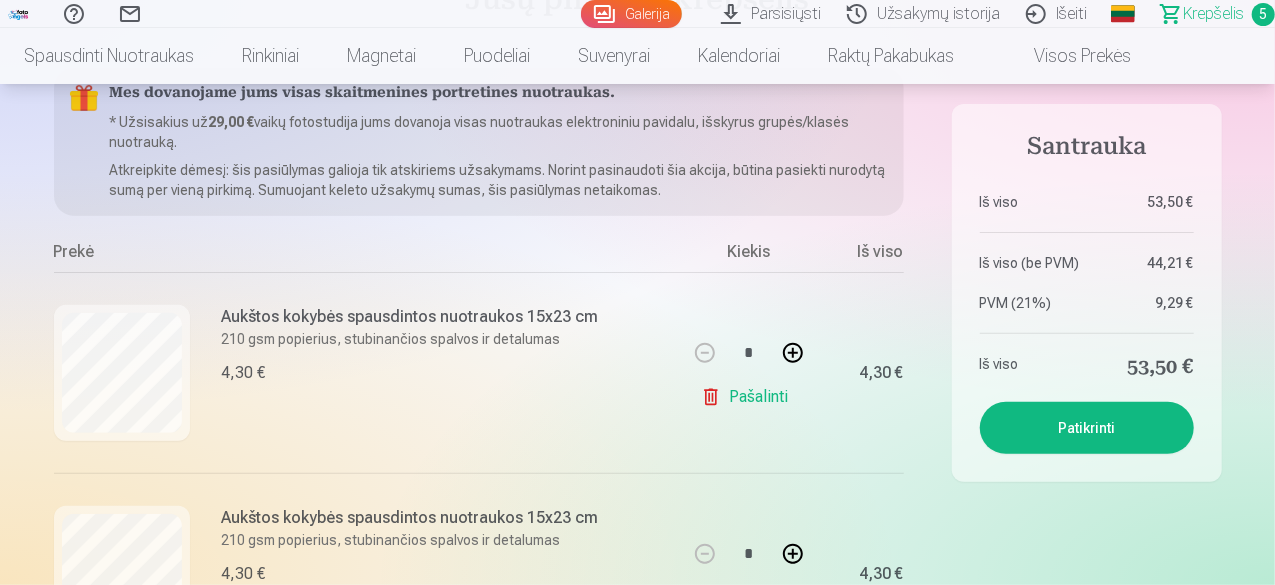 click on "Patikrinti" at bounding box center (1087, 428) 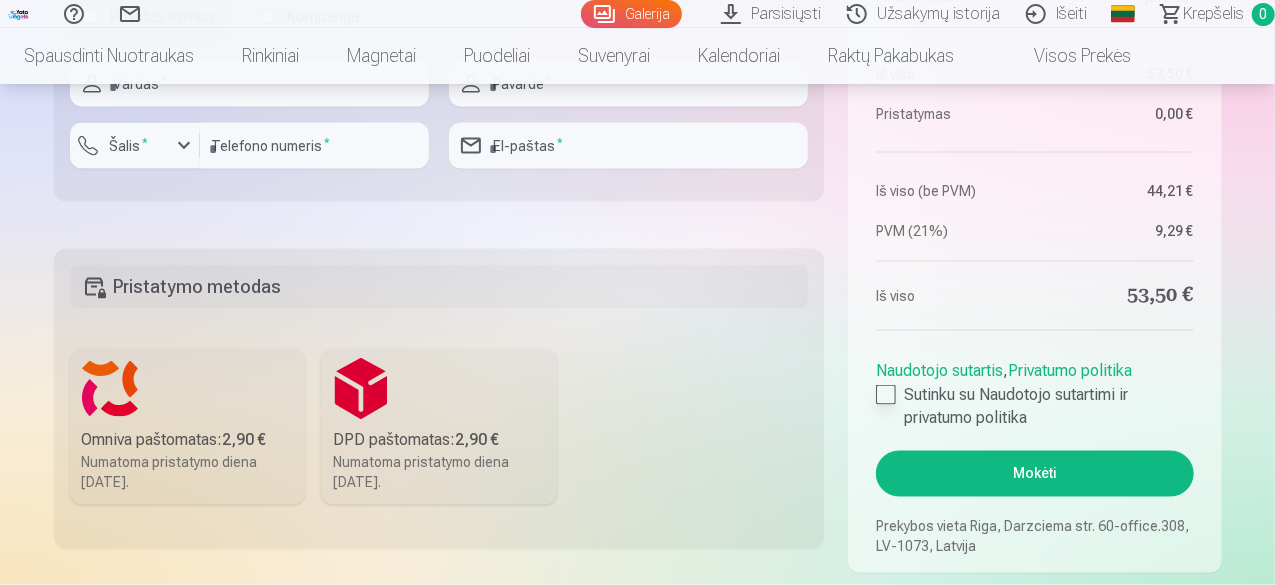 scroll, scrollTop: 1500, scrollLeft: 0, axis: vertical 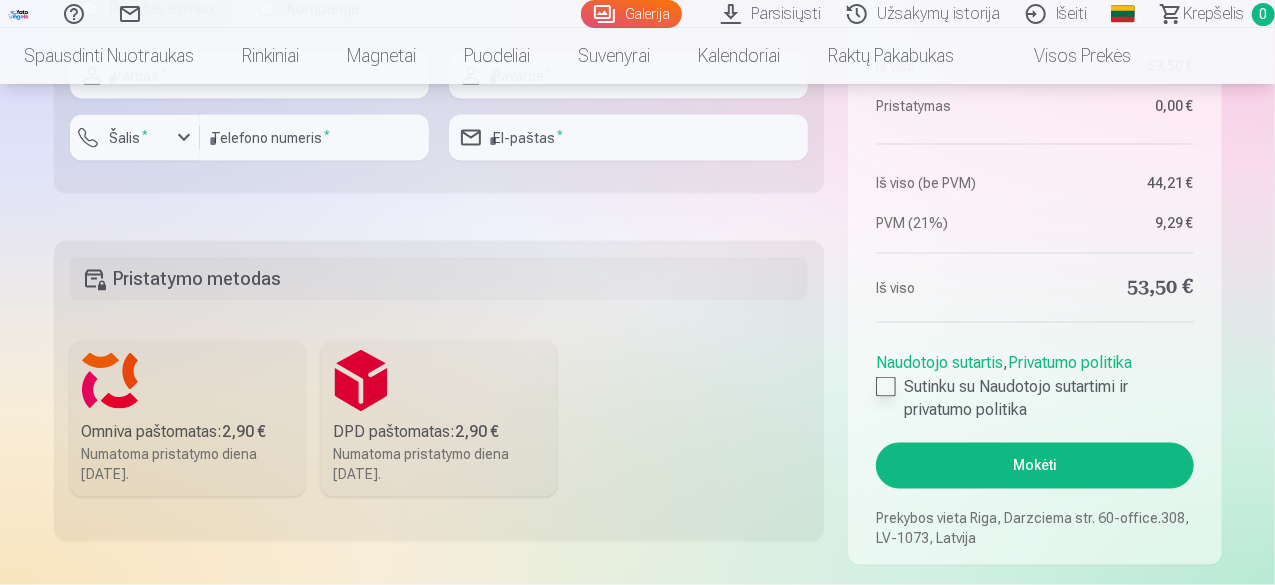 click at bounding box center [886, 387] 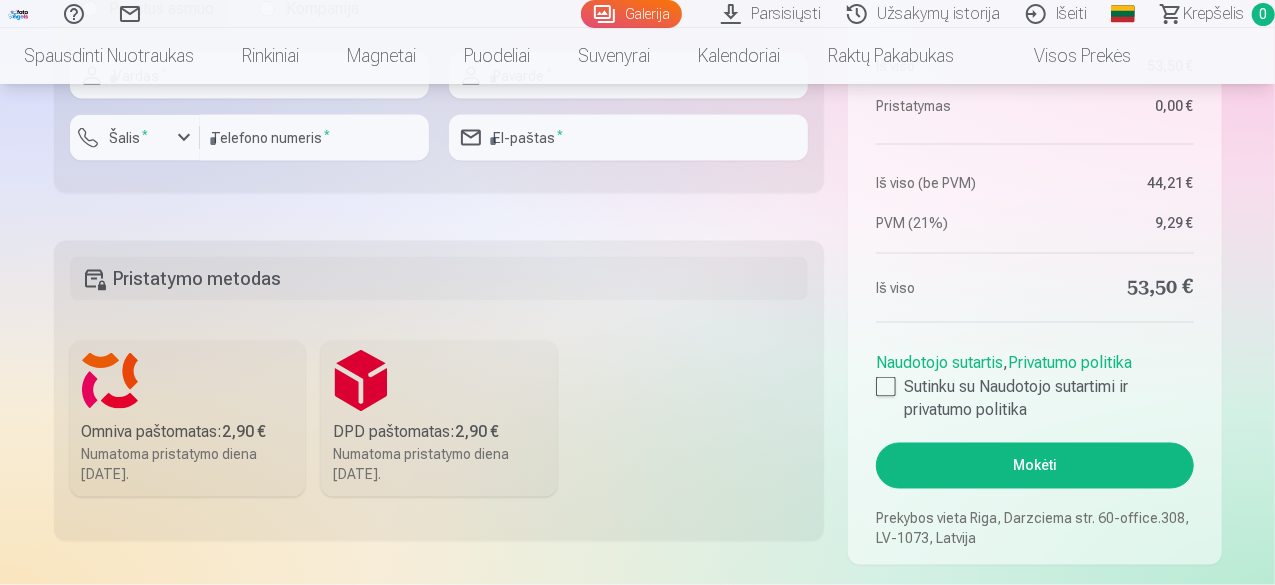 click on "Mokėti" at bounding box center (1034, 466) 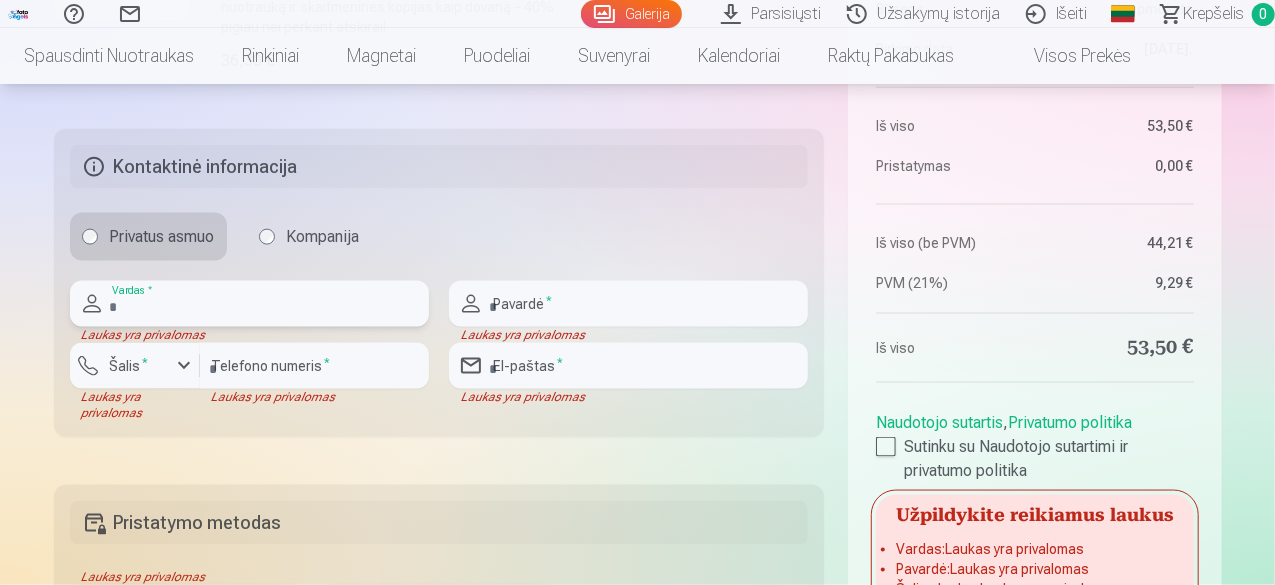 scroll, scrollTop: 1300, scrollLeft: 0, axis: vertical 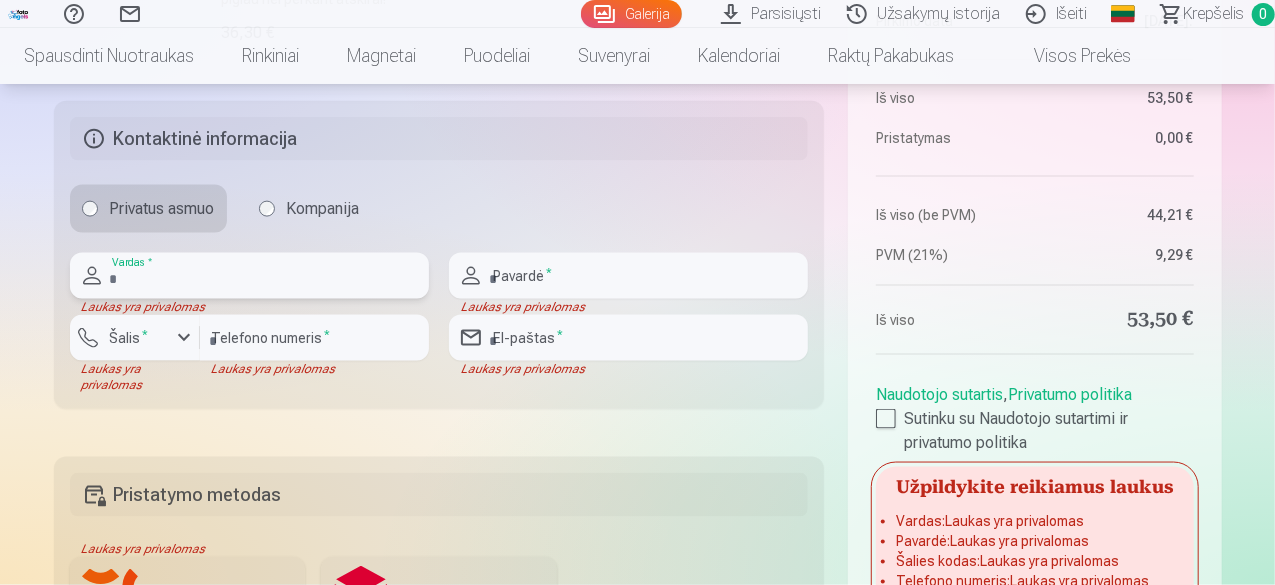 type on "*" 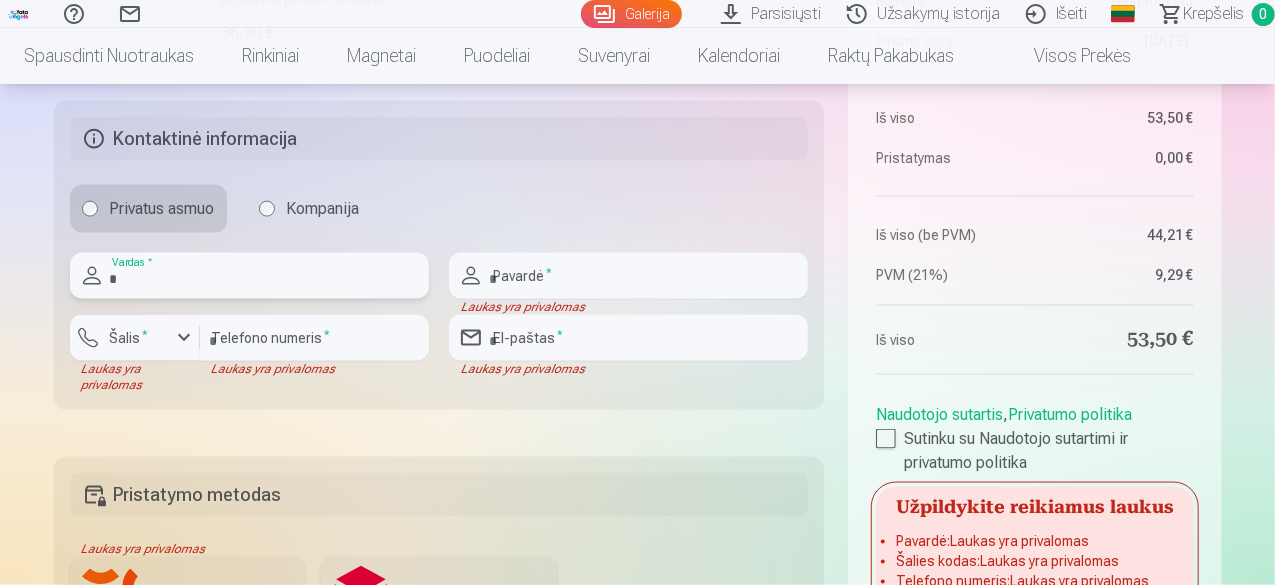type on "*****" 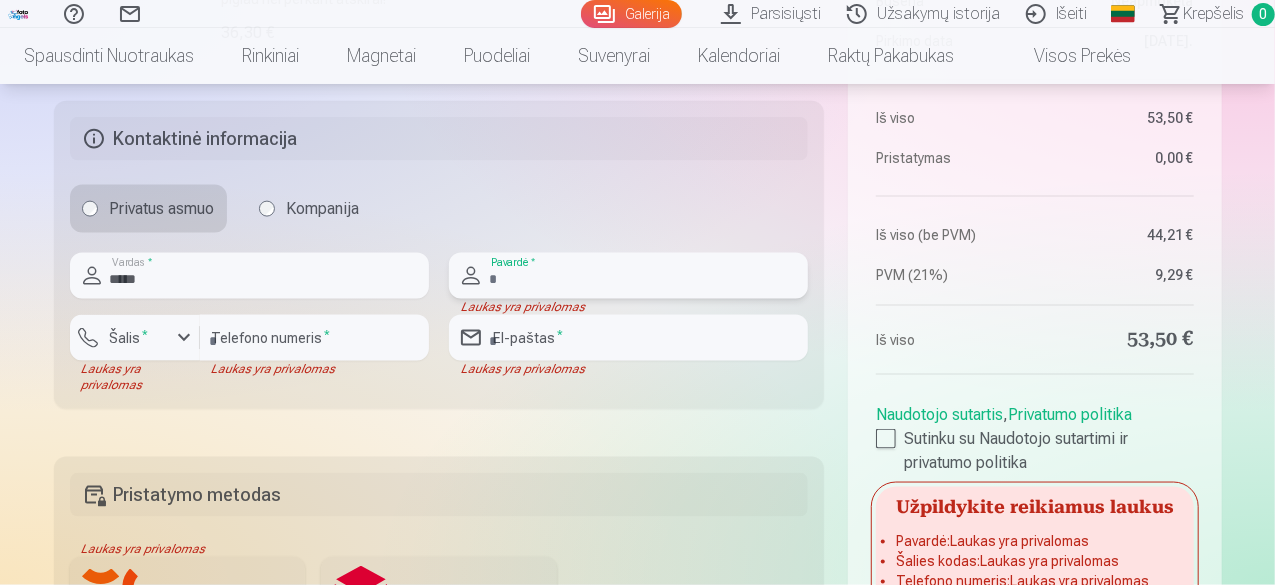 type on "******" 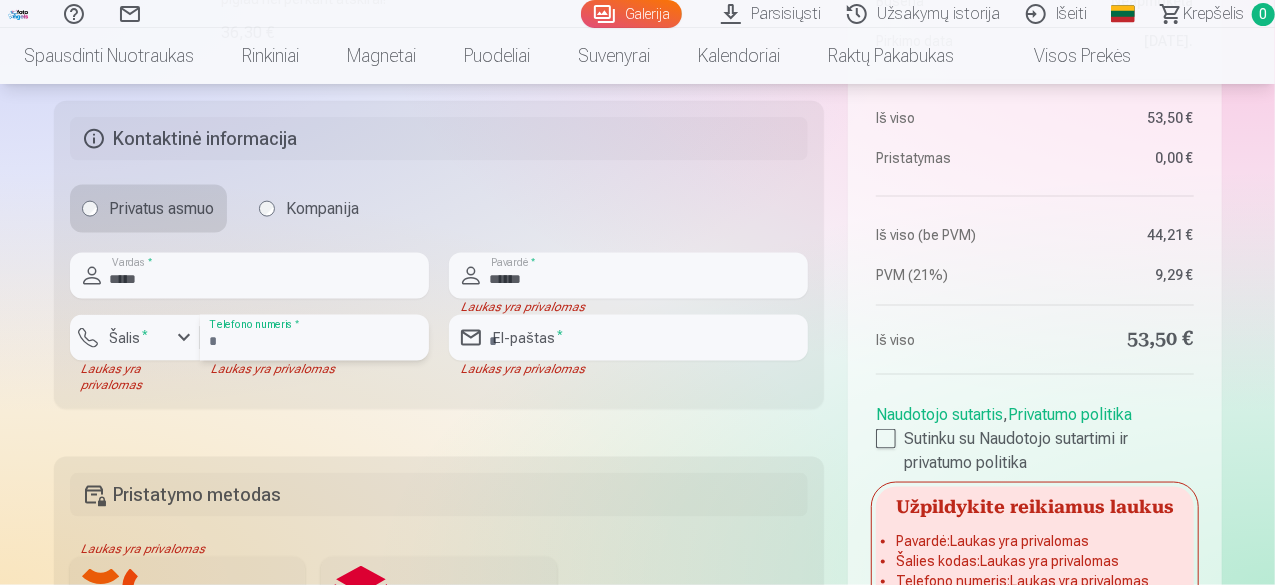 type on "*********" 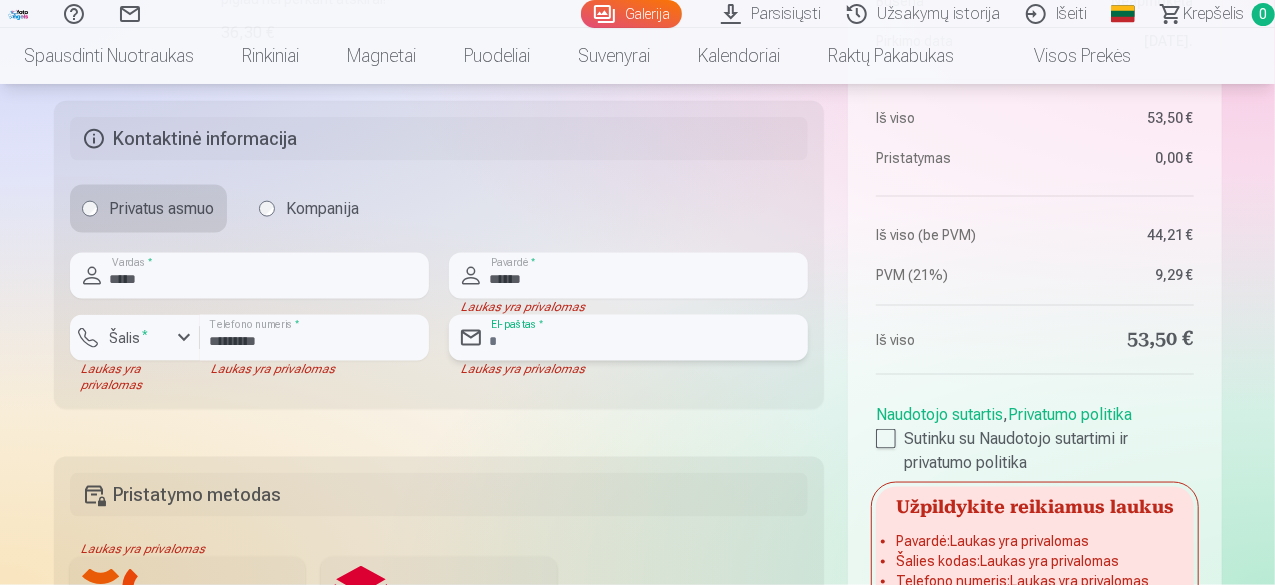 type on "**********" 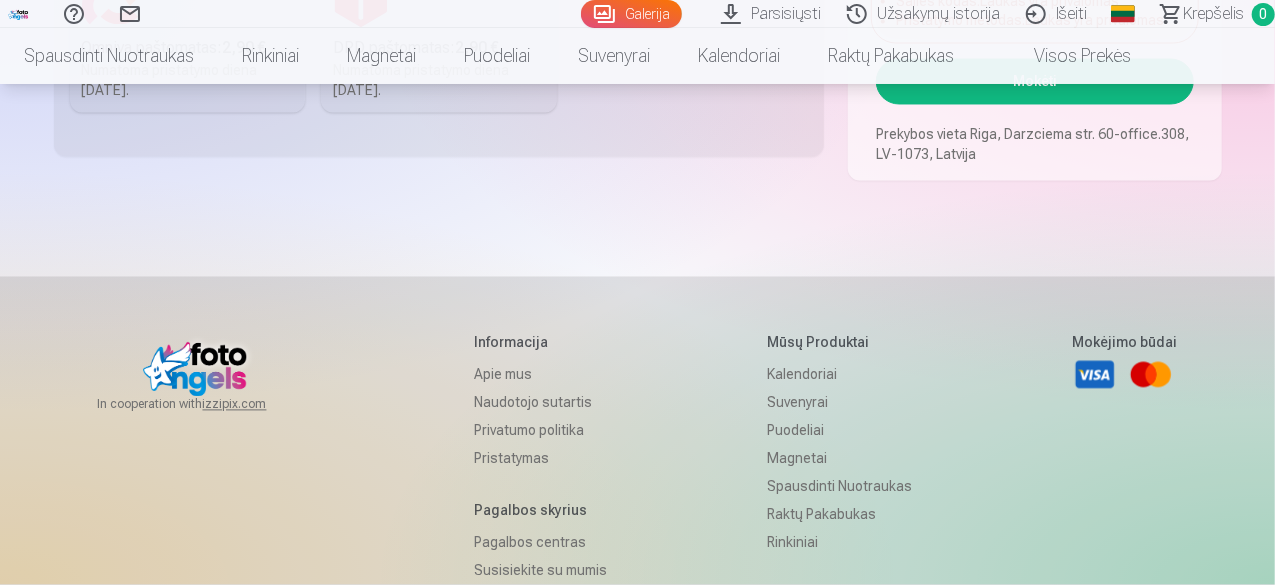 scroll, scrollTop: 1600, scrollLeft: 0, axis: vertical 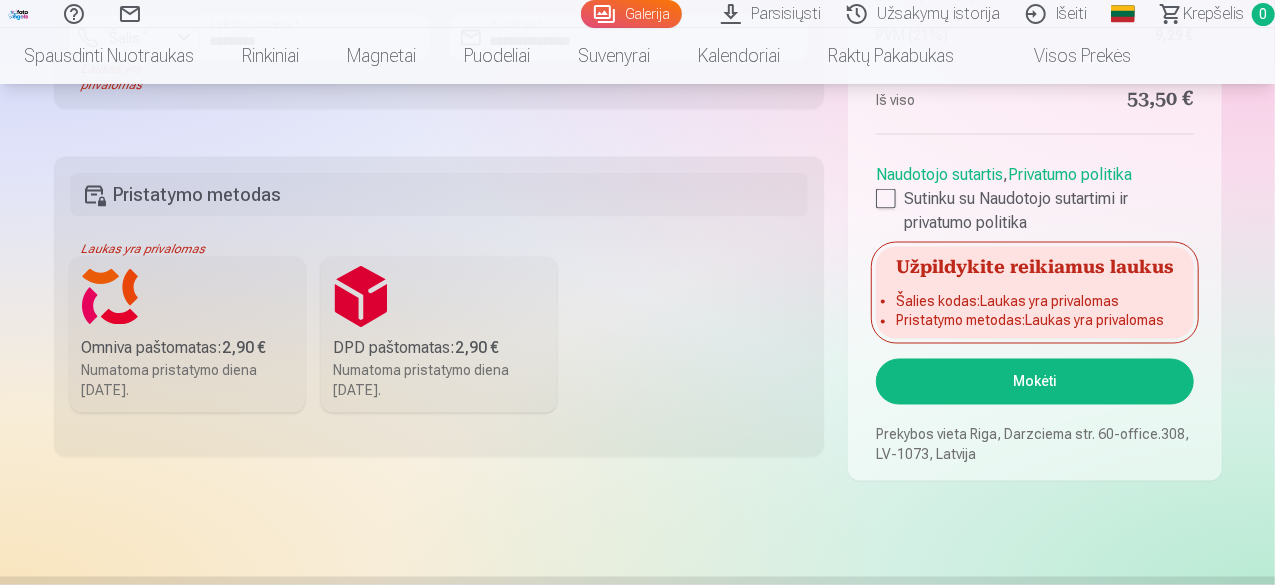 click on "Omniva paštomatas :  2,90 €" at bounding box center (188, 349) 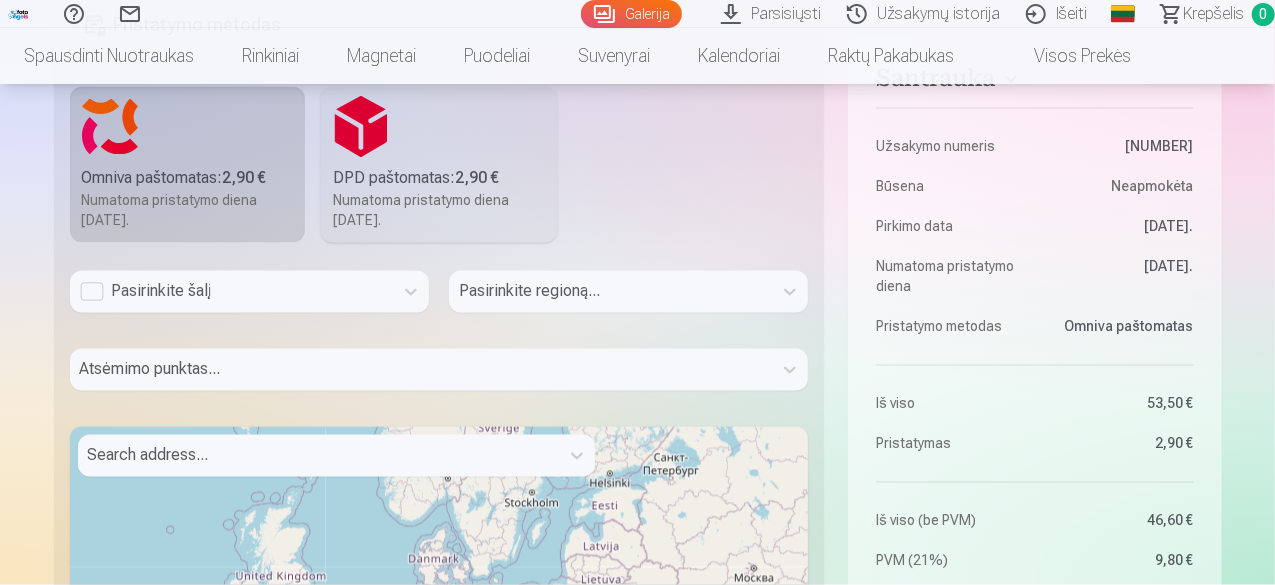 scroll, scrollTop: 1800, scrollLeft: 0, axis: vertical 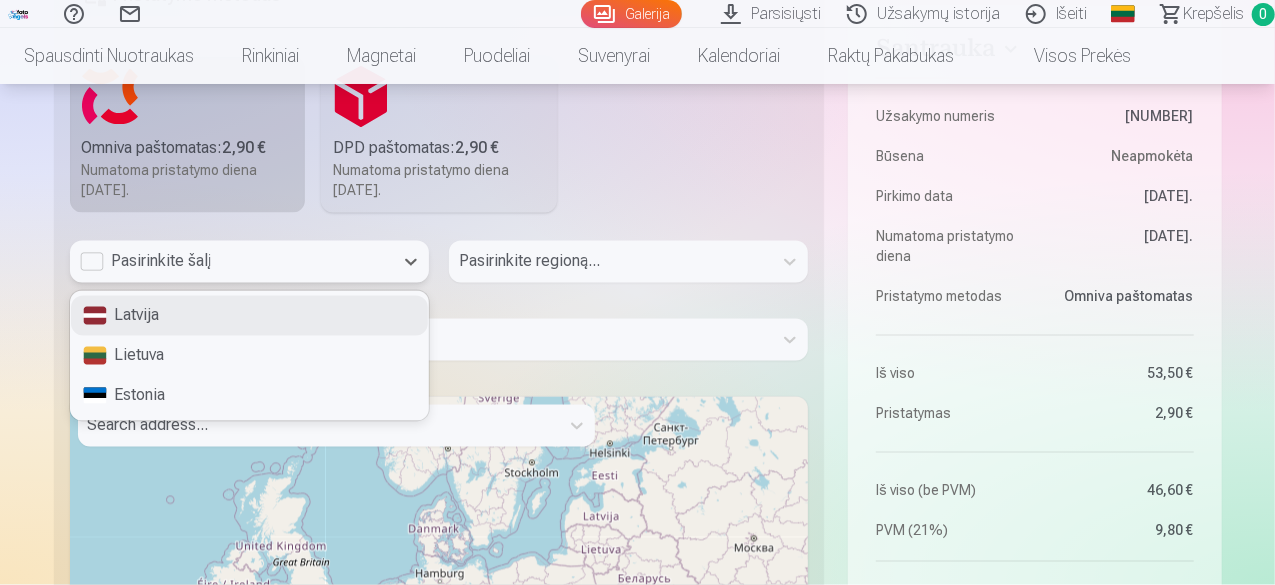 click on "Pasirinkite šalį" at bounding box center (231, 262) 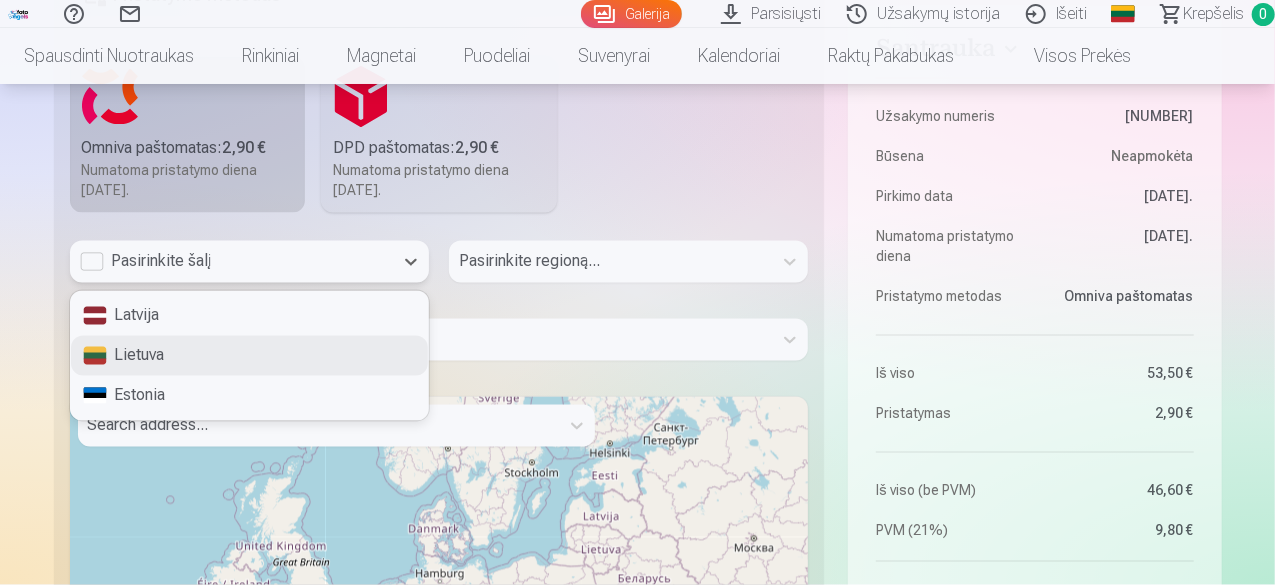 click on "Lietuva" at bounding box center (249, 356) 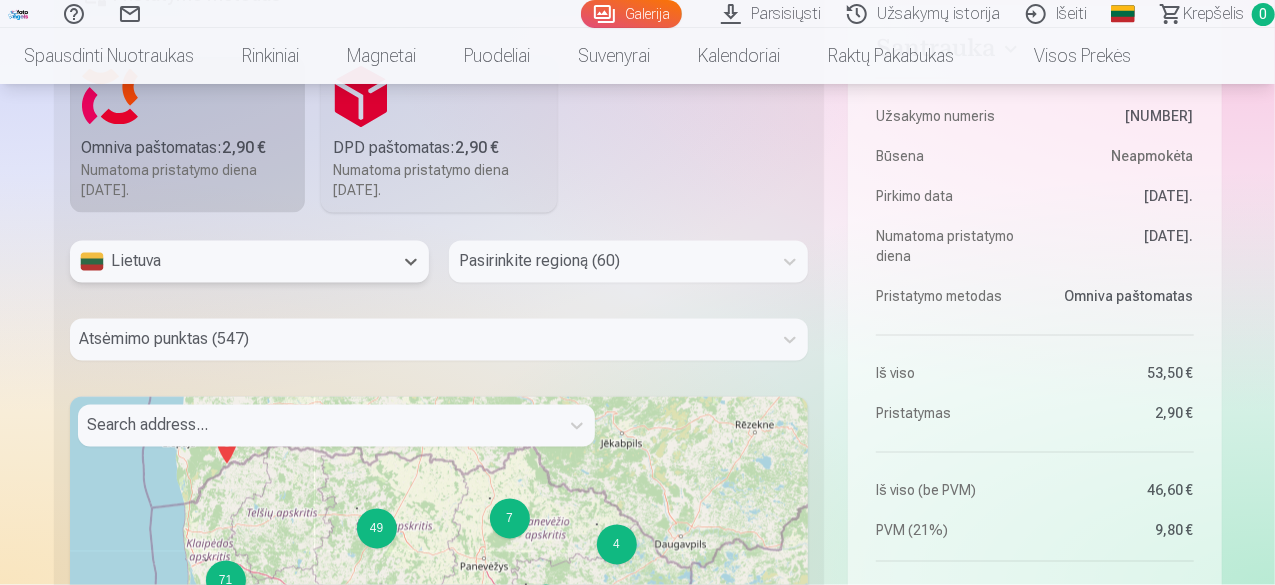 click on "Atsėmimo punktas (547)" at bounding box center [439, 340] 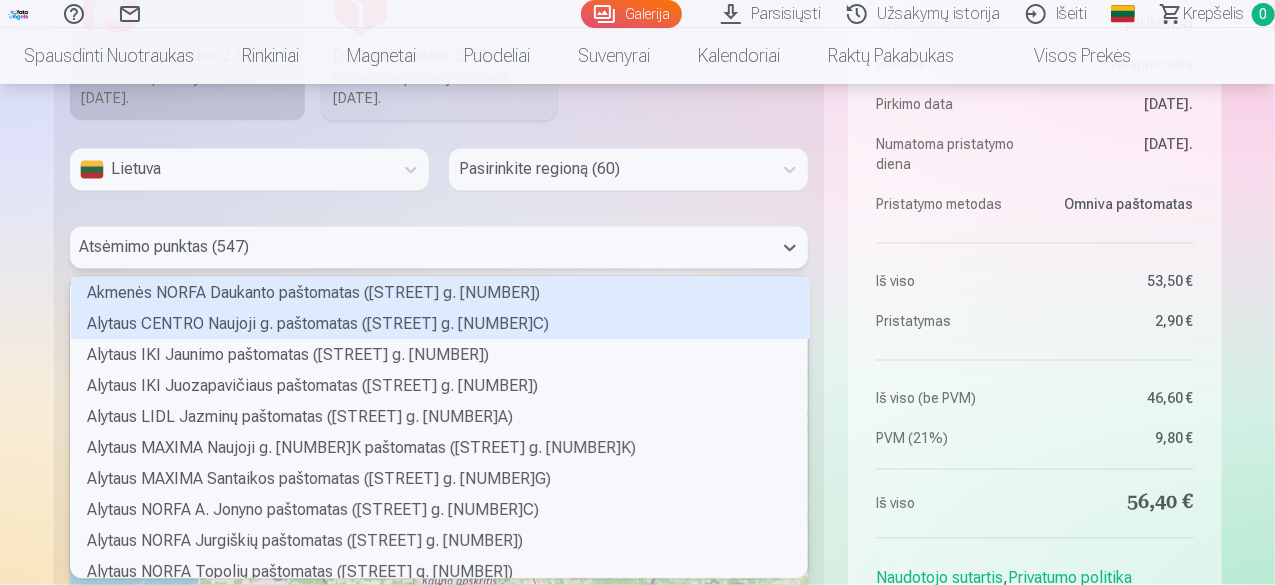 scroll, scrollTop: 6, scrollLeft: 5, axis: both 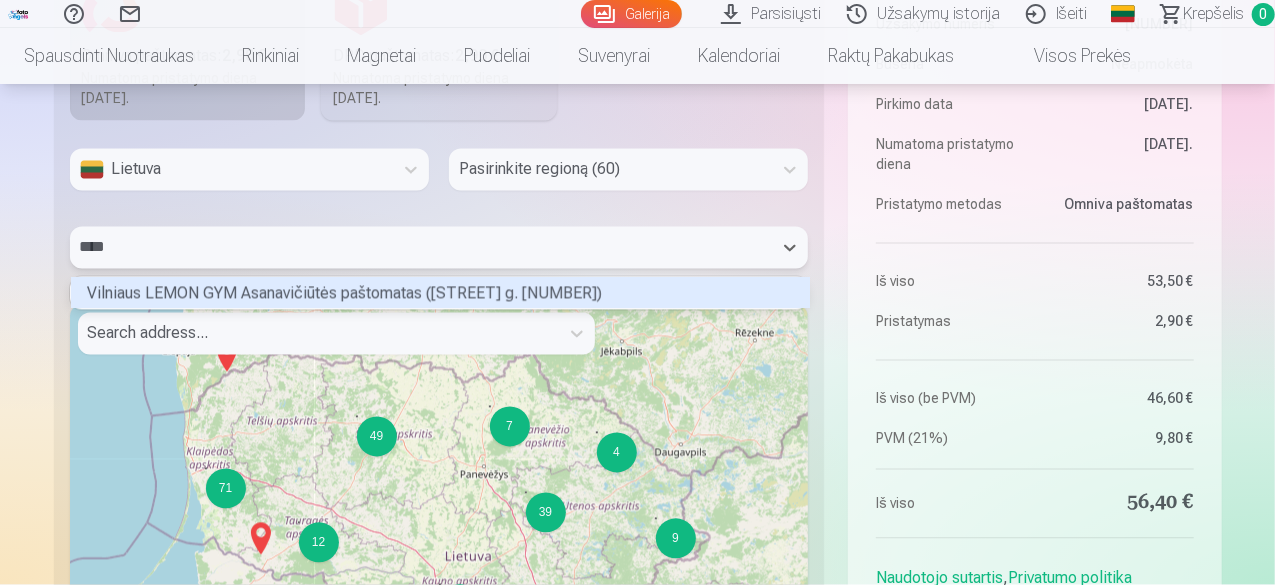 type on "*****" 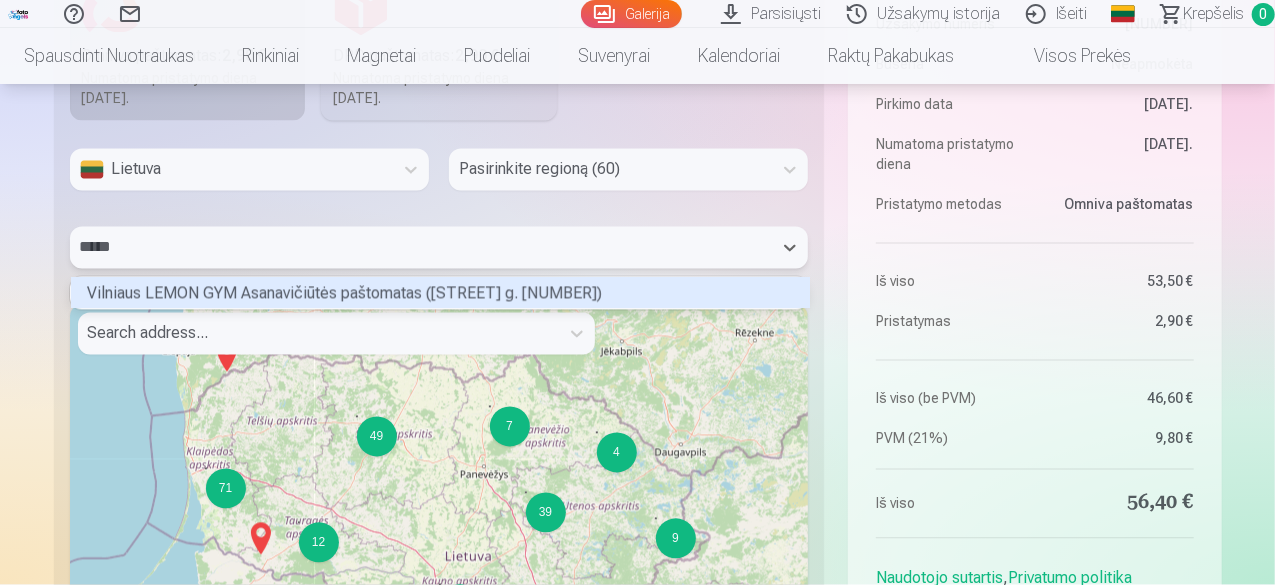 click on "Vilniaus LEMON GYM Asanavičiūtės paštomatas (Loretos Asanavičiūtės g. 15)" at bounding box center (440, 293) 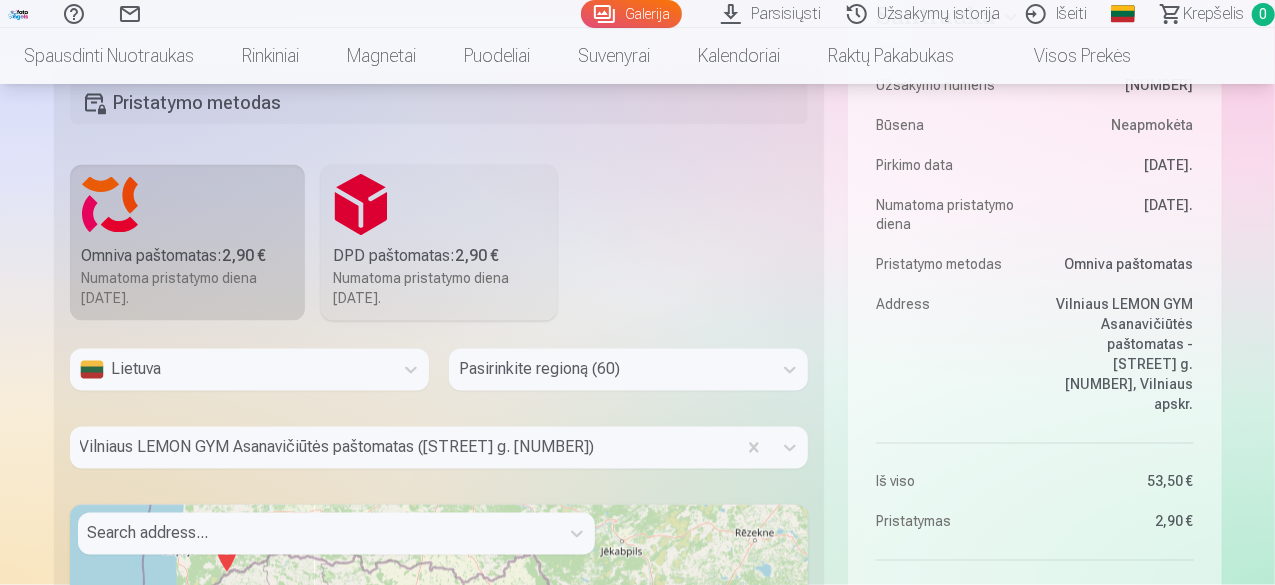 scroll, scrollTop: 1692, scrollLeft: 0, axis: vertical 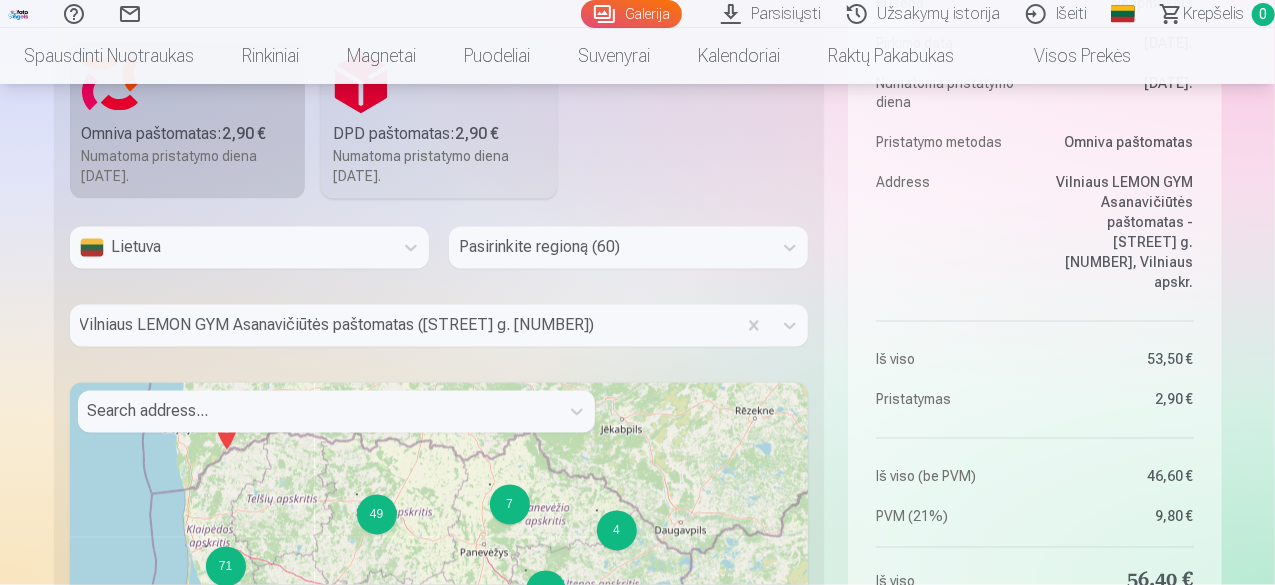 click on "Pristatymo metodas   Omniva paštomatas :  2,90 € Numatoma pristatymo diena 10.08.2025. DPD paštomatas :  2,90 € Numatoma pristatymo diena 10.08.2025. Lietuva   Pasirinkite regioną (60)   Vilniaus LEMON GYM Asanavičiūtės paštomatas (Loretos Asanavičiūtės g. 15)   Search address... 12 49 71 4 9 7 39 5 161 145 43 + −  Leaflet   |  ©  OpenStreetMap  contributors" at bounding box center [439, 431] 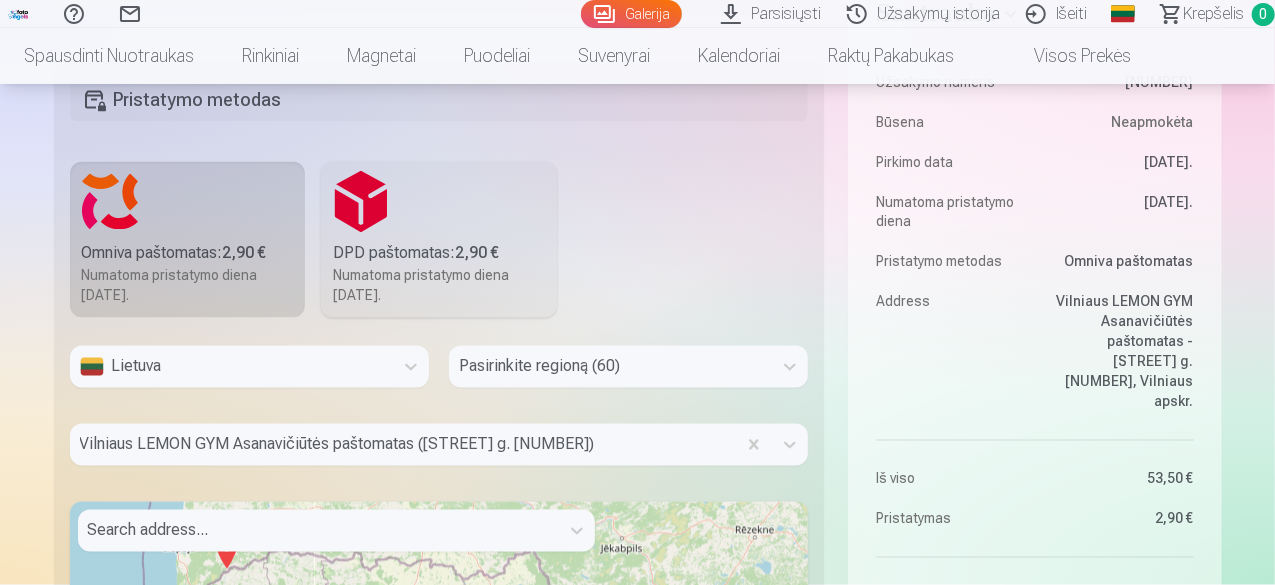 scroll, scrollTop: 1714, scrollLeft: 0, axis: vertical 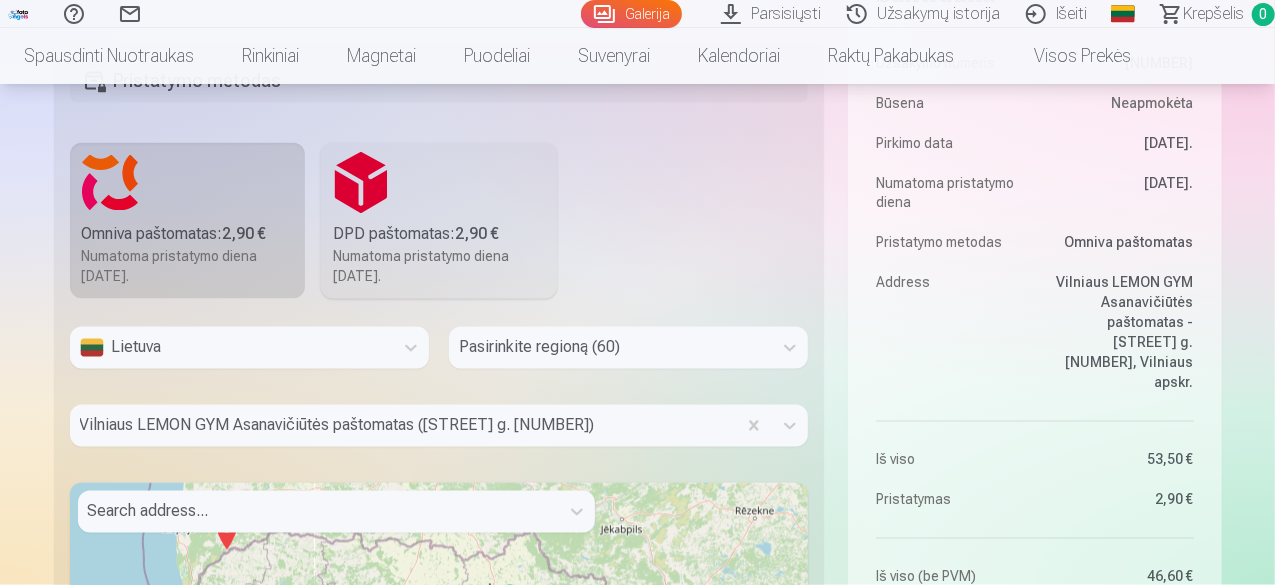 click on "Vilniaus LEMON GYM Asanavičiūtės paštomatas - Loretos Asanavičiūtės g. 15, Vilniaus apskr." at bounding box center [1119, 333] 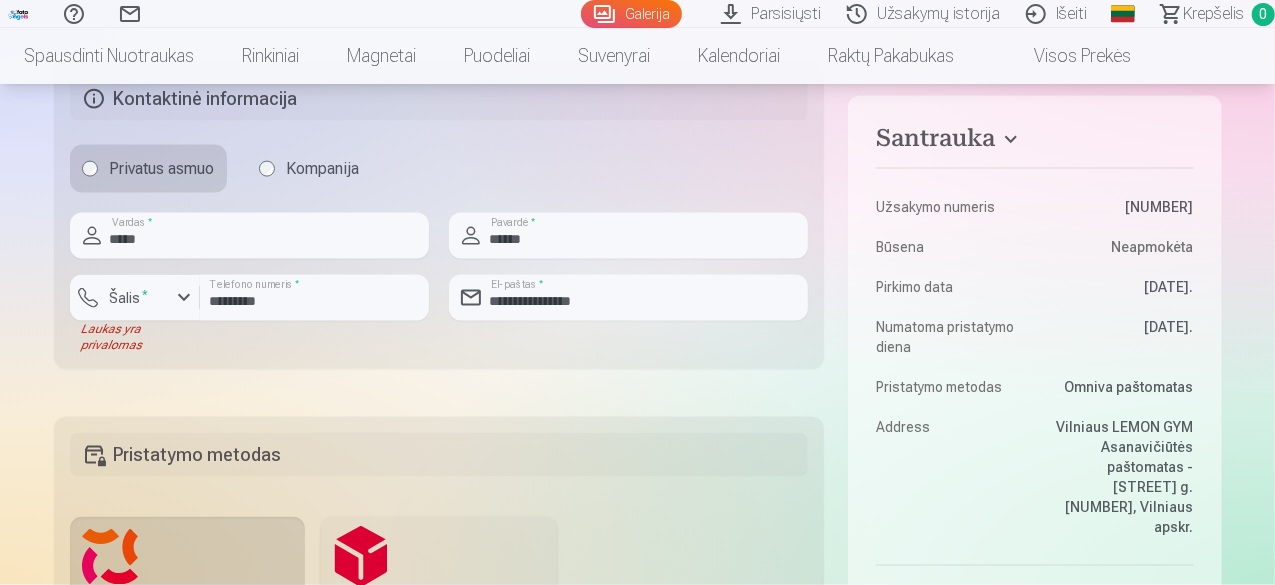 scroll, scrollTop: 1314, scrollLeft: 0, axis: vertical 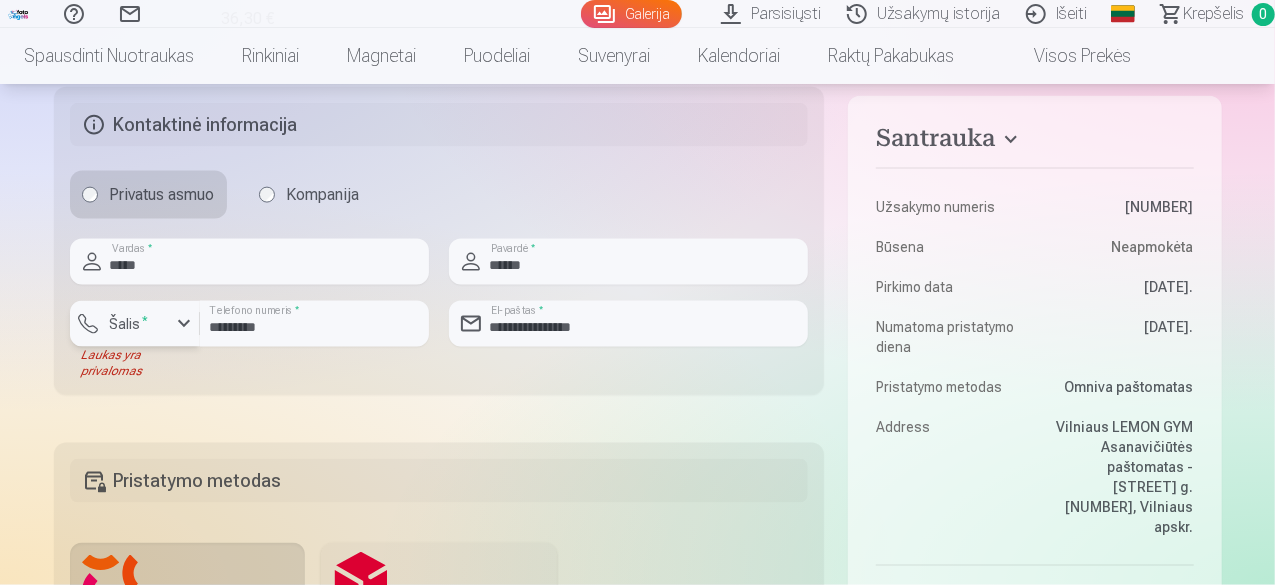 click at bounding box center [184, 324] 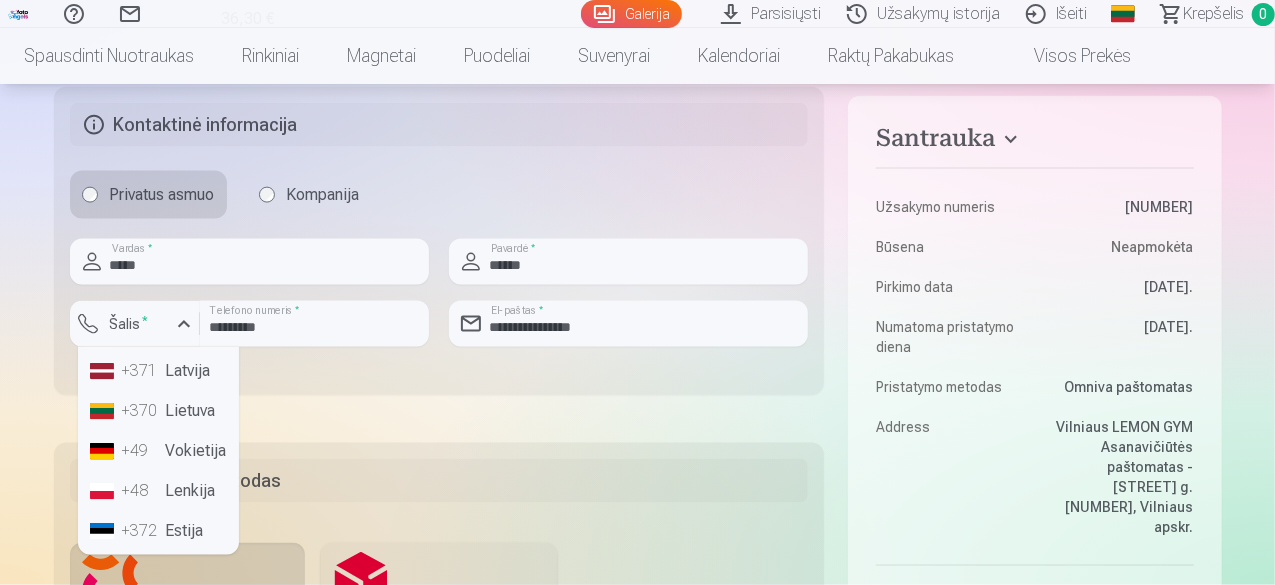 click on "+370 Lietuva" at bounding box center [158, 411] 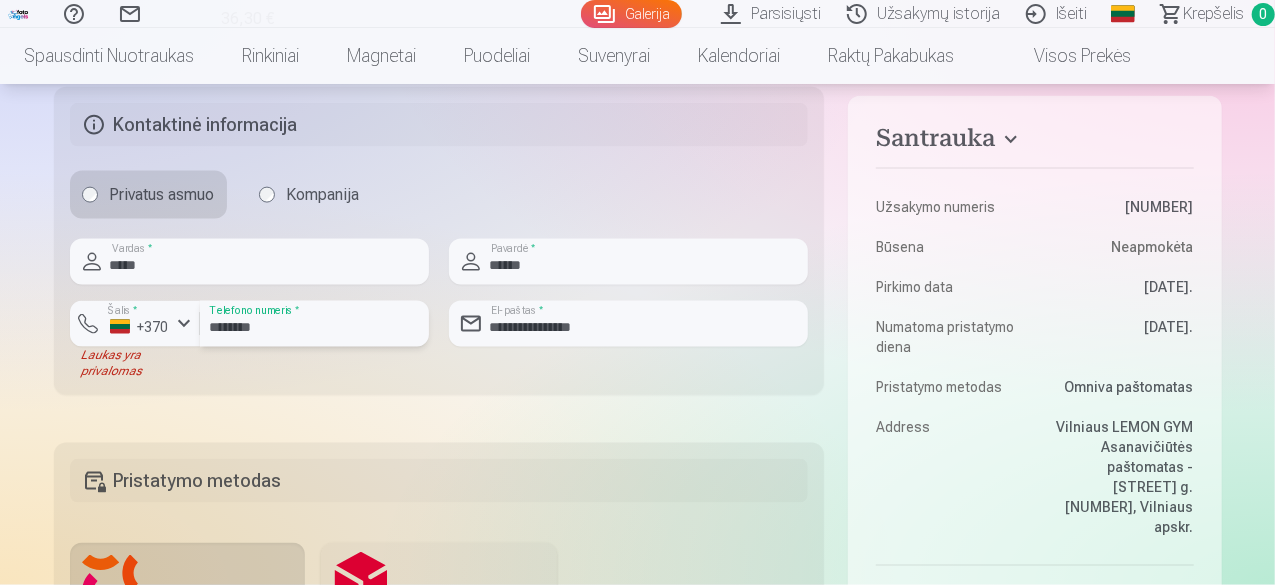 click on "********" at bounding box center (314, 324) 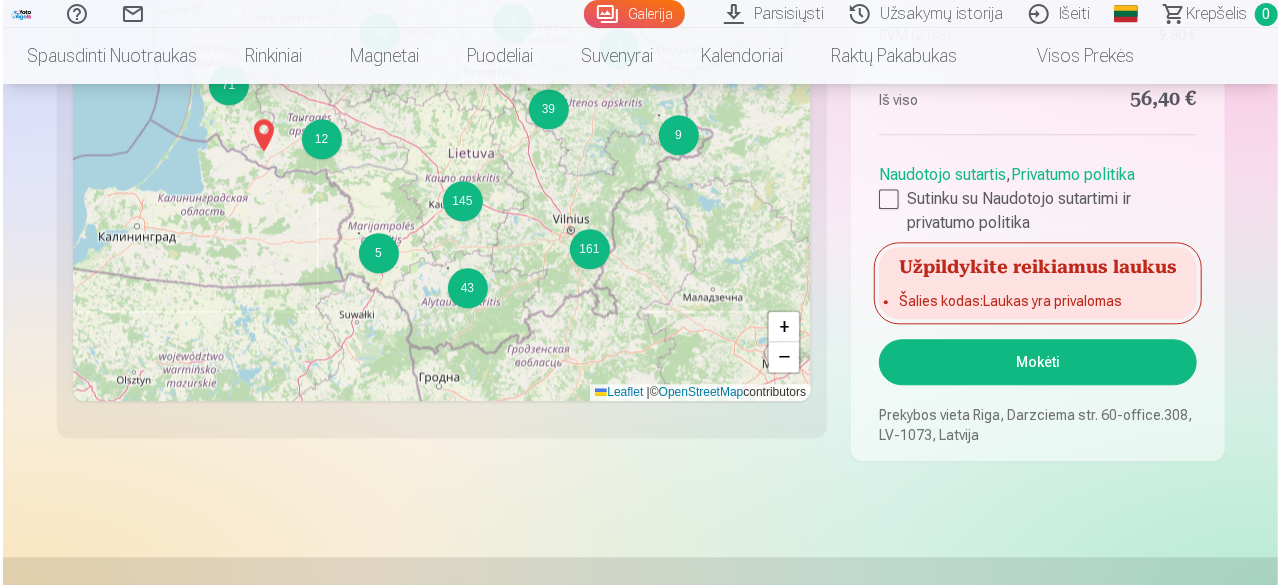 scroll, scrollTop: 2314, scrollLeft: 0, axis: vertical 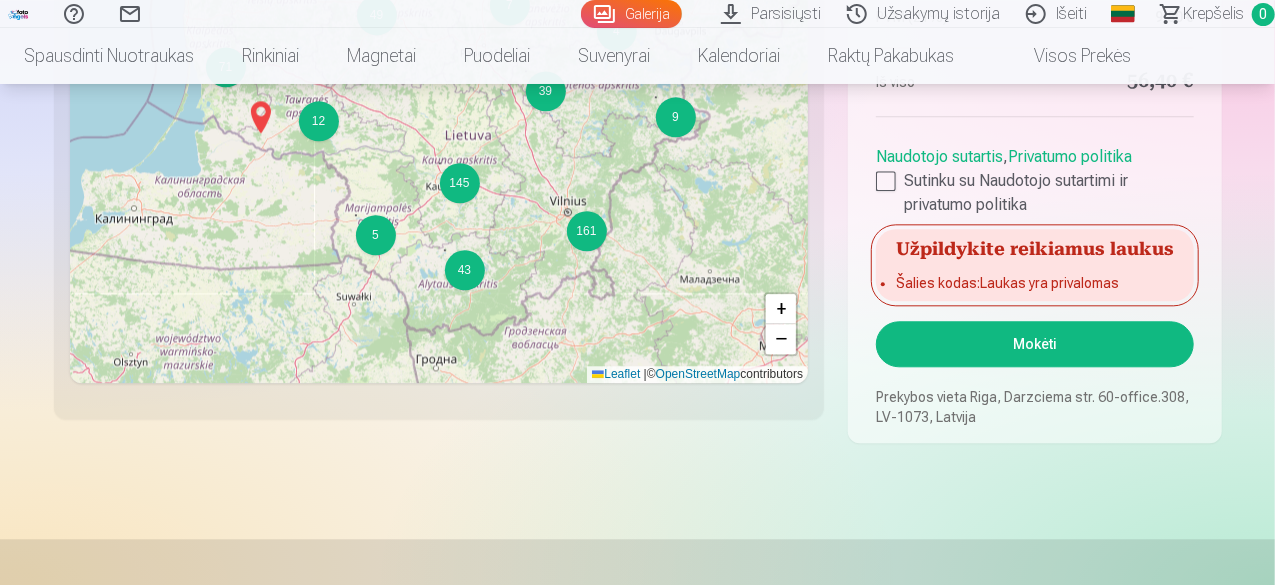 type on "********" 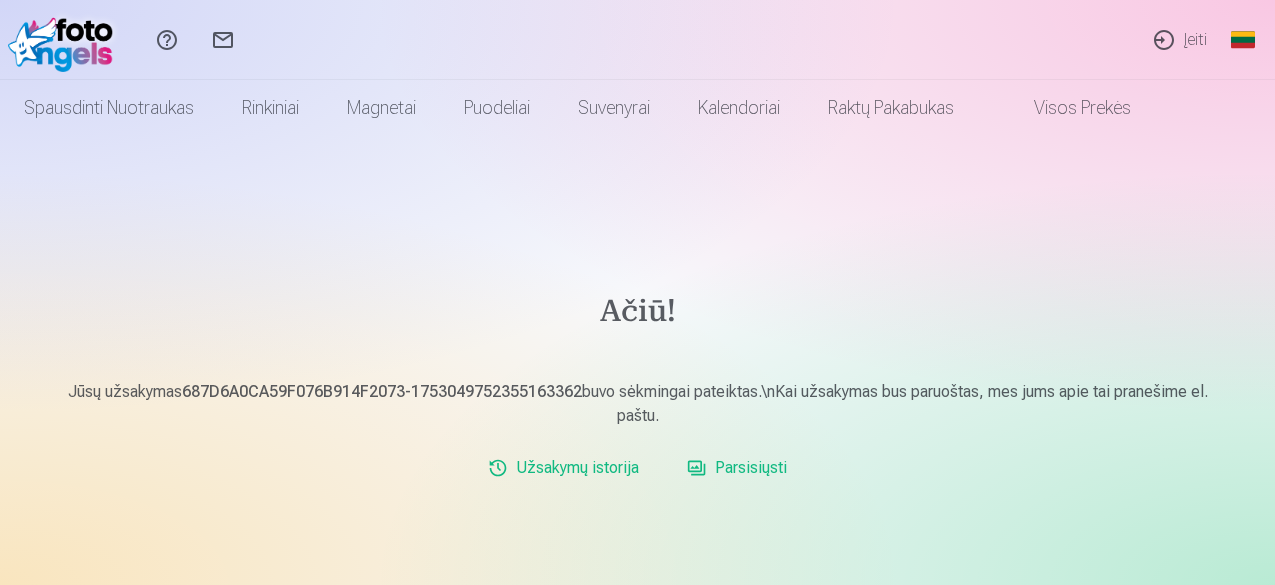 scroll, scrollTop: 0, scrollLeft: 0, axis: both 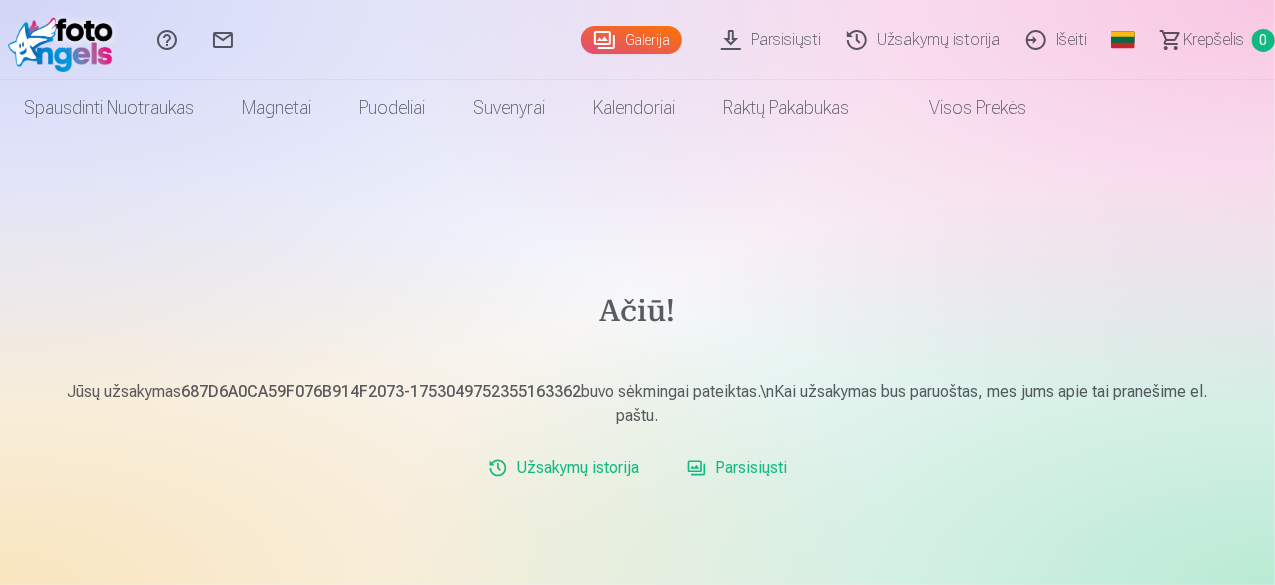 click on "Parsisiųsti" at bounding box center (774, 40) 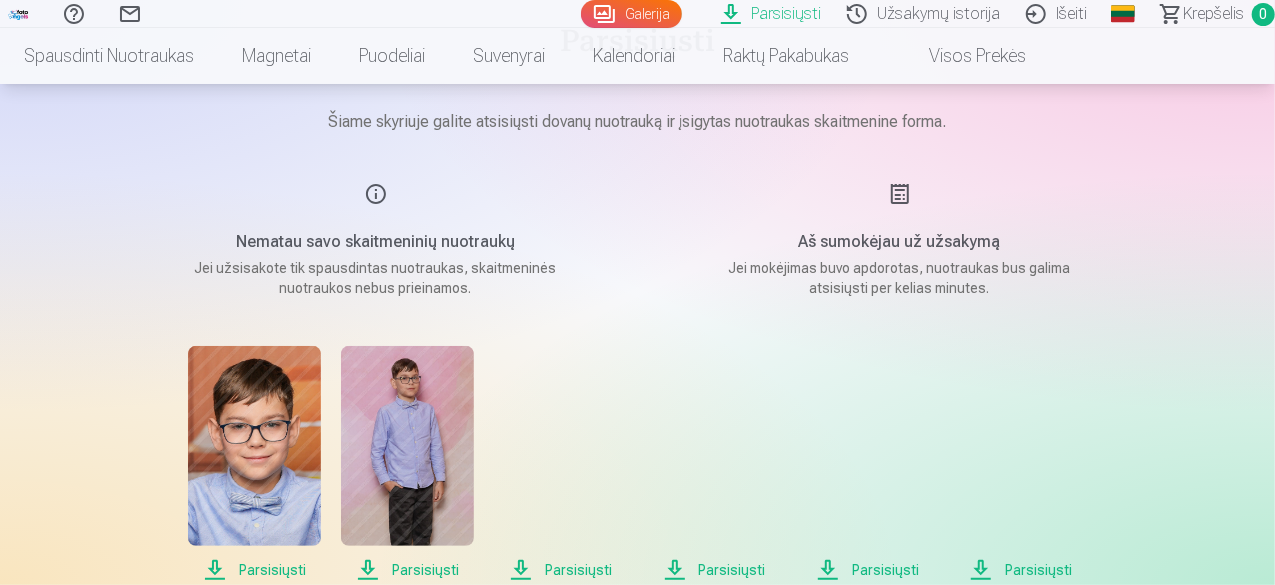 scroll, scrollTop: 200, scrollLeft: 0, axis: vertical 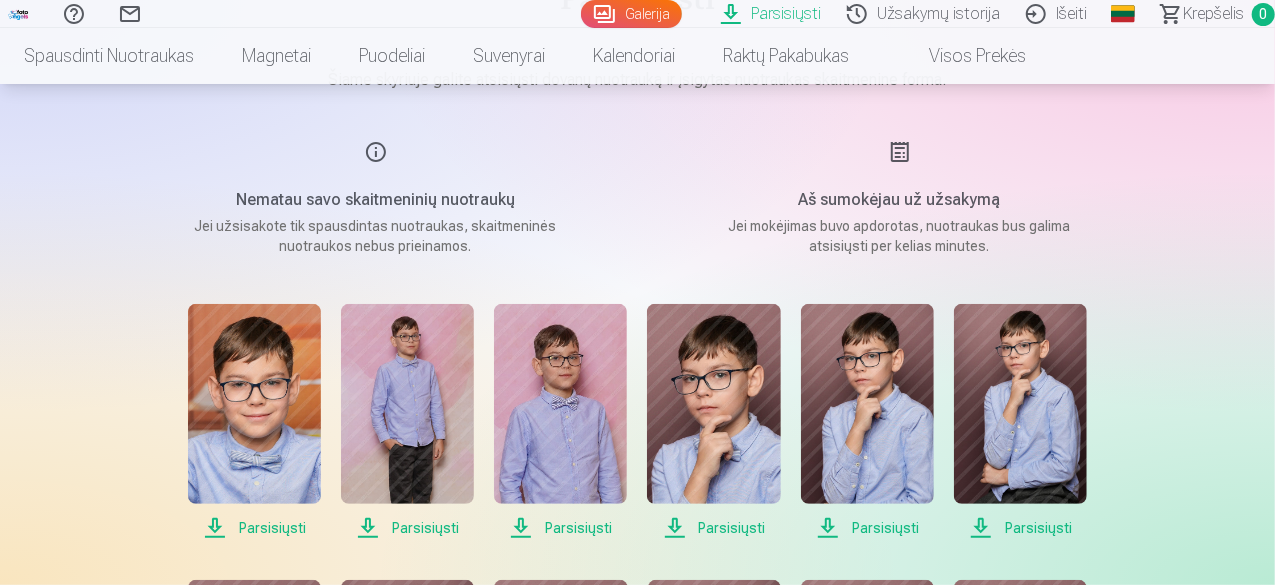 click on "Parsisiųsti" at bounding box center (254, 528) 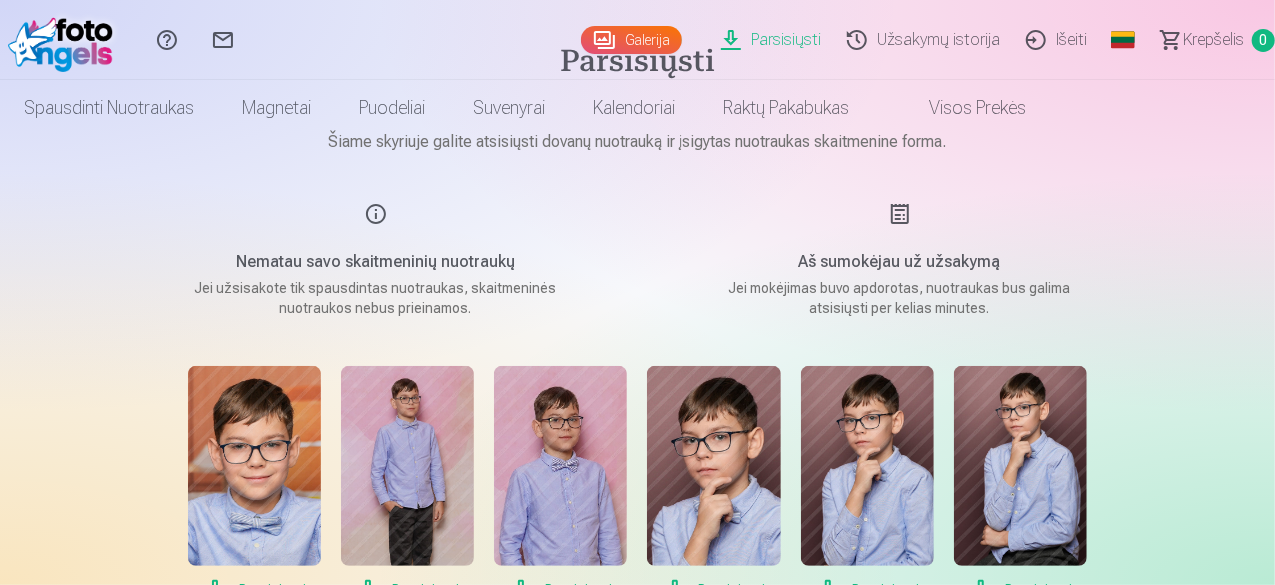 scroll, scrollTop: 0, scrollLeft: 0, axis: both 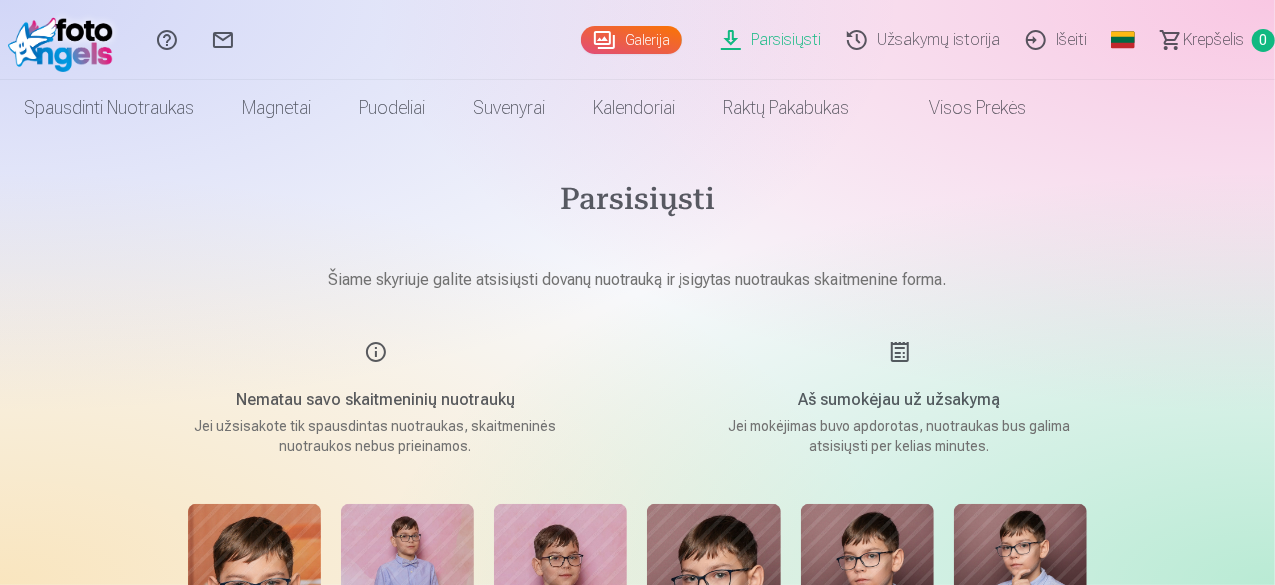 click on "Parsisiųsti" at bounding box center (774, 40) 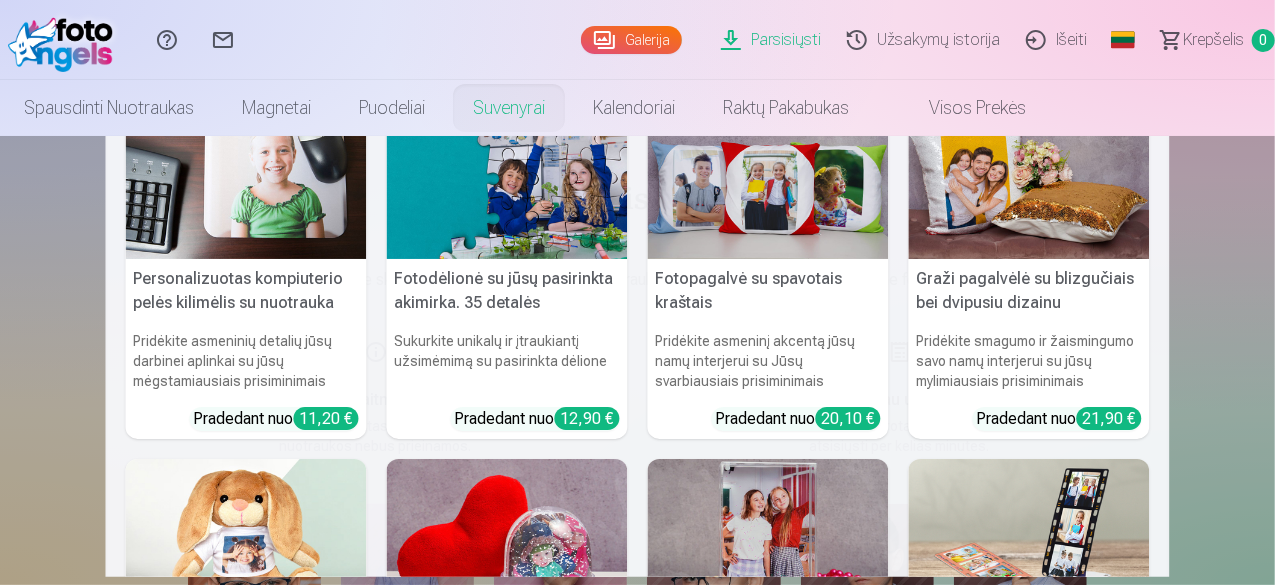 scroll, scrollTop: 100, scrollLeft: 0, axis: vertical 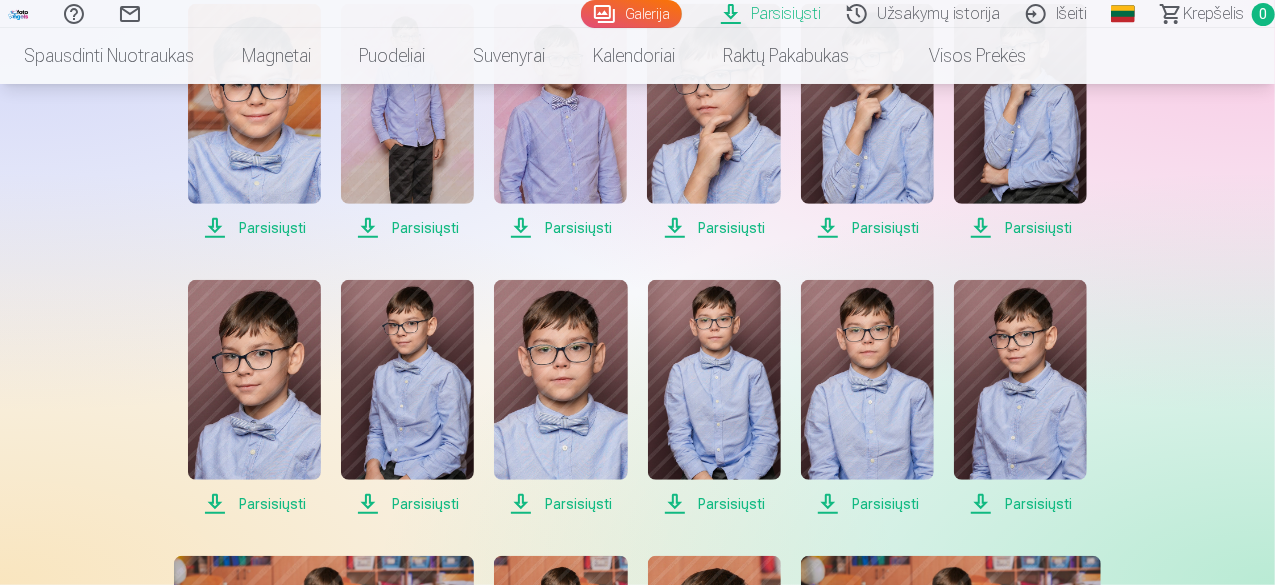 click on "Parsisiųsti" at bounding box center [254, 228] 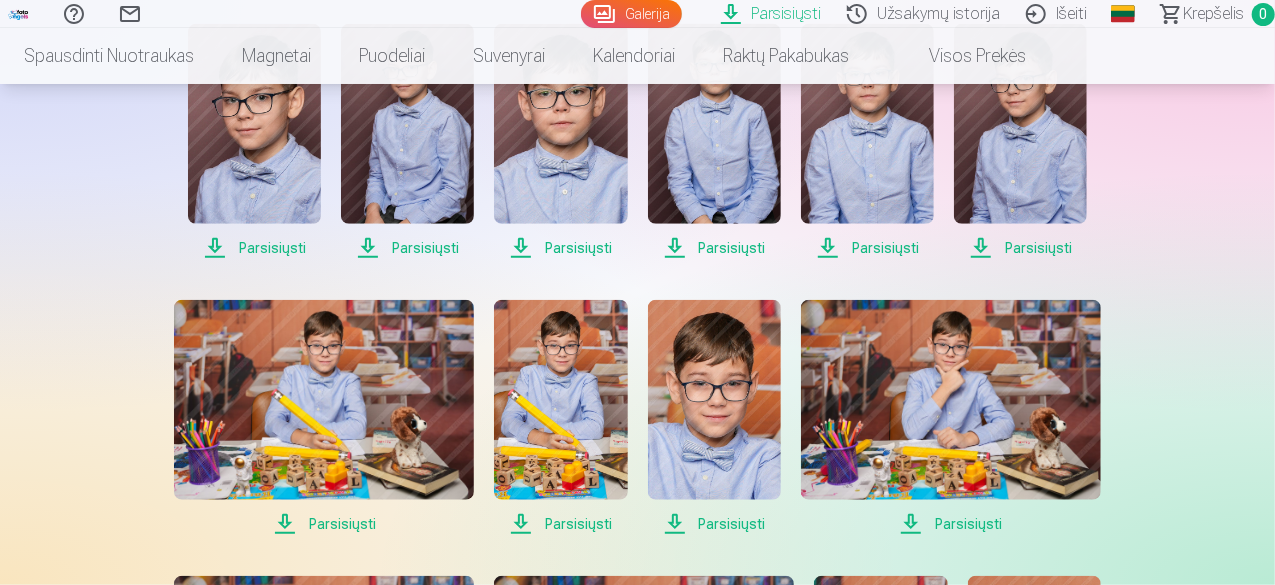 scroll, scrollTop: 800, scrollLeft: 0, axis: vertical 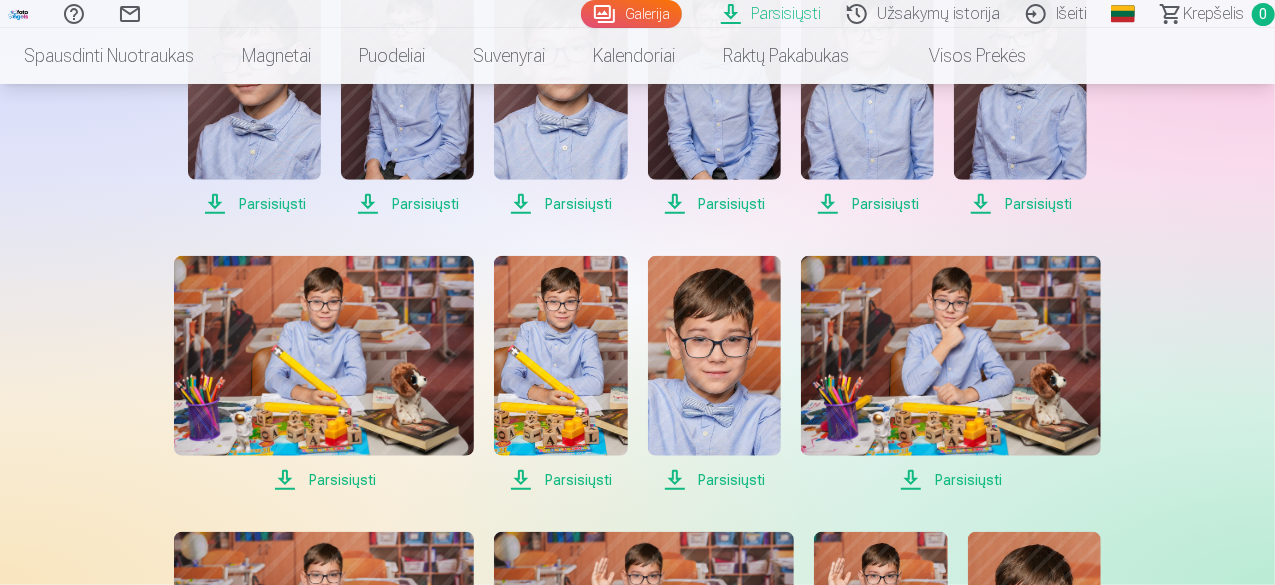 click on "Parsisiųsti" at bounding box center [324, 480] 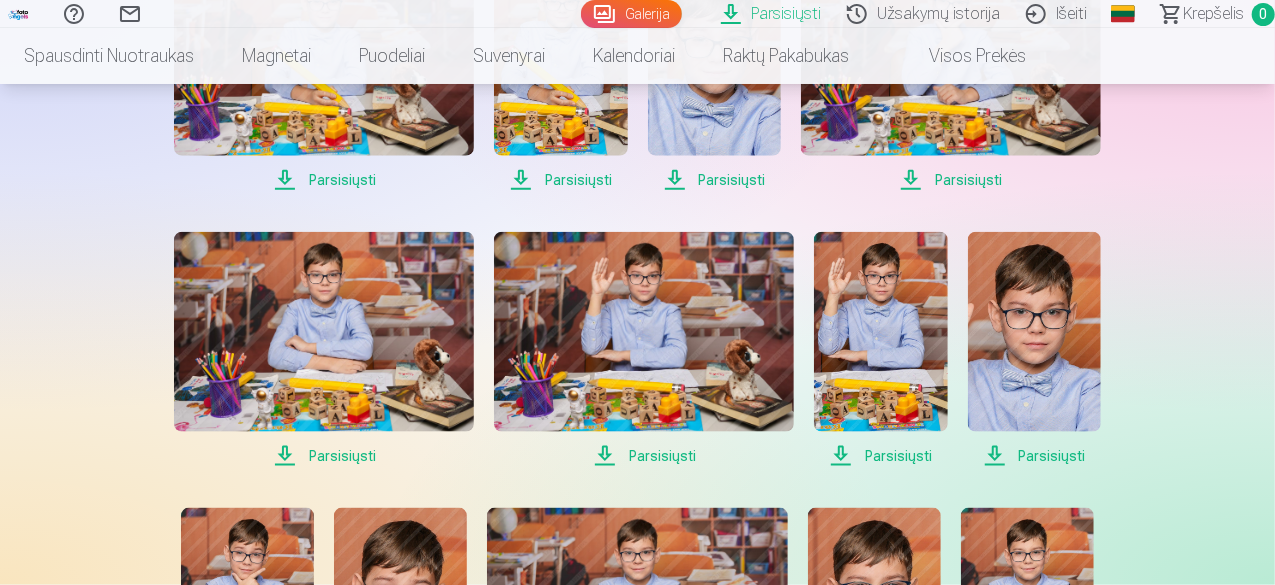 scroll, scrollTop: 1200, scrollLeft: 0, axis: vertical 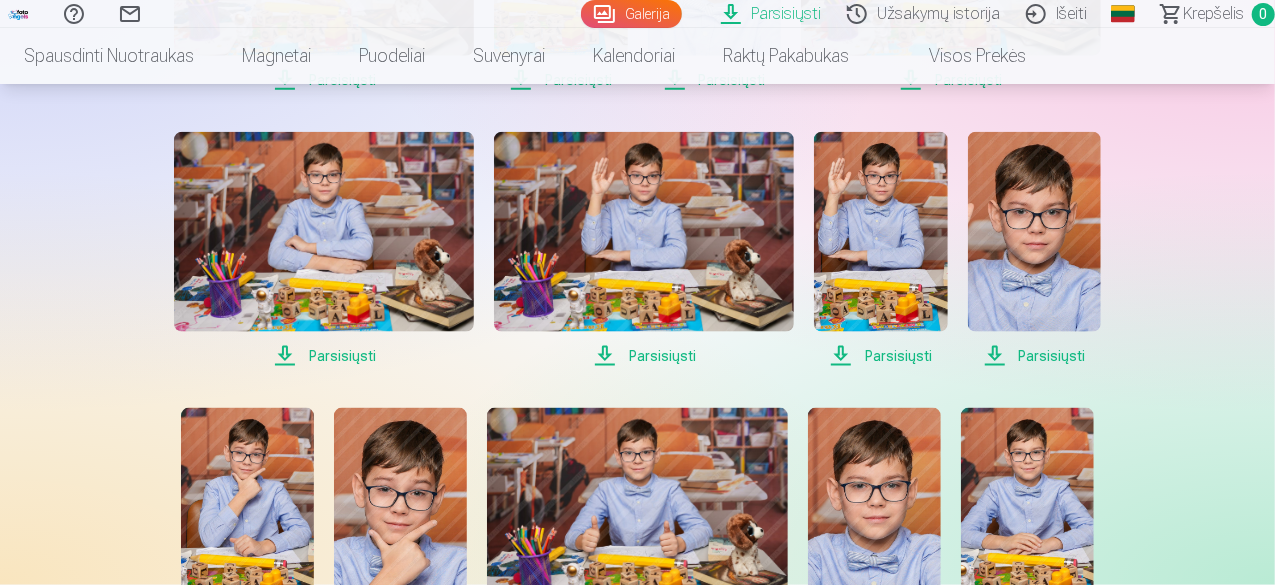 click on "Parsisiųsti" at bounding box center (324, 356) 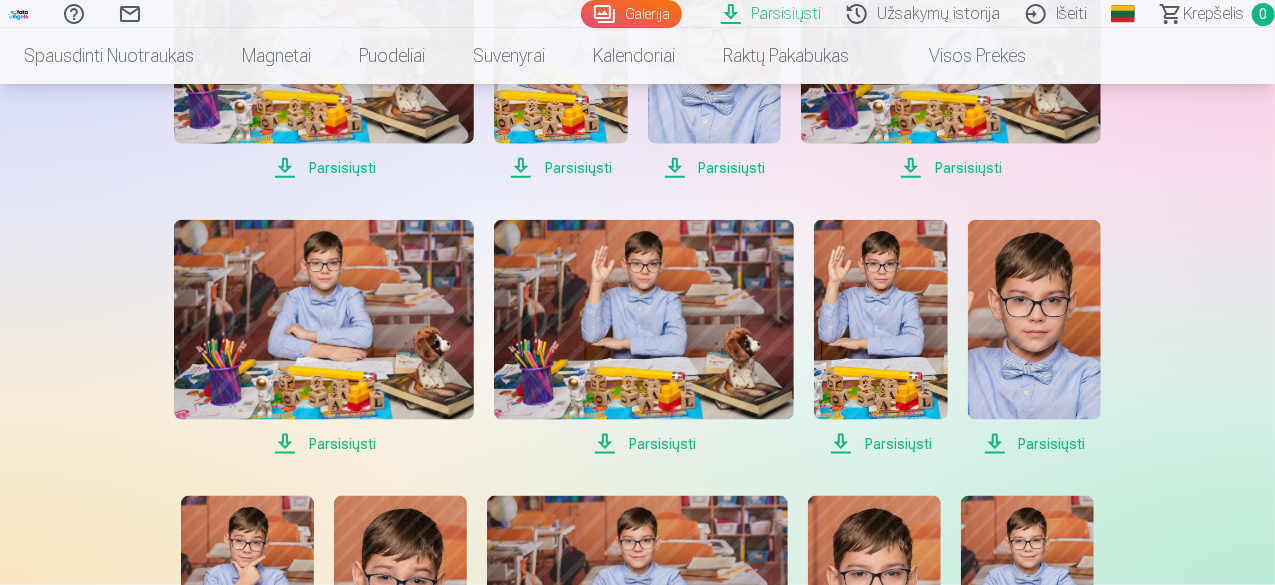 scroll, scrollTop: 1200, scrollLeft: 0, axis: vertical 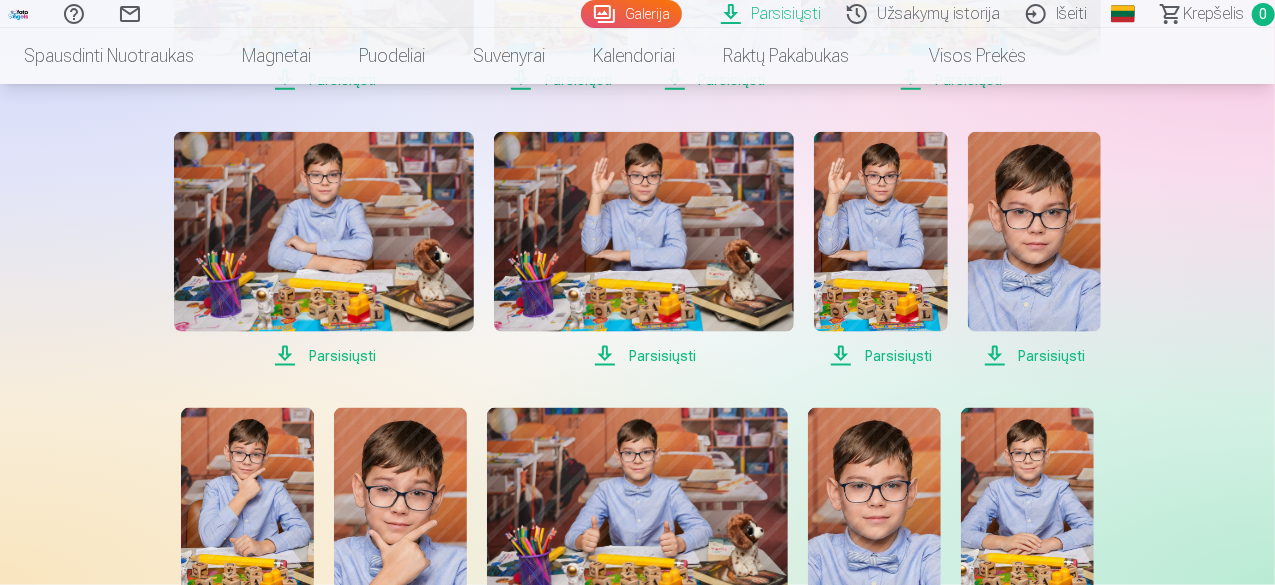 click on "Parsisiųsti" at bounding box center [644, 250] 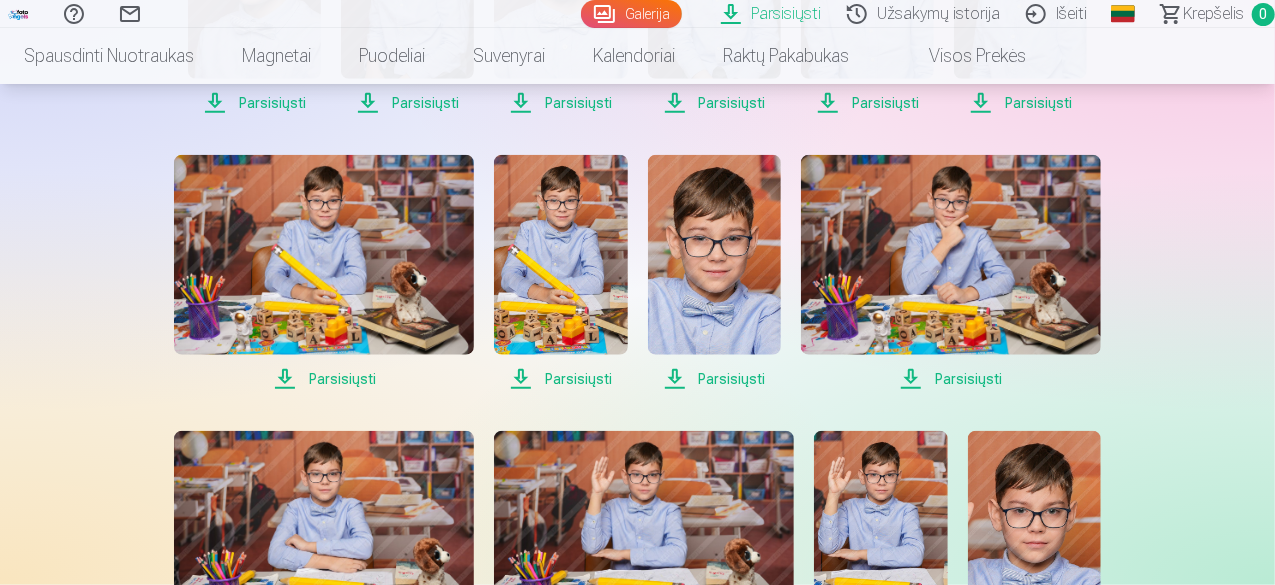 scroll, scrollTop: 900, scrollLeft: 0, axis: vertical 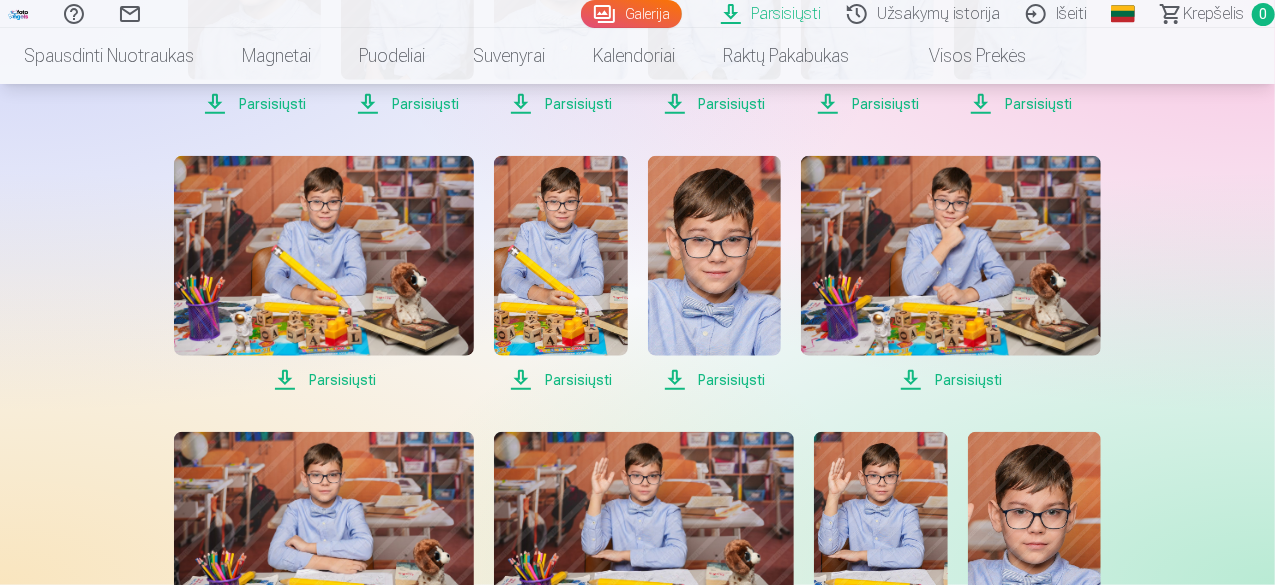 click on "Parsisiųsti Šiame skyriuje galite atsisiųsti dovanų nuotrauką ir įsigytas nuotraukas skaitmenine forma. Nematau savo skaitmeninių nuotraukų Jei užsisakote tik spausdintas nuotraukas, skaitmeninės nuotraukos nebus prieinamos. Aš sumokėjau už užsakymą Jei mokėjimas buvo apdorotas, nuotraukas bus galima atsisiųsti per kelias minutes. Parsisiųsti Parsisiųsti Parsisiųsti Parsisiųsti Parsisiųsti Parsisiųsti Parsisiųsti Parsisiųsti Parsisiųsti Parsisiųsti Parsisiųsti Parsisiųsti Parsisiųsti Parsisiųsti Parsisiųsti Parsisiųsti Parsisiųsti Parsisiųsti Parsisiųsti Parsisiųsti Parsisiųsti Parsisiųsti Parsisiųsti Parsisiųsti Parsisiųsti Parsisiųsti Parsisiųsti Parsisiųsti Parsisiųsti Parsisiųsti Parsisiųsti Parsisiųsti Parsisiųsti Parsisiųsti Parsisiųsti Parsisiųsti" at bounding box center [638, 659] 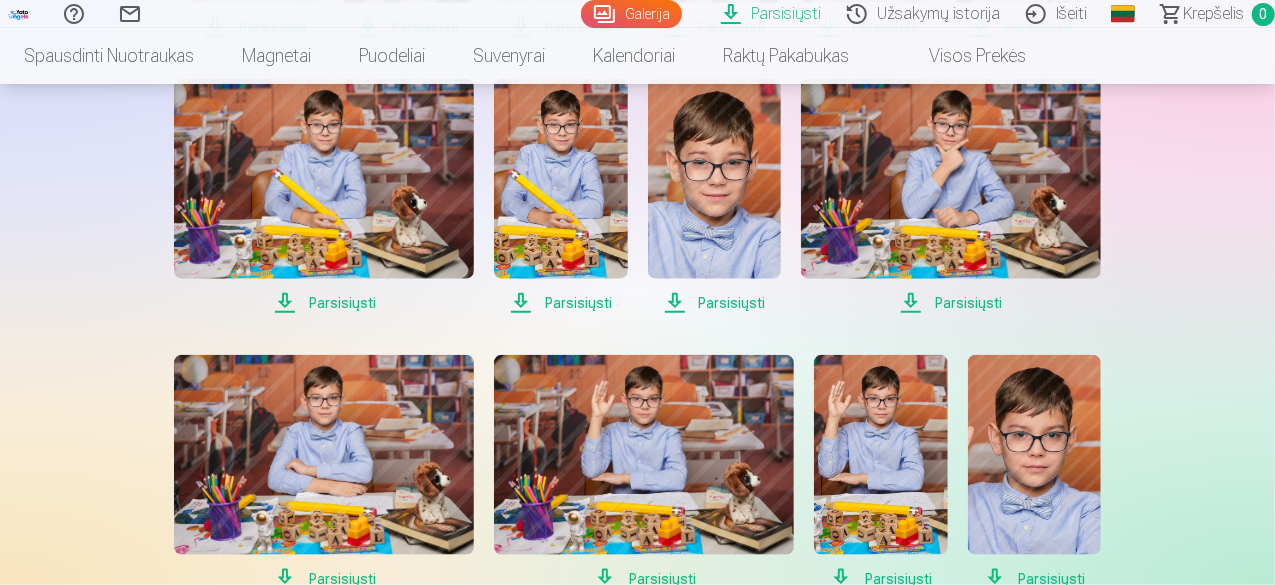 scroll, scrollTop: 1100, scrollLeft: 0, axis: vertical 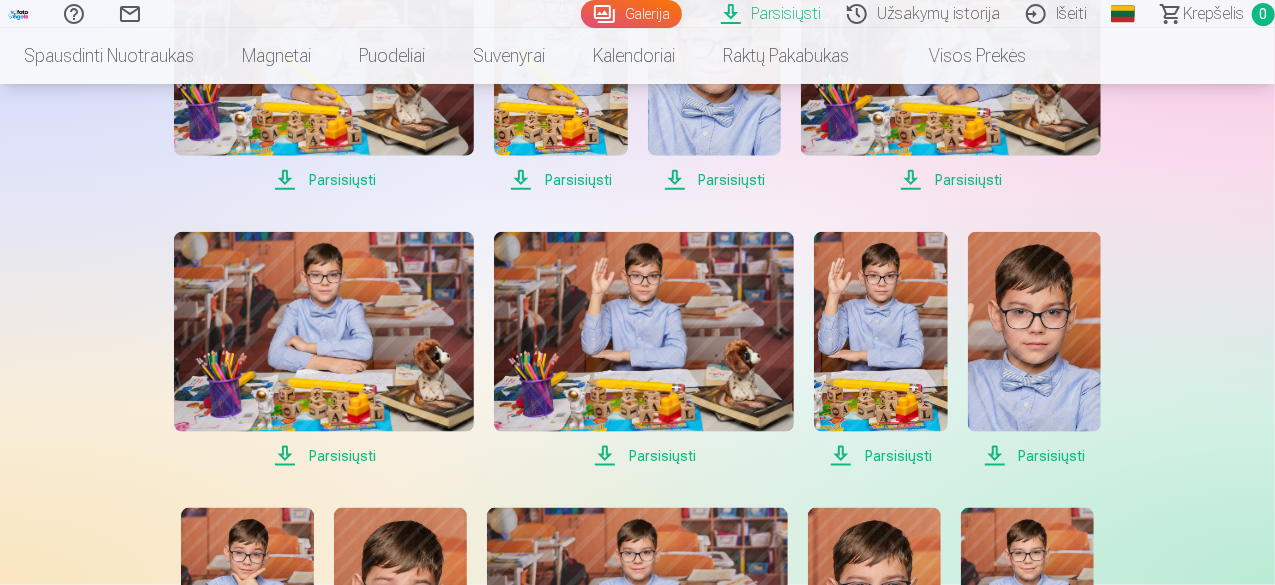click on "Parsisiųsti" at bounding box center (644, 456) 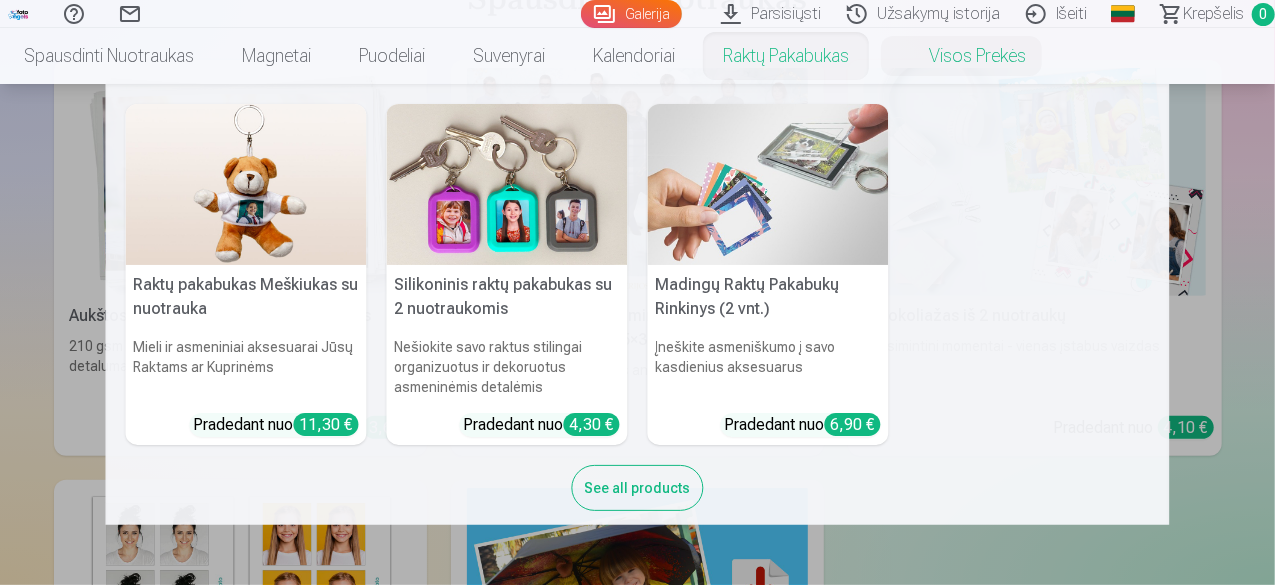 scroll, scrollTop: 0, scrollLeft: 0, axis: both 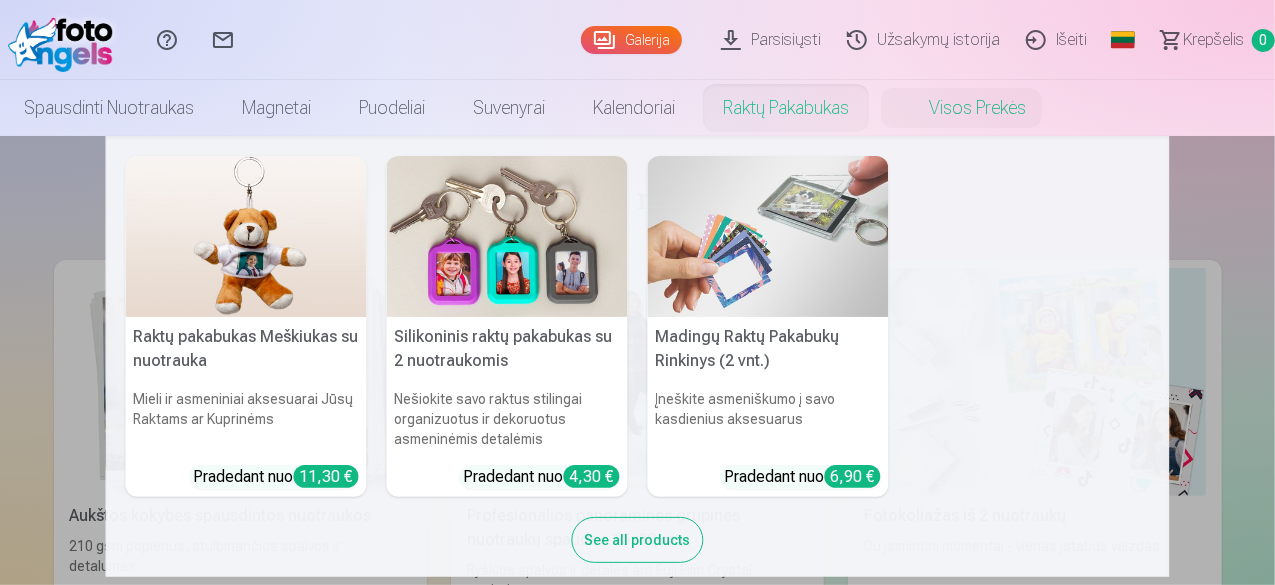 click on "Raktų pakabukas Meškiukas su nuotrauka Mieli ir asmeniniai aksesuarai Jūsų Raktams ar Kuprinėms  Pradedant nuo  11,30 € Silikoninis raktų pakabukas su 2 nuotraukomis Nešiokite savo raktus stilingai organizuotus ir dekoruotus asmeninėmis detalėmis Pradedant nuo  4,30 € Madingų Raktų Pakabukų Rinkinys (2 vnt.) Įneškite asmeniškumo į savo kasdienius aksesuarus Pradedant nuo  6,90 € See all products" at bounding box center [637, 356] 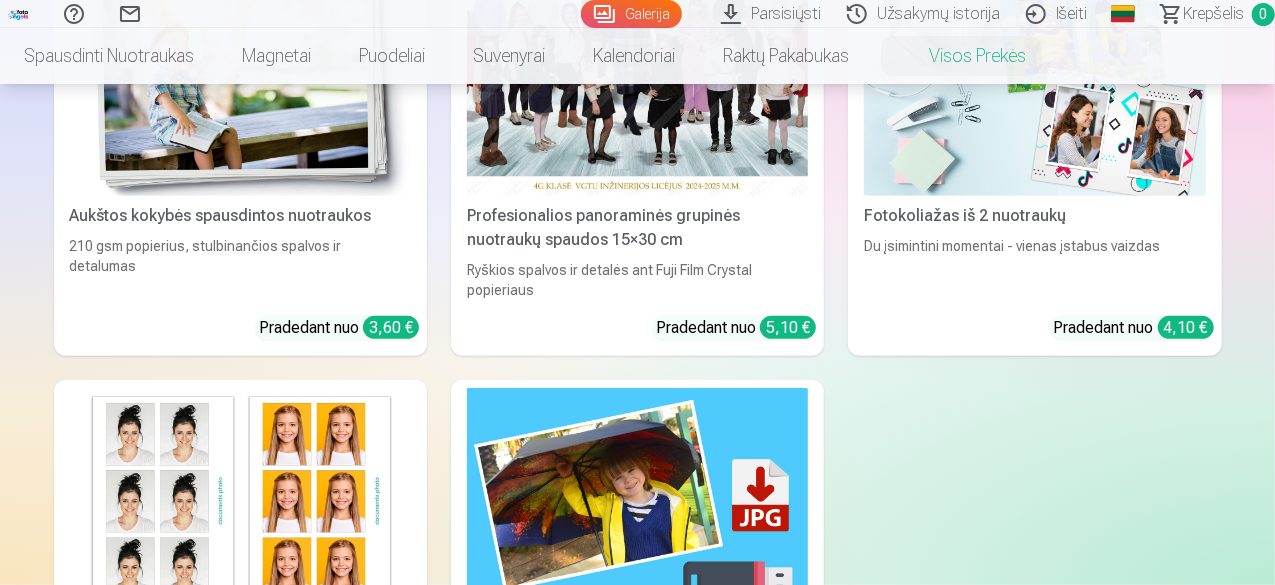 scroll, scrollTop: 400, scrollLeft: 0, axis: vertical 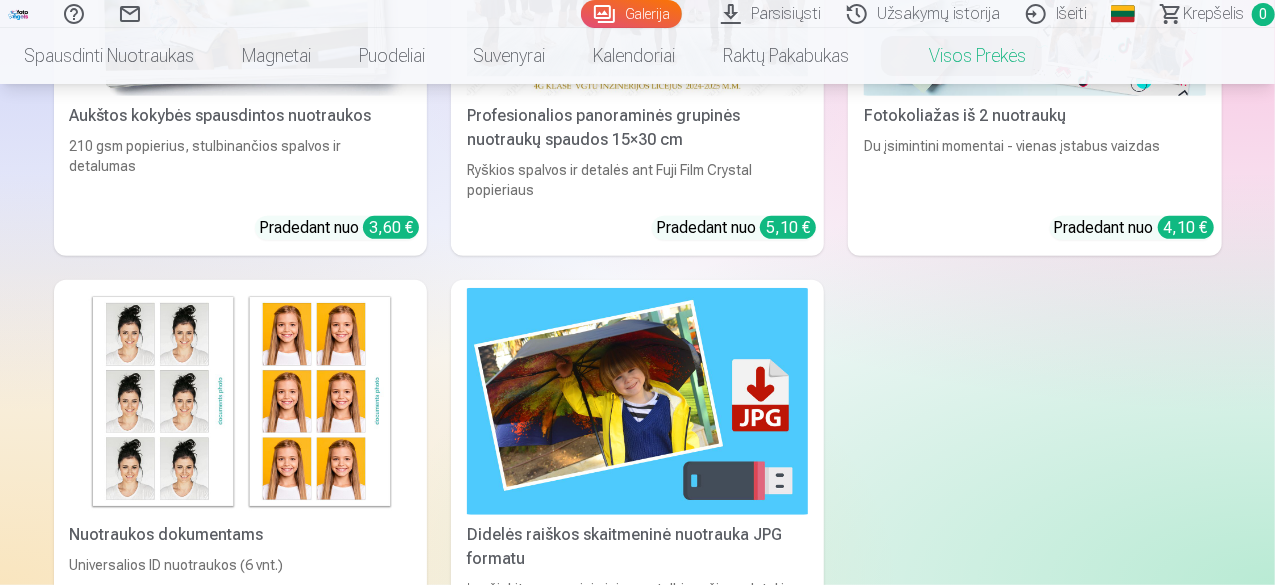 click on "Didelės raiškos skaitmeninė nuotrauka JPG formatu" at bounding box center [637, 547] 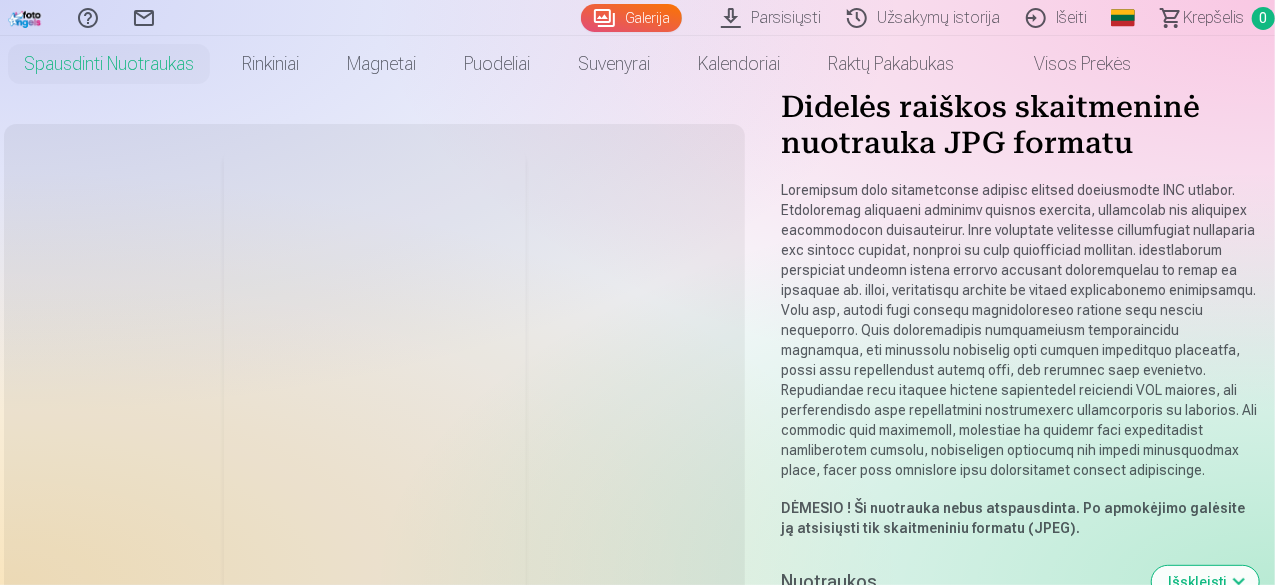 scroll, scrollTop: 0, scrollLeft: 0, axis: both 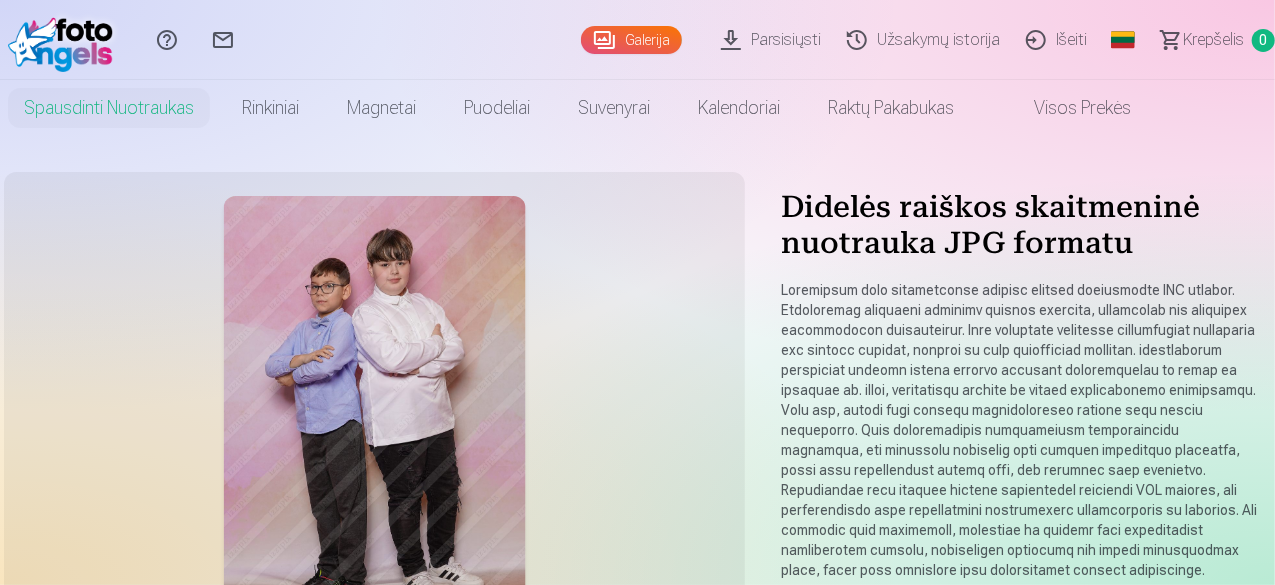 click on "Parsisiųsti" at bounding box center (774, 40) 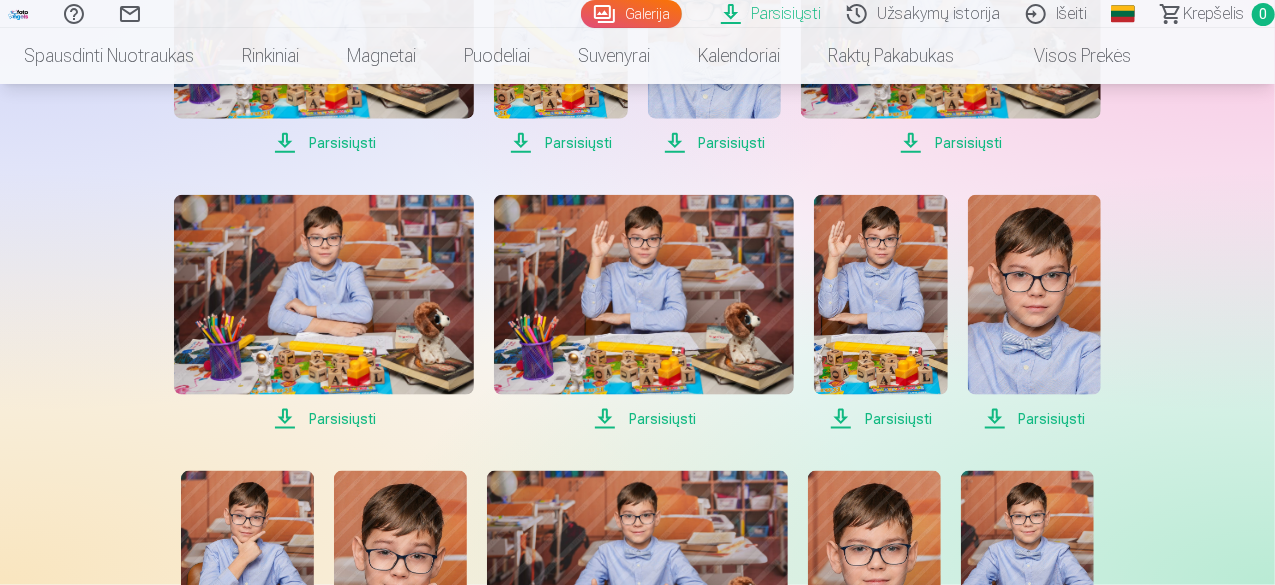 scroll, scrollTop: 900, scrollLeft: 0, axis: vertical 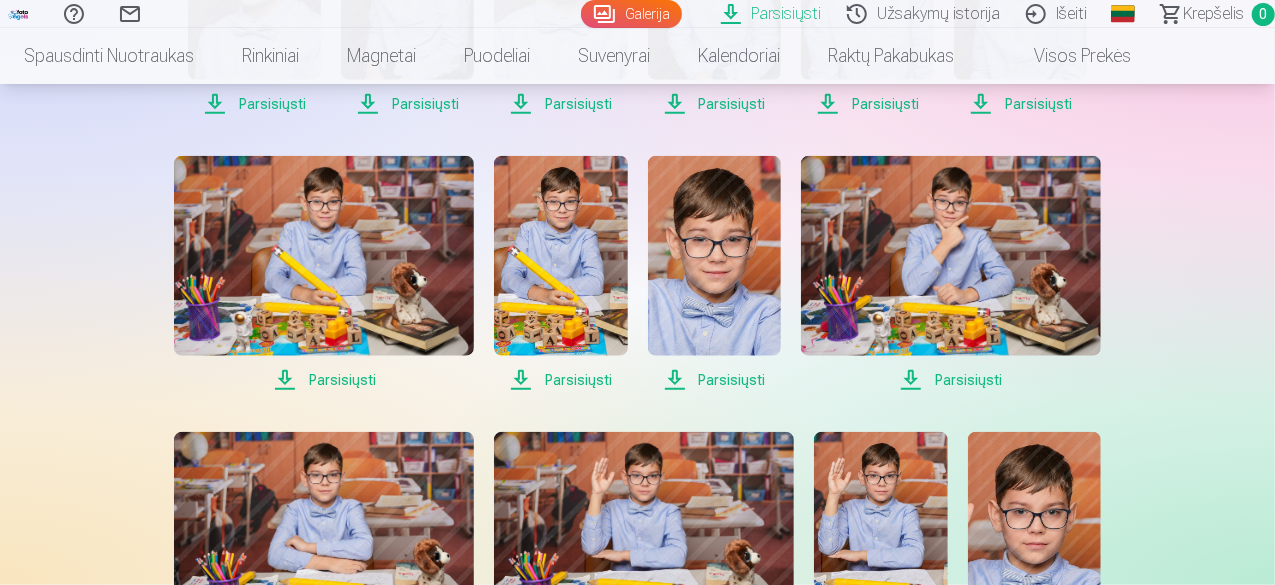 click on "Parsisiųsti" at bounding box center (324, 380) 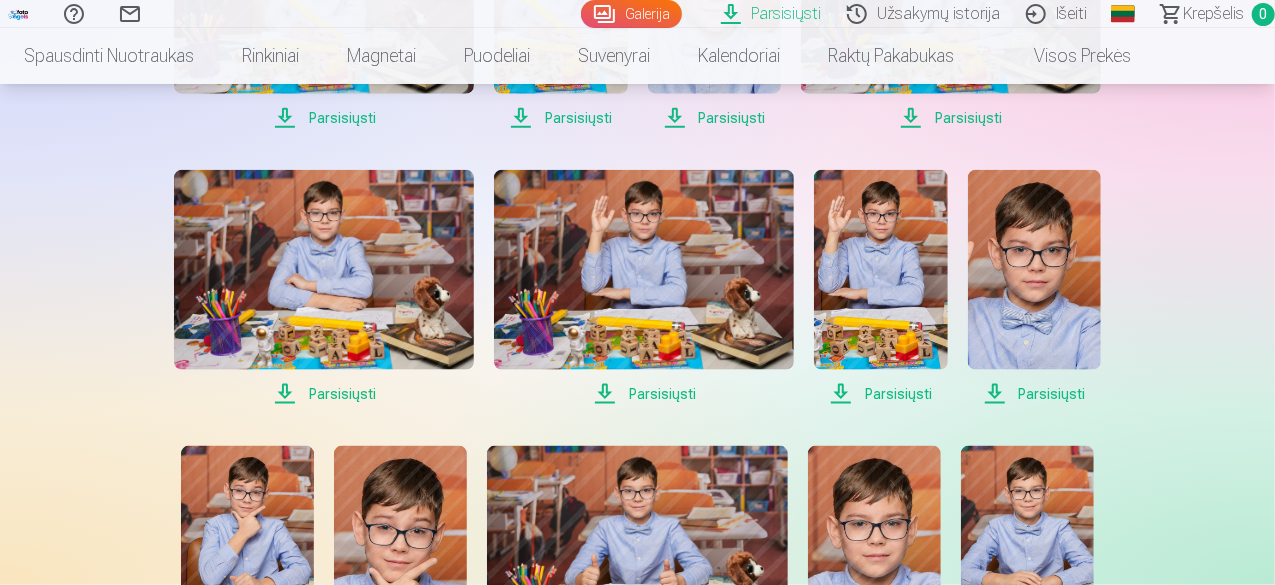 scroll, scrollTop: 1200, scrollLeft: 0, axis: vertical 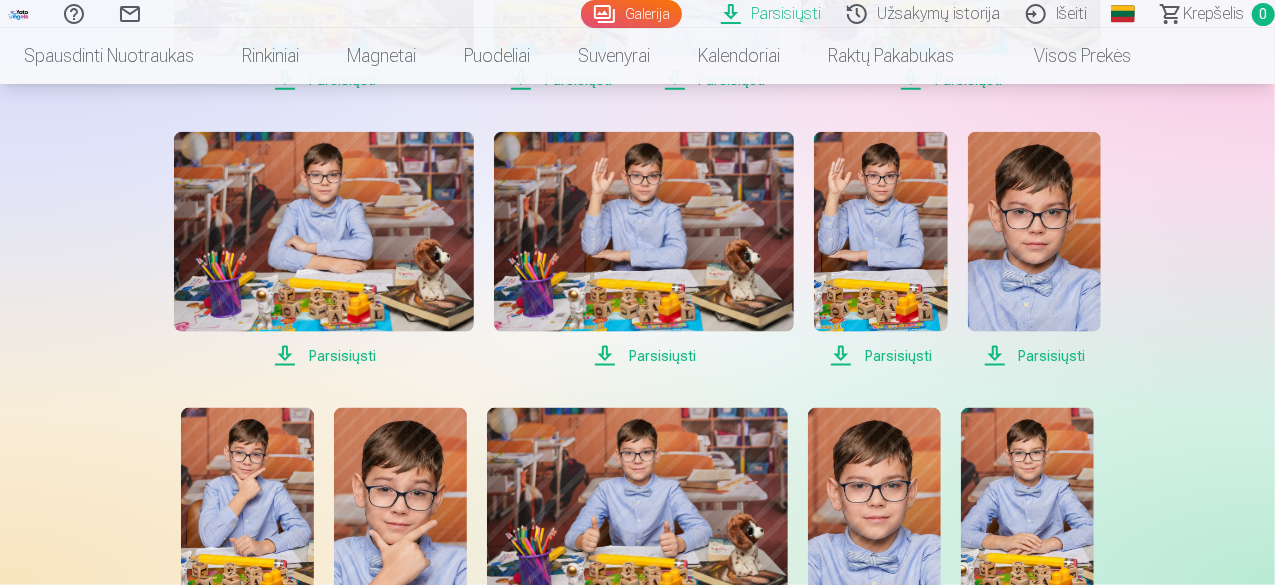 click on "Parsisiųsti" at bounding box center (324, 356) 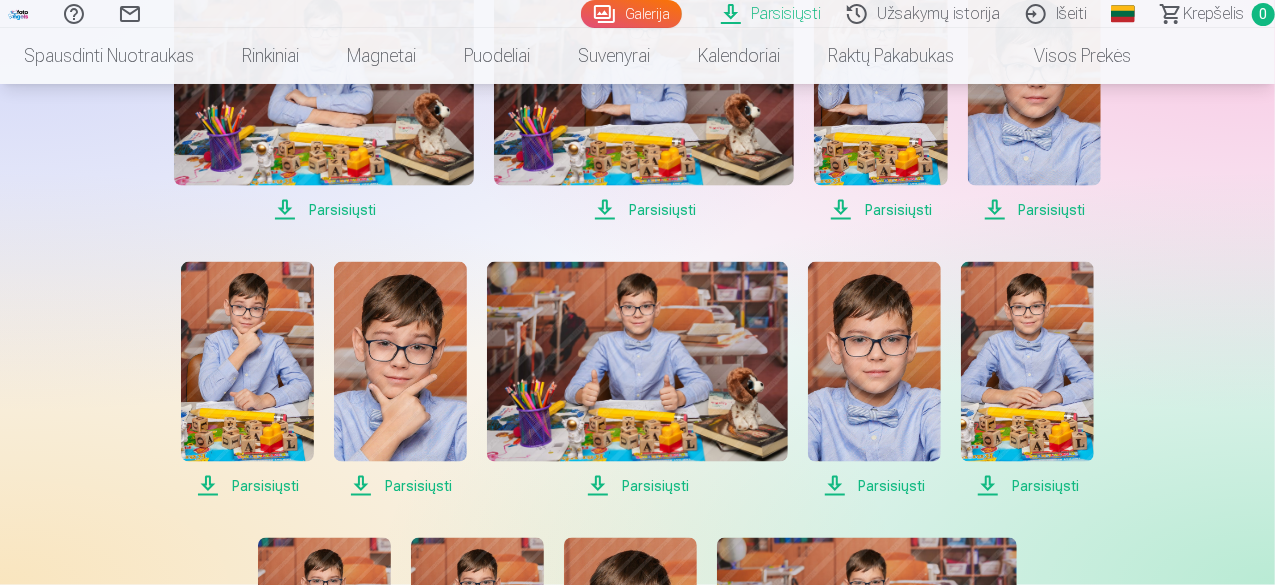 scroll, scrollTop: 1600, scrollLeft: 0, axis: vertical 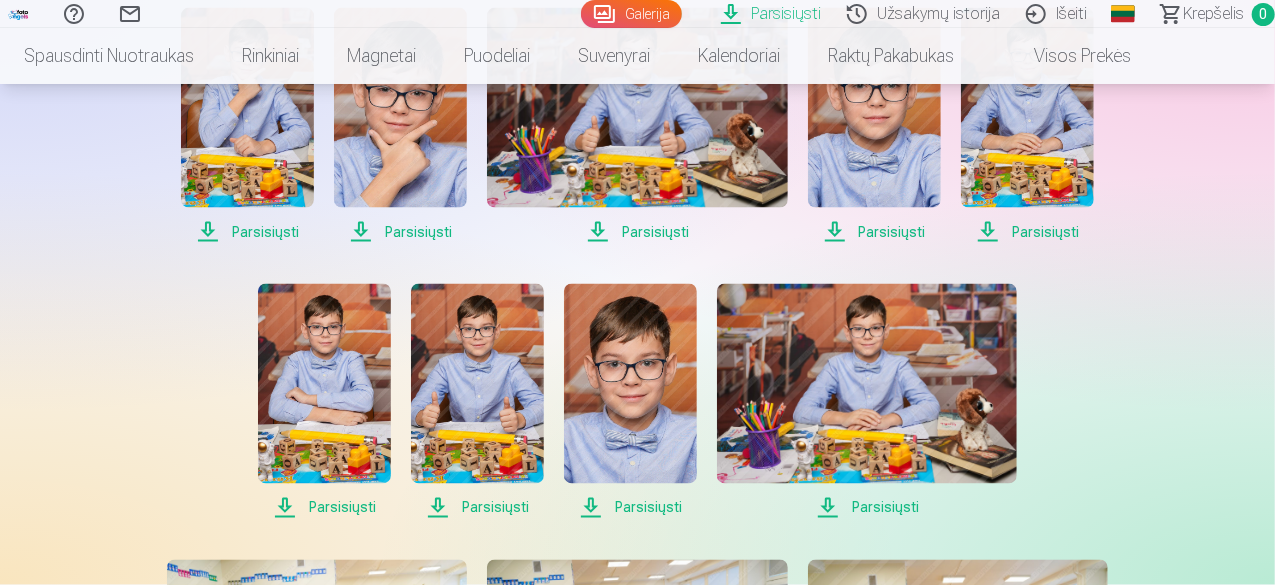 click on "Parsisiųsti" at bounding box center [247, 232] 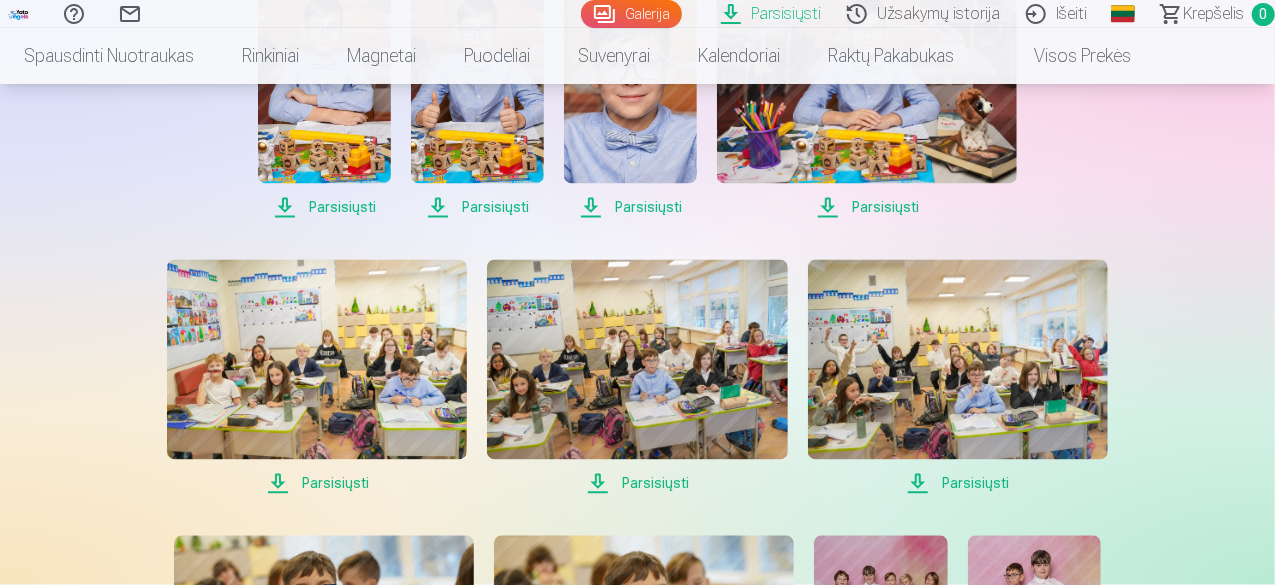 scroll, scrollTop: 2100, scrollLeft: 0, axis: vertical 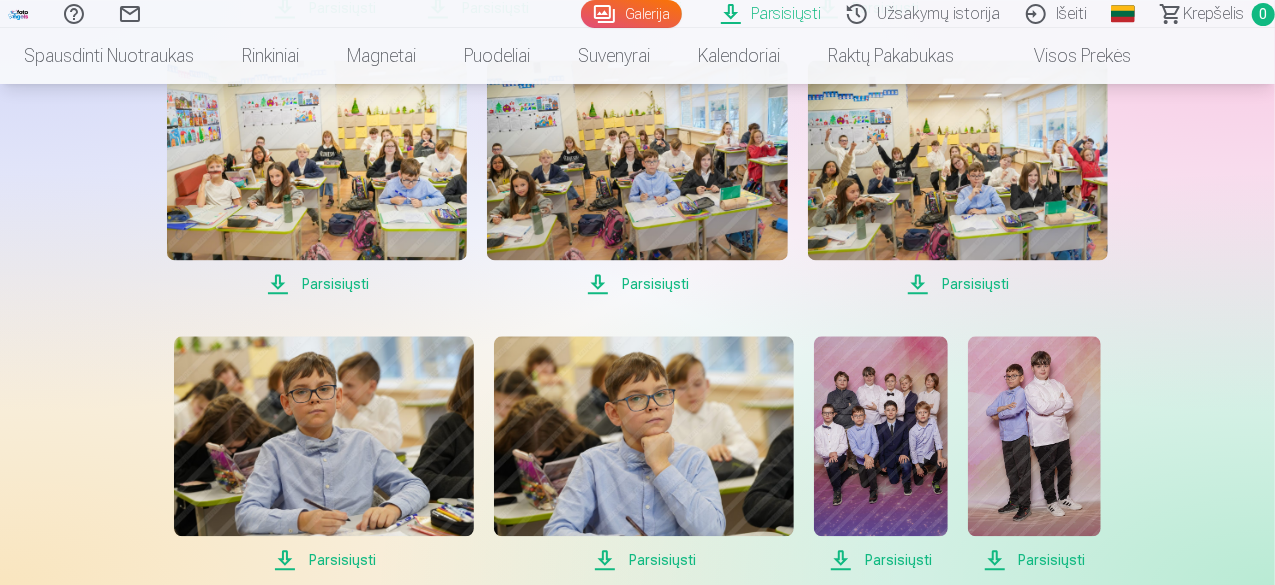 click on "Parsisiųsti" at bounding box center (317, 284) 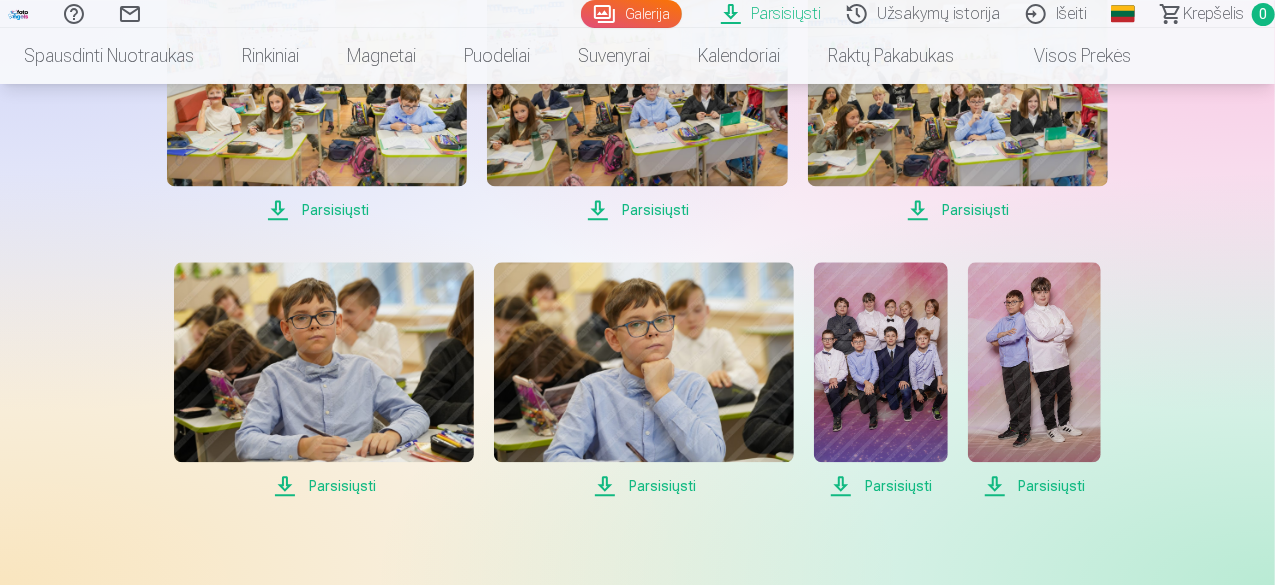 scroll, scrollTop: 2300, scrollLeft: 0, axis: vertical 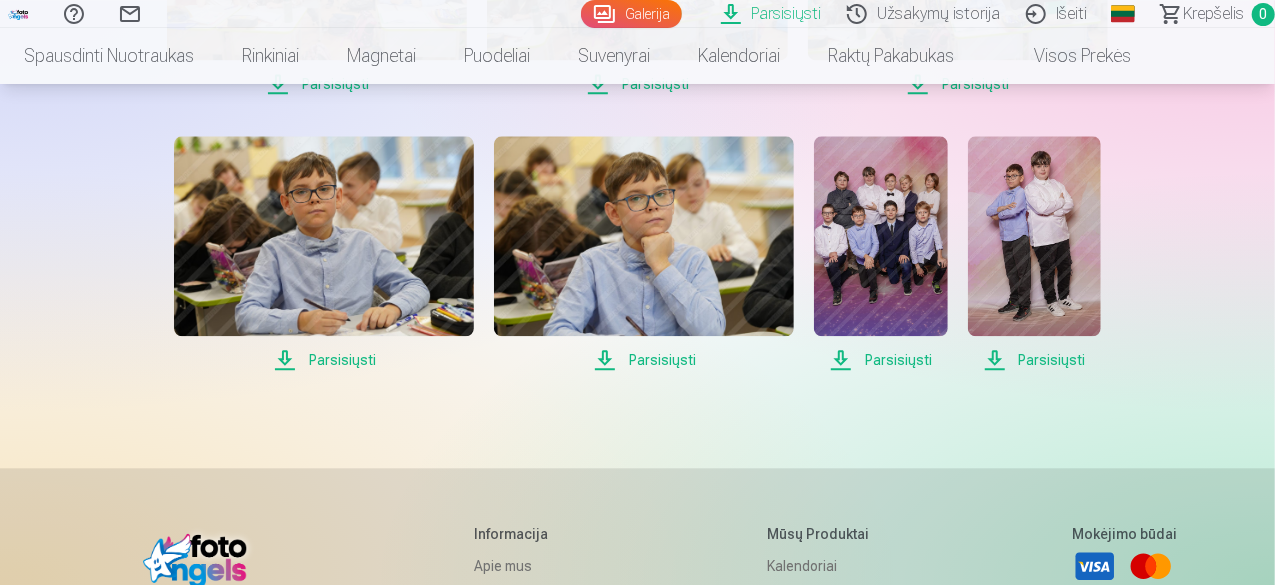 click on "Parsisiųsti" at bounding box center (324, 360) 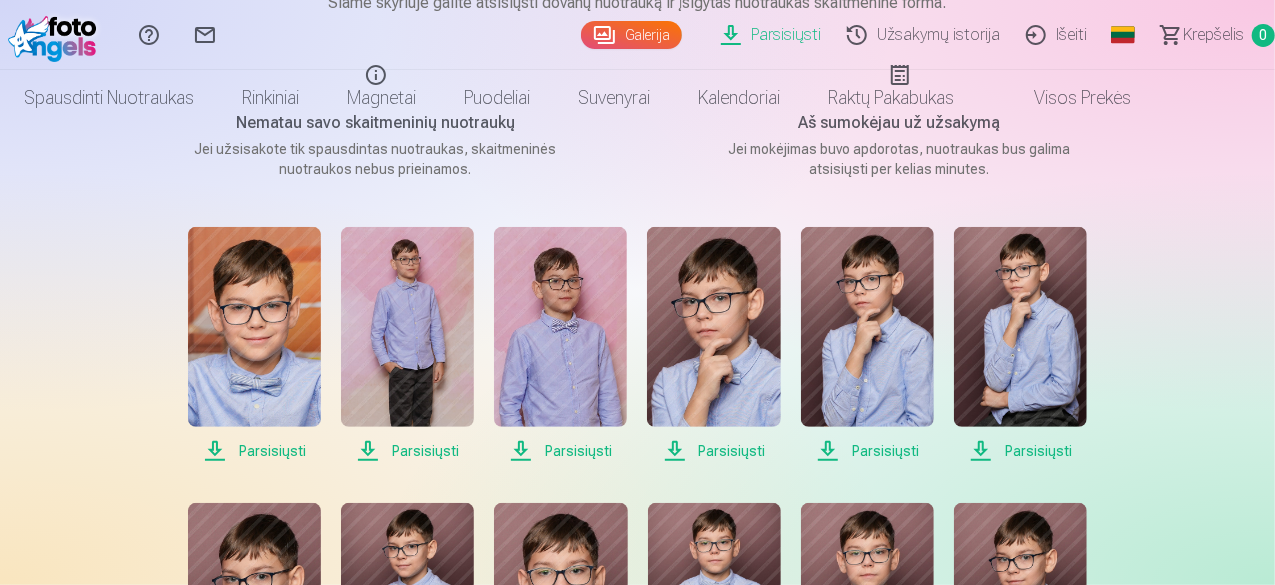 scroll, scrollTop: 0, scrollLeft: 0, axis: both 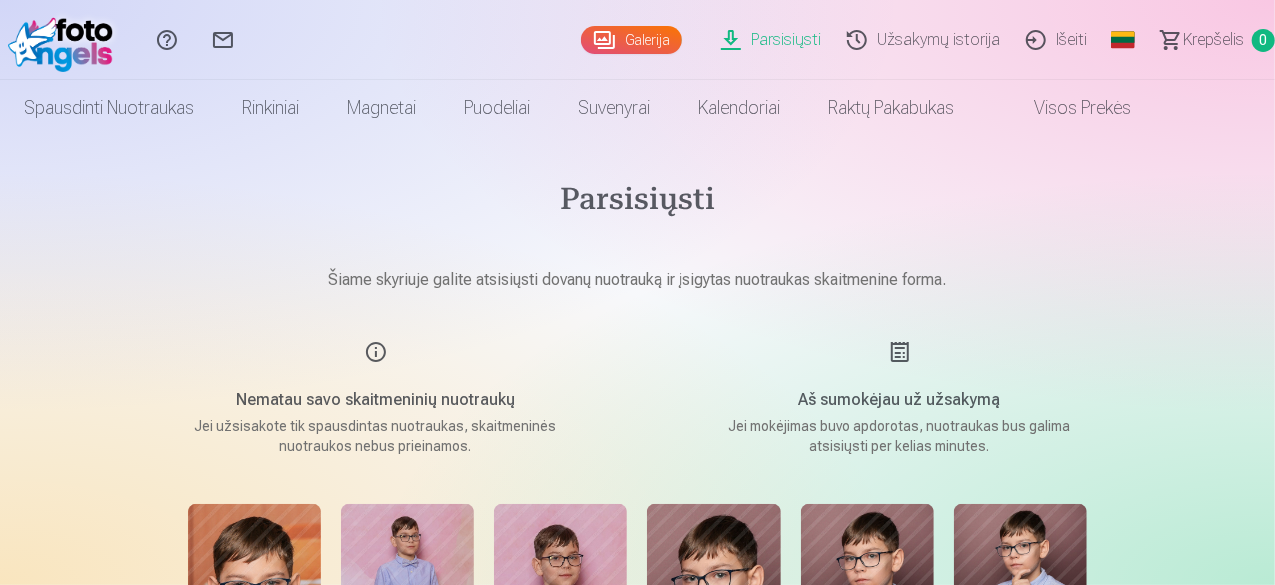 click on "Išeiti" at bounding box center (1059, 40) 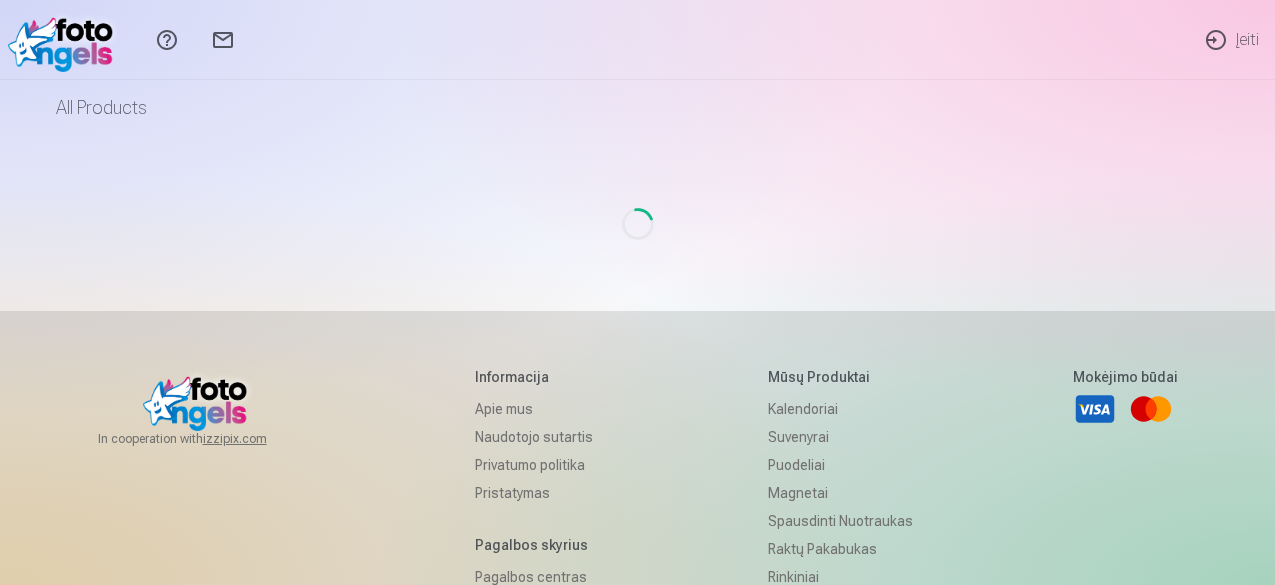 scroll, scrollTop: 0, scrollLeft: 0, axis: both 